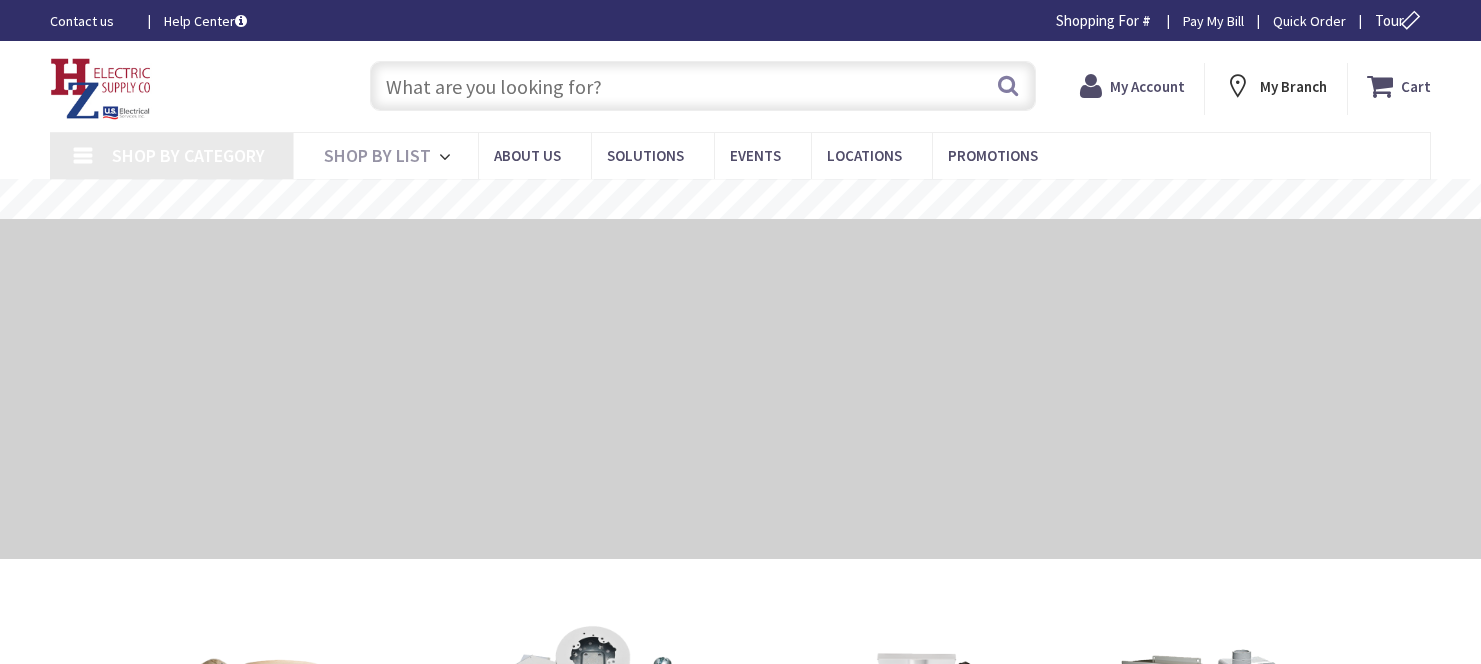 scroll, scrollTop: 0, scrollLeft: 0, axis: both 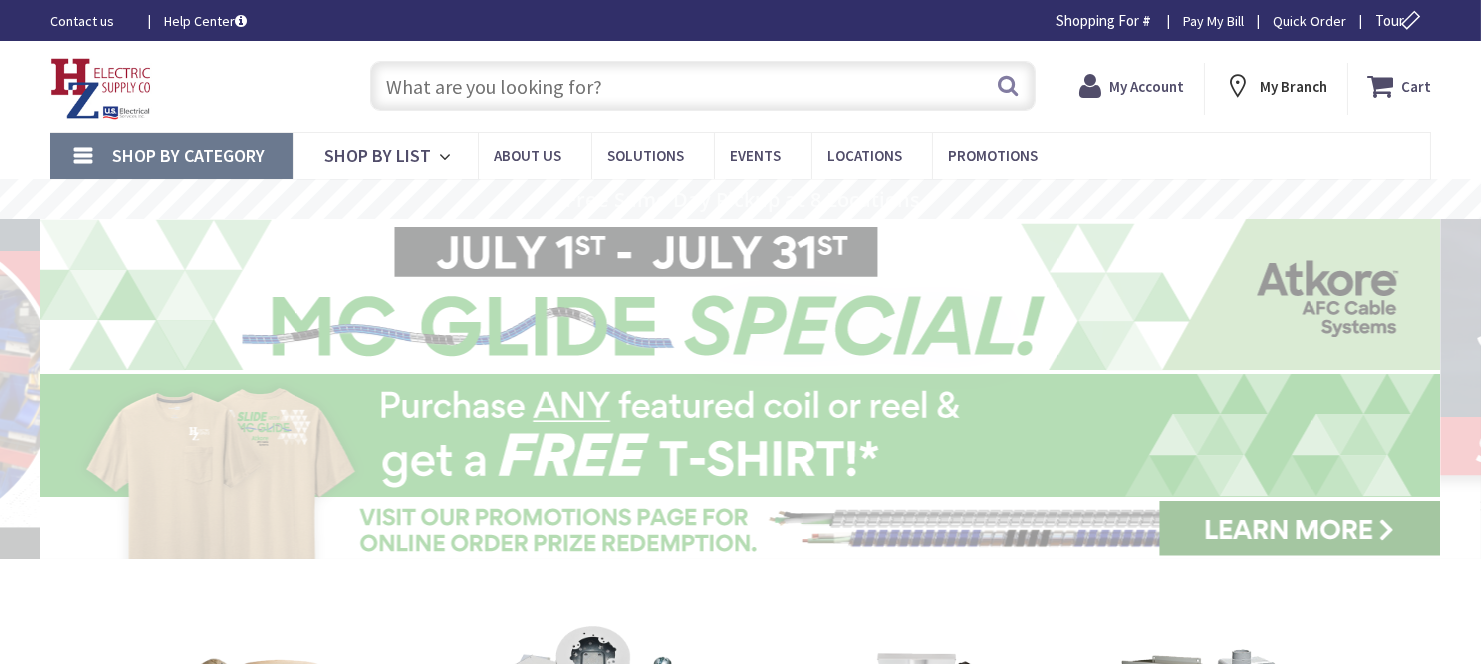 click at bounding box center [703, 86] 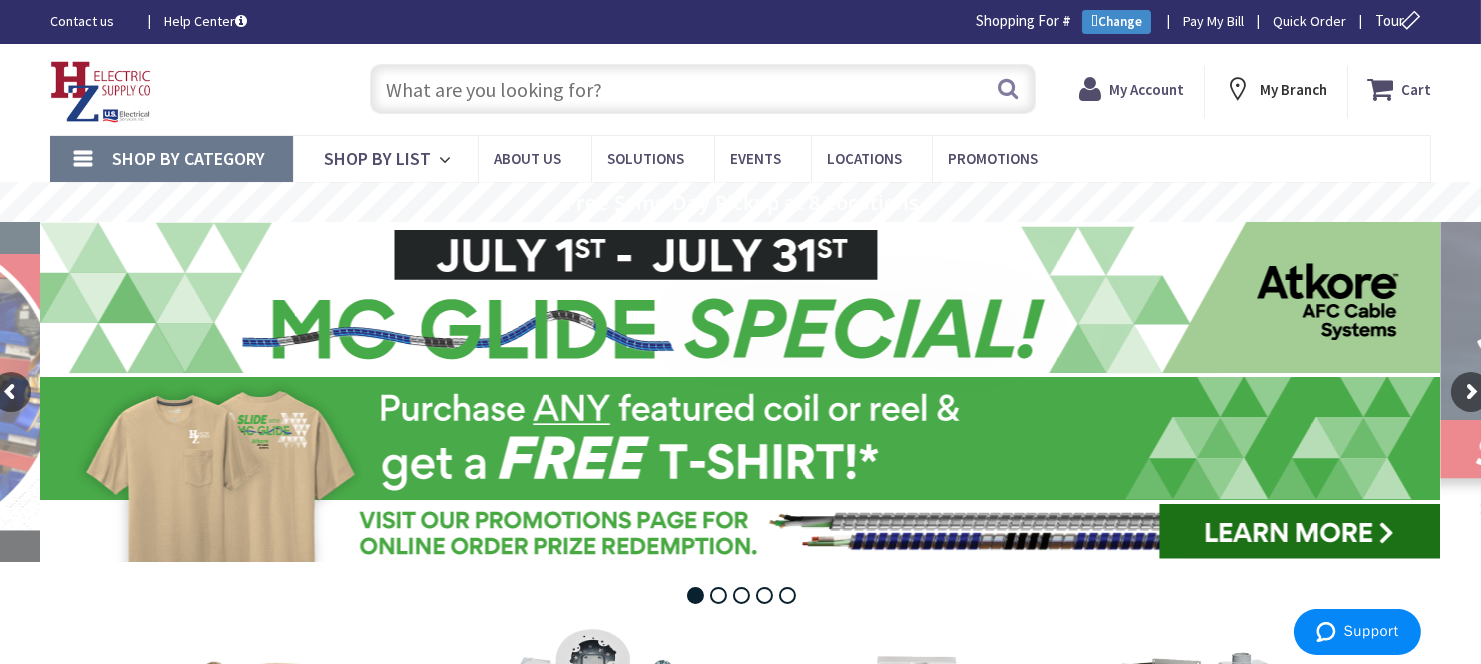 scroll, scrollTop: 0, scrollLeft: 0, axis: both 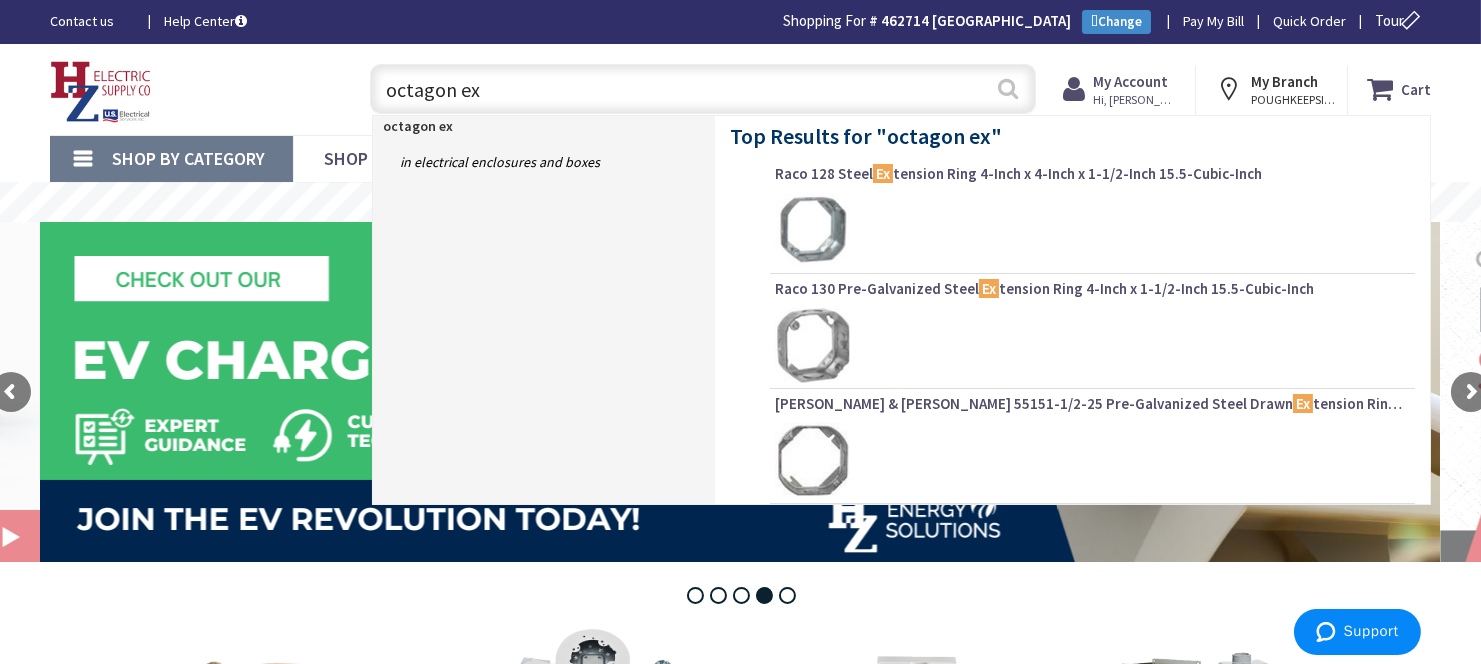 type on "octagon ex" 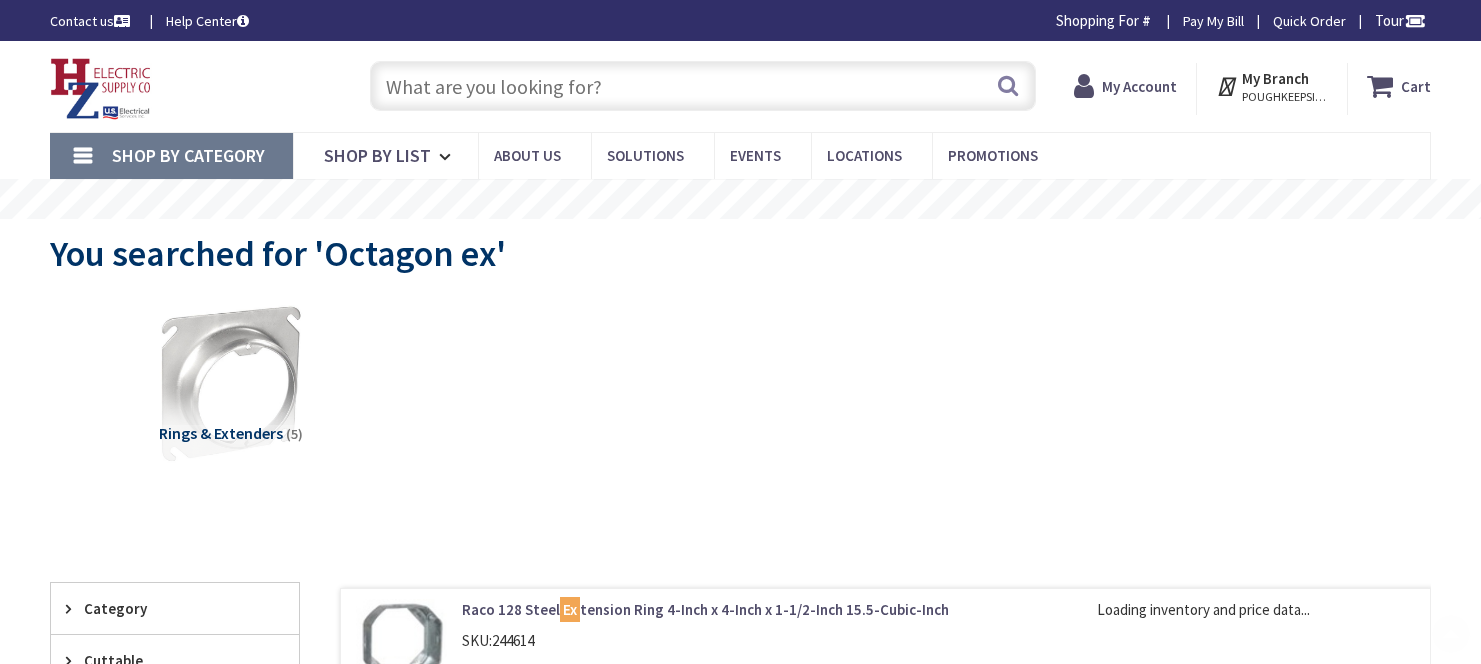 scroll, scrollTop: 222, scrollLeft: 0, axis: vertical 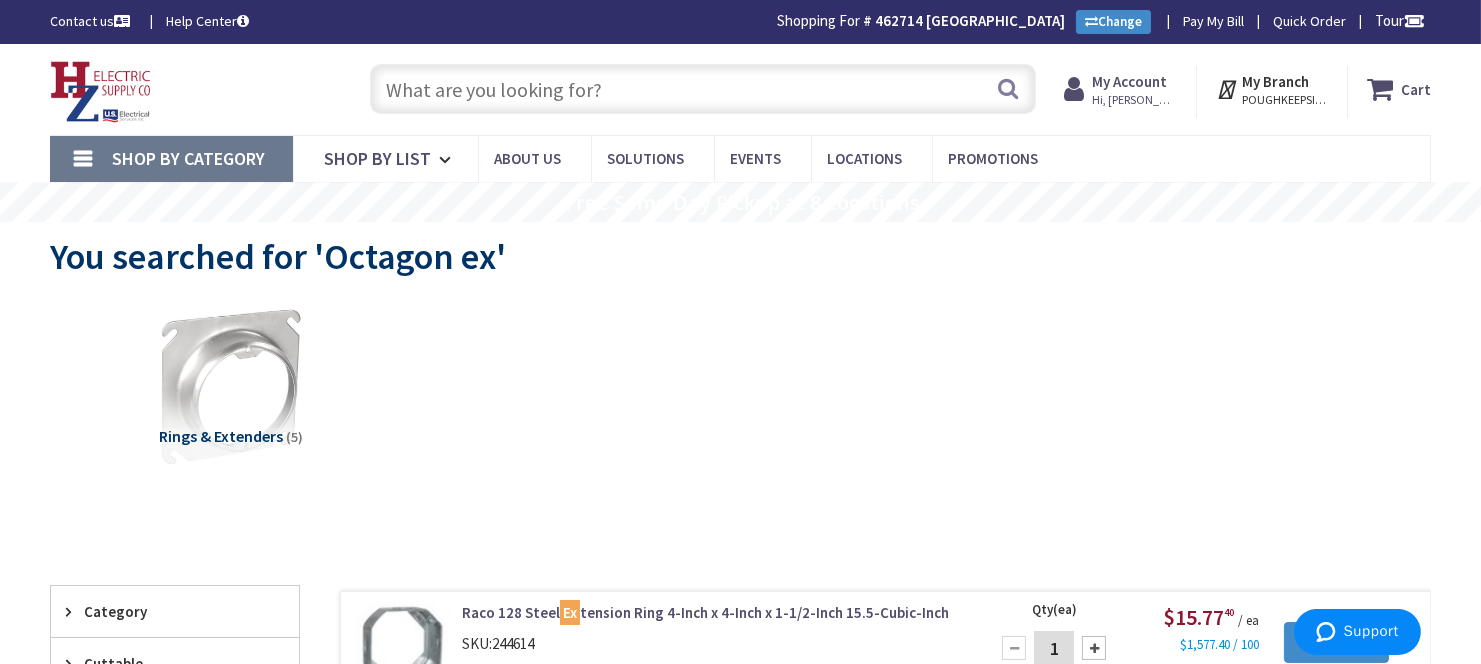 click on "Shop By Category" at bounding box center (188, 158) 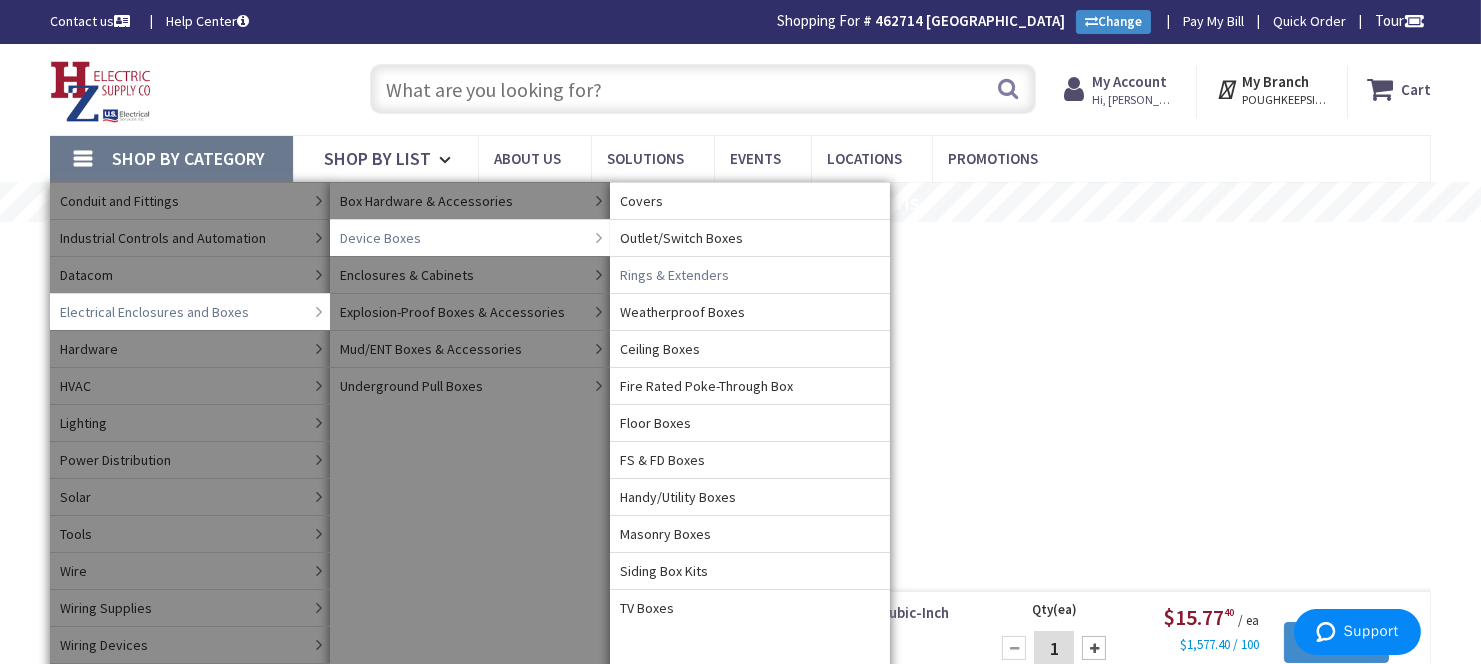 click on "Rings & Extenders" at bounding box center [750, 274] 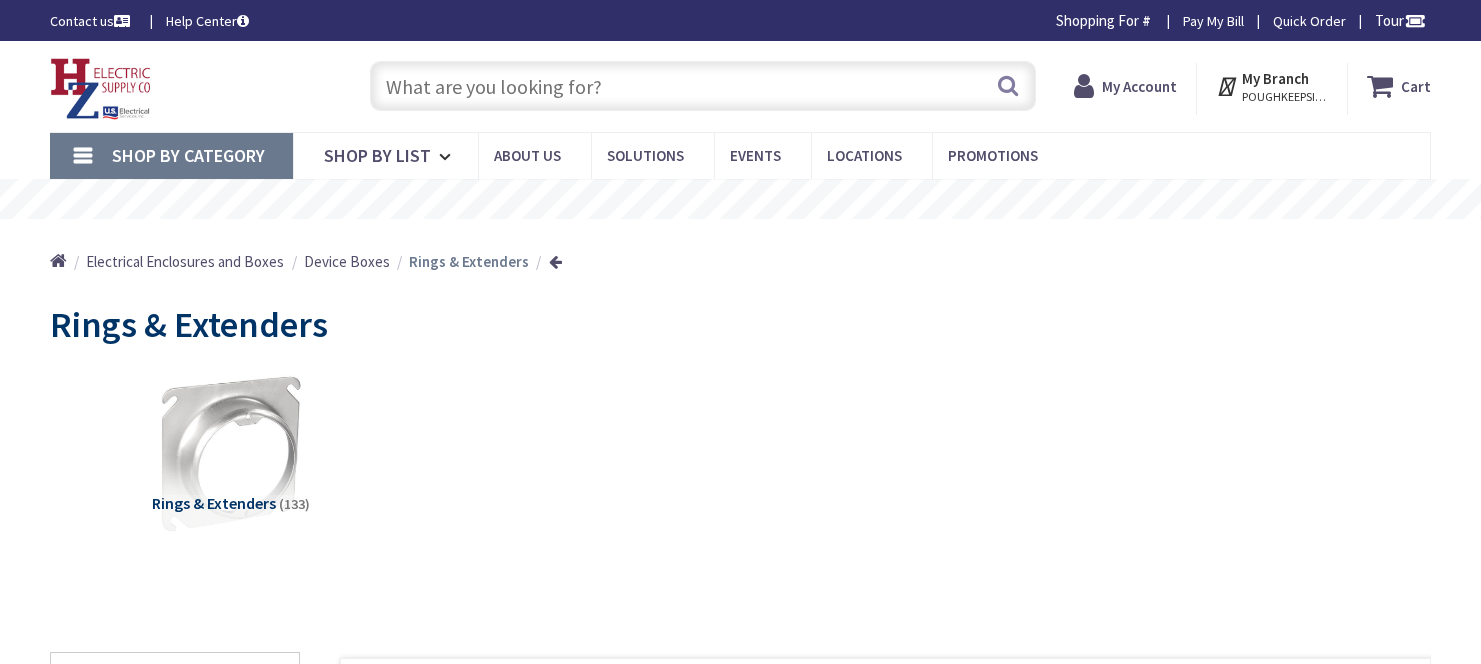 scroll, scrollTop: 0, scrollLeft: 0, axis: both 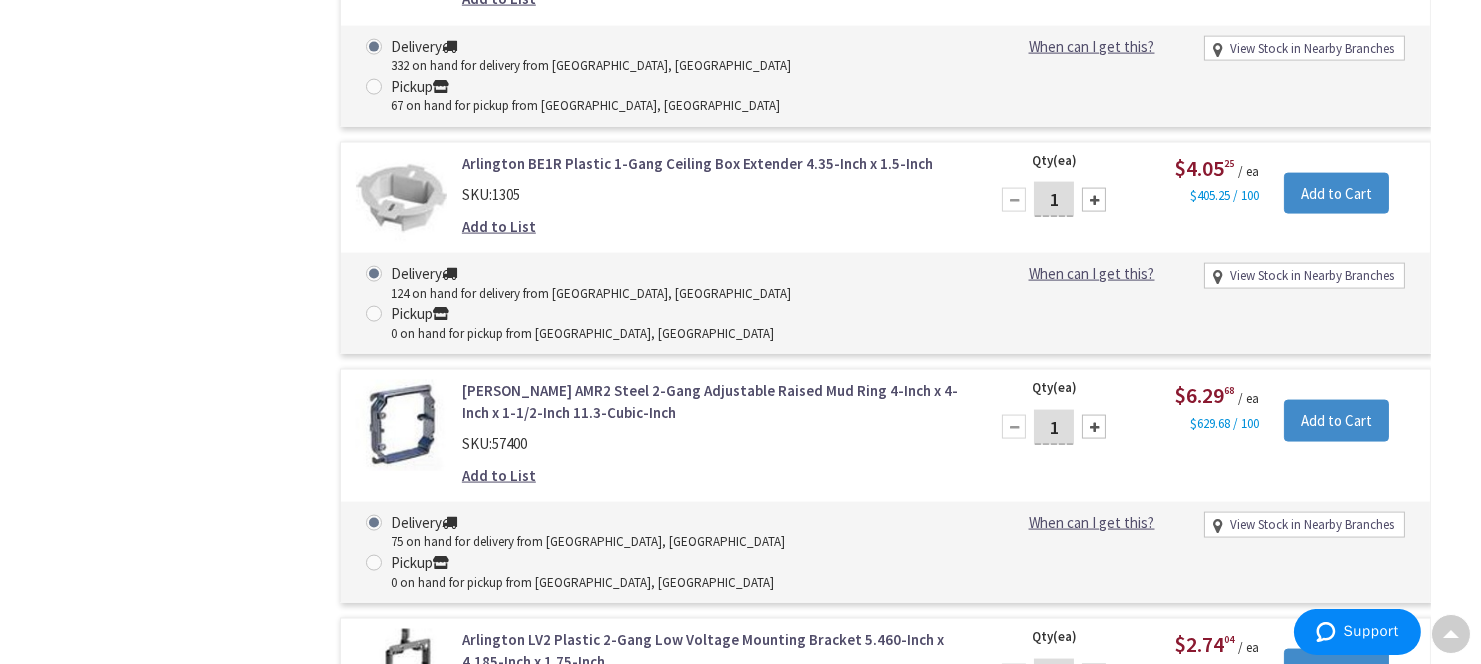 click on "1" at bounding box center [1054, 1173] 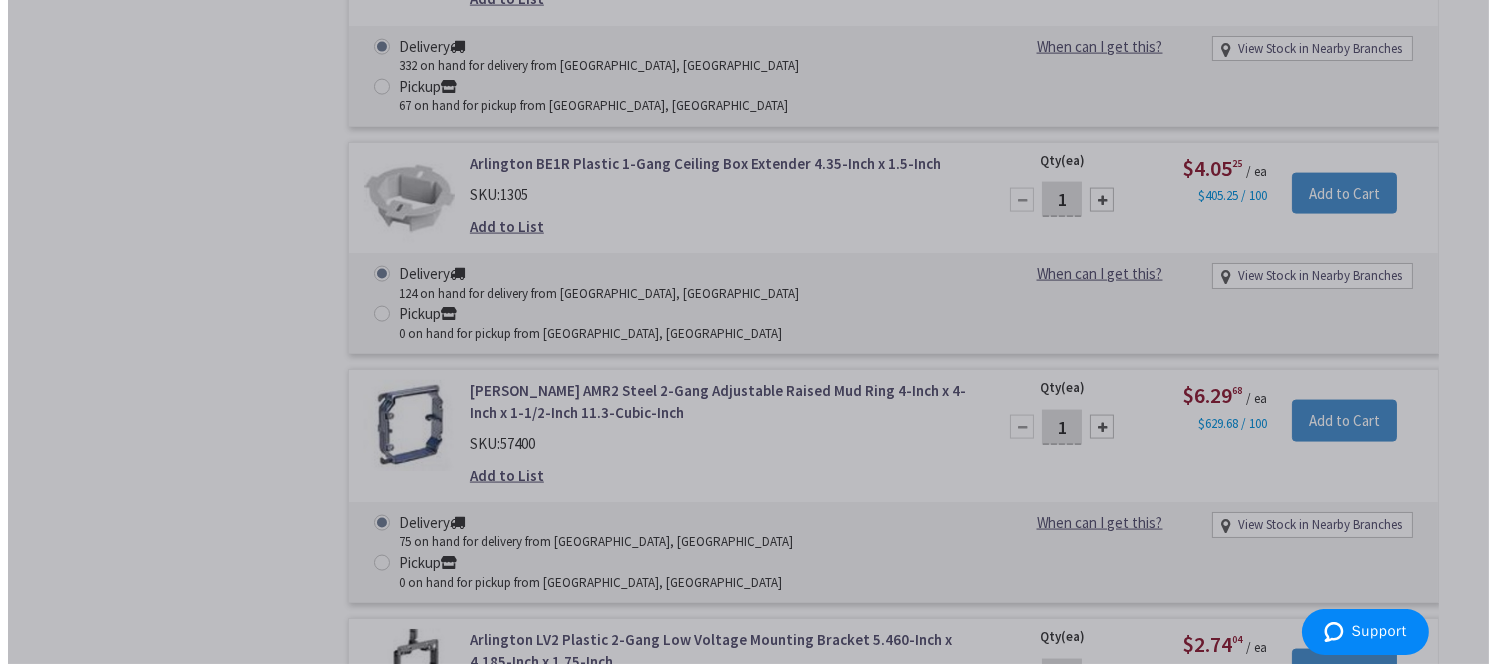 scroll, scrollTop: 5227, scrollLeft: 0, axis: vertical 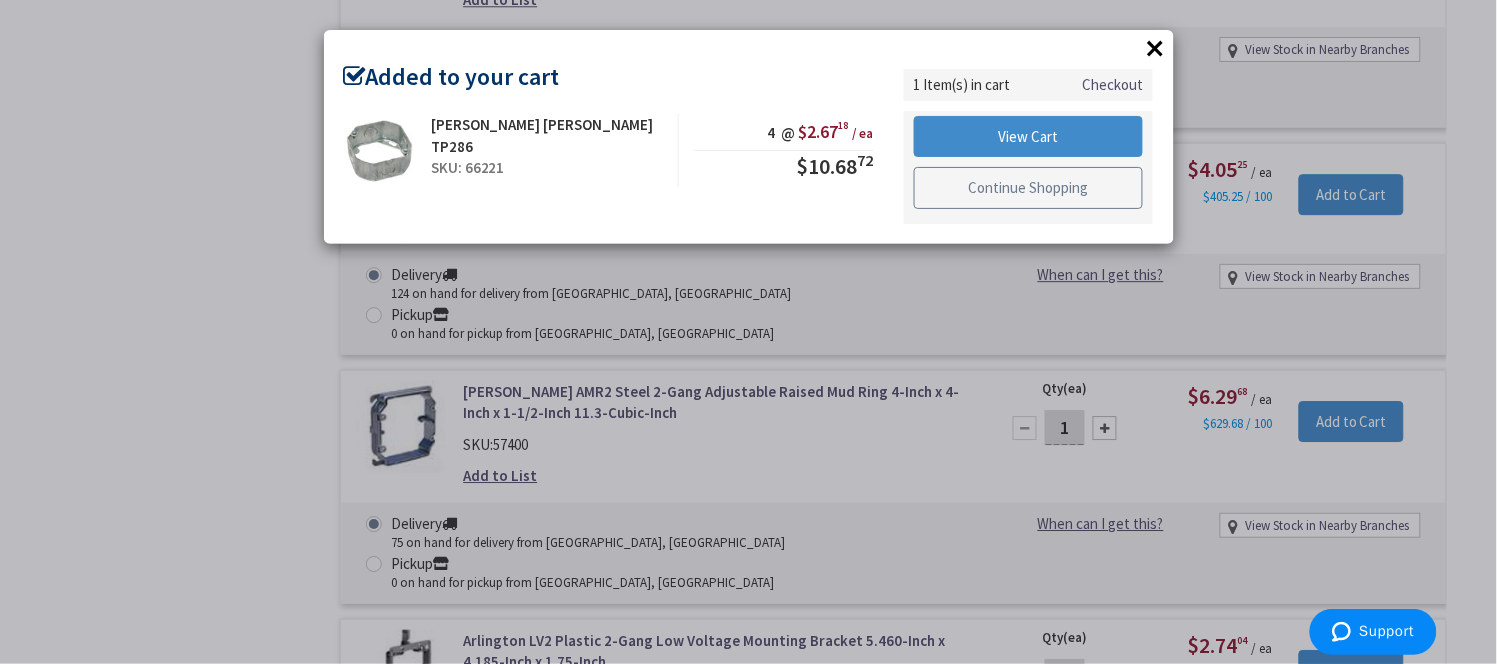 click on "Continue Shopping" at bounding box center [1029, 188] 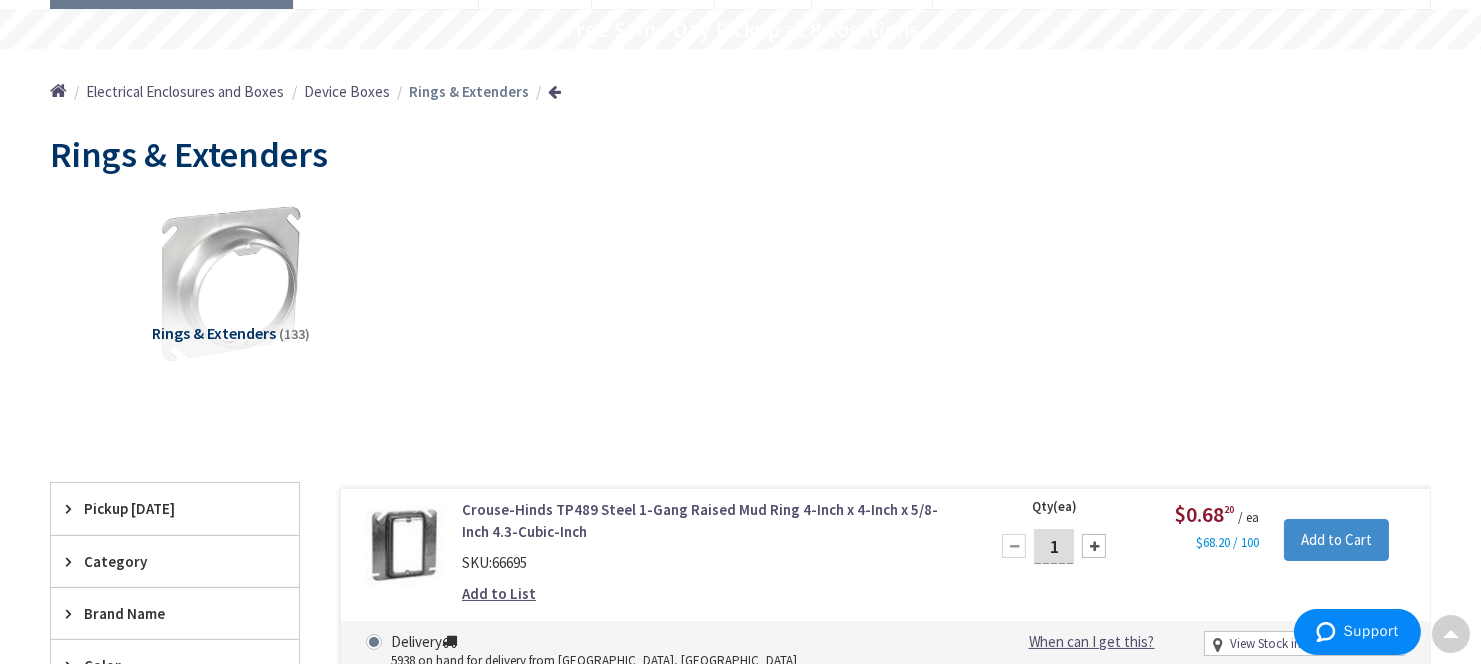 scroll, scrollTop: 0, scrollLeft: 0, axis: both 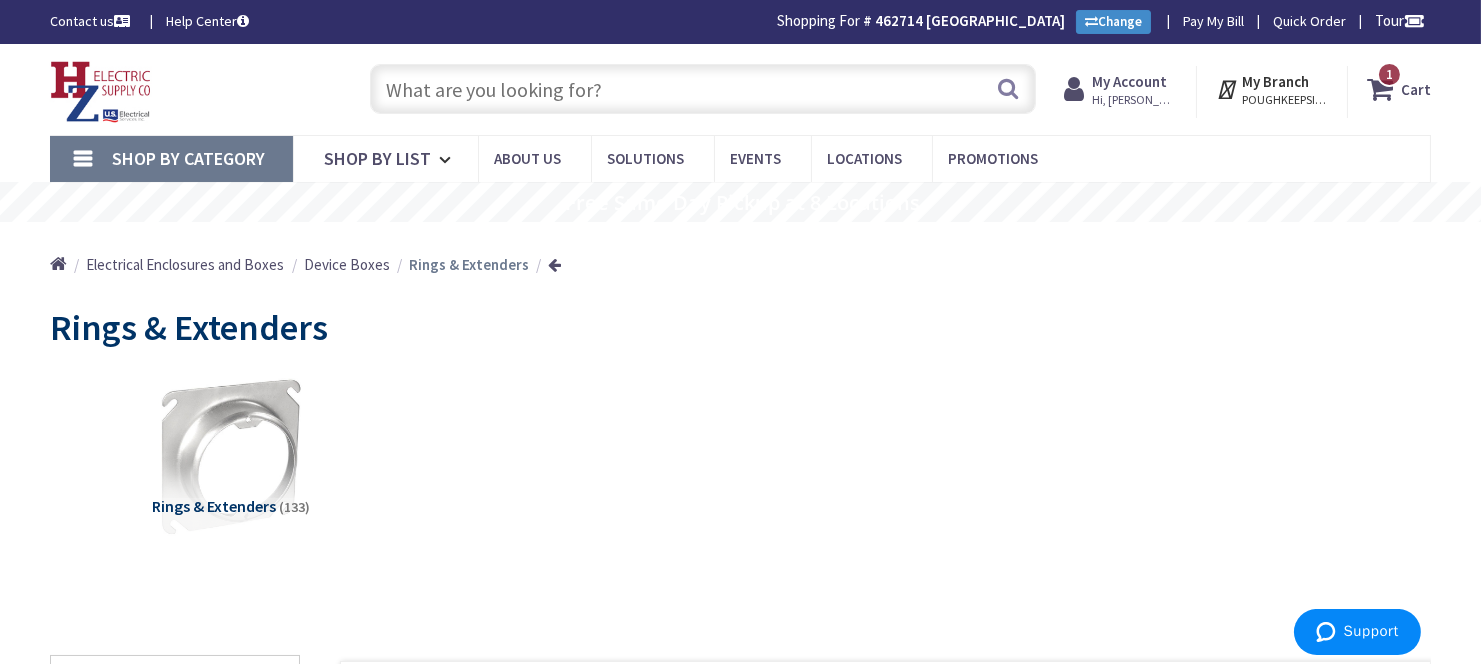 click at bounding box center [703, 89] 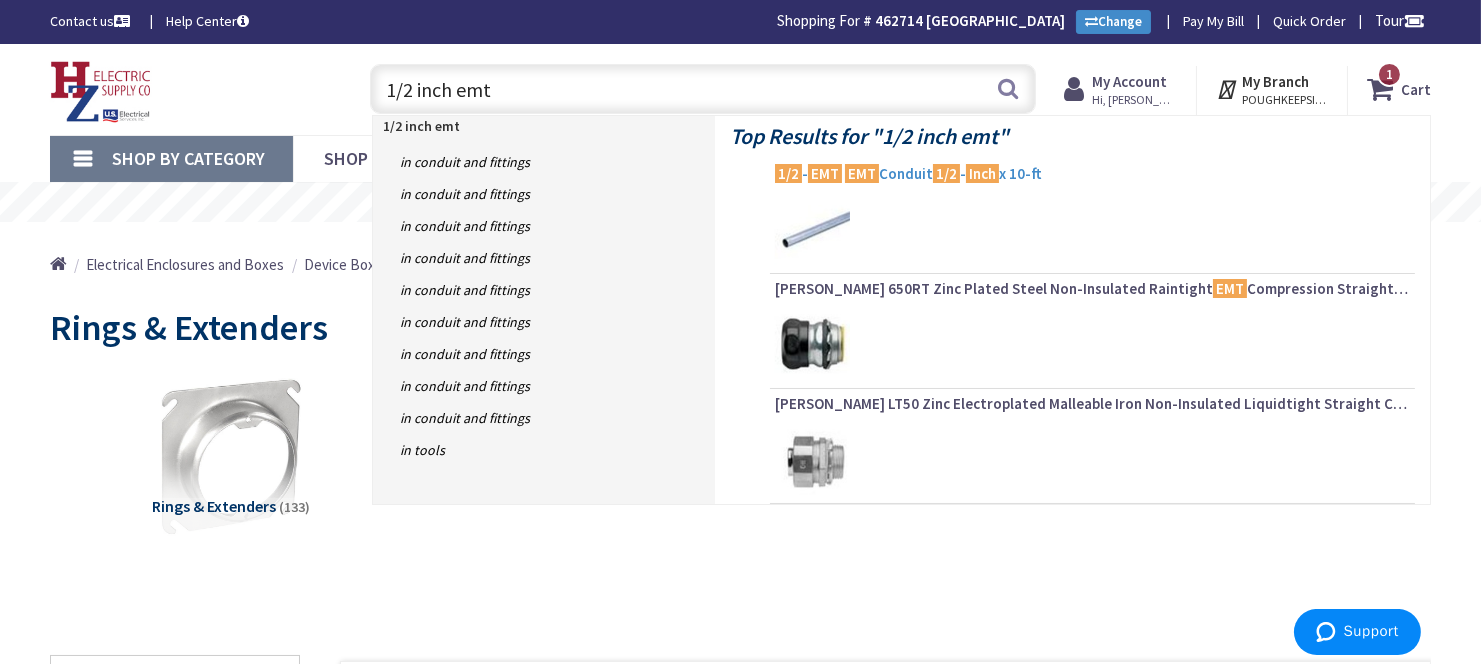 type on "1/2 inch emt" 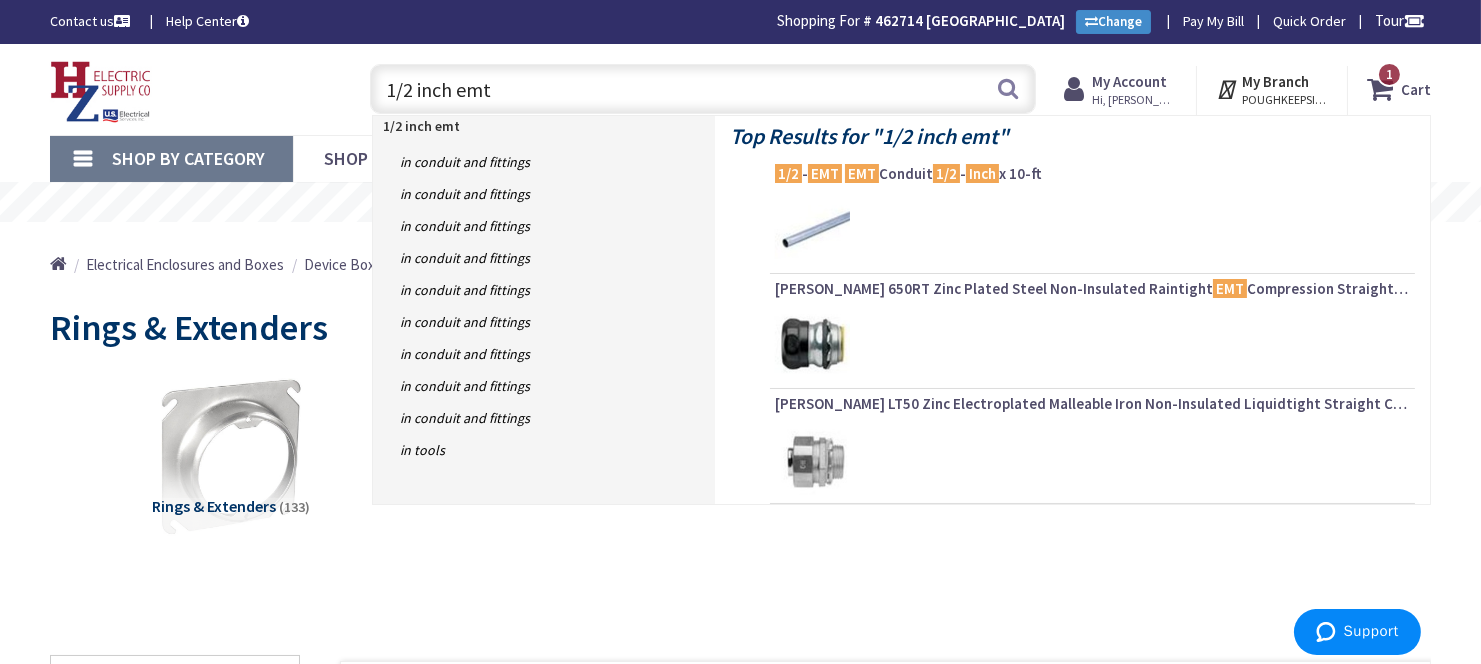click on "1/2 - EMT   EMT  Conduit  1/2 - Inch  x 10-ft" at bounding box center (1092, 174) 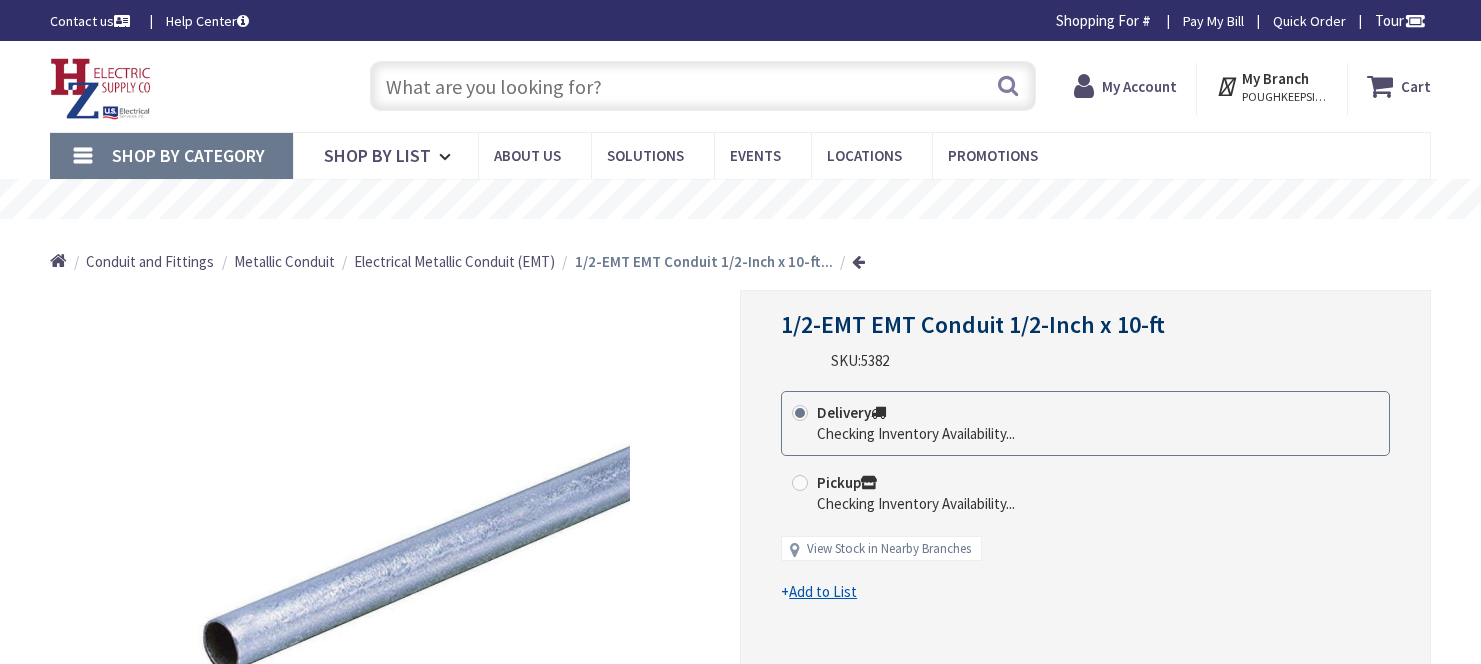 scroll, scrollTop: 0, scrollLeft: 0, axis: both 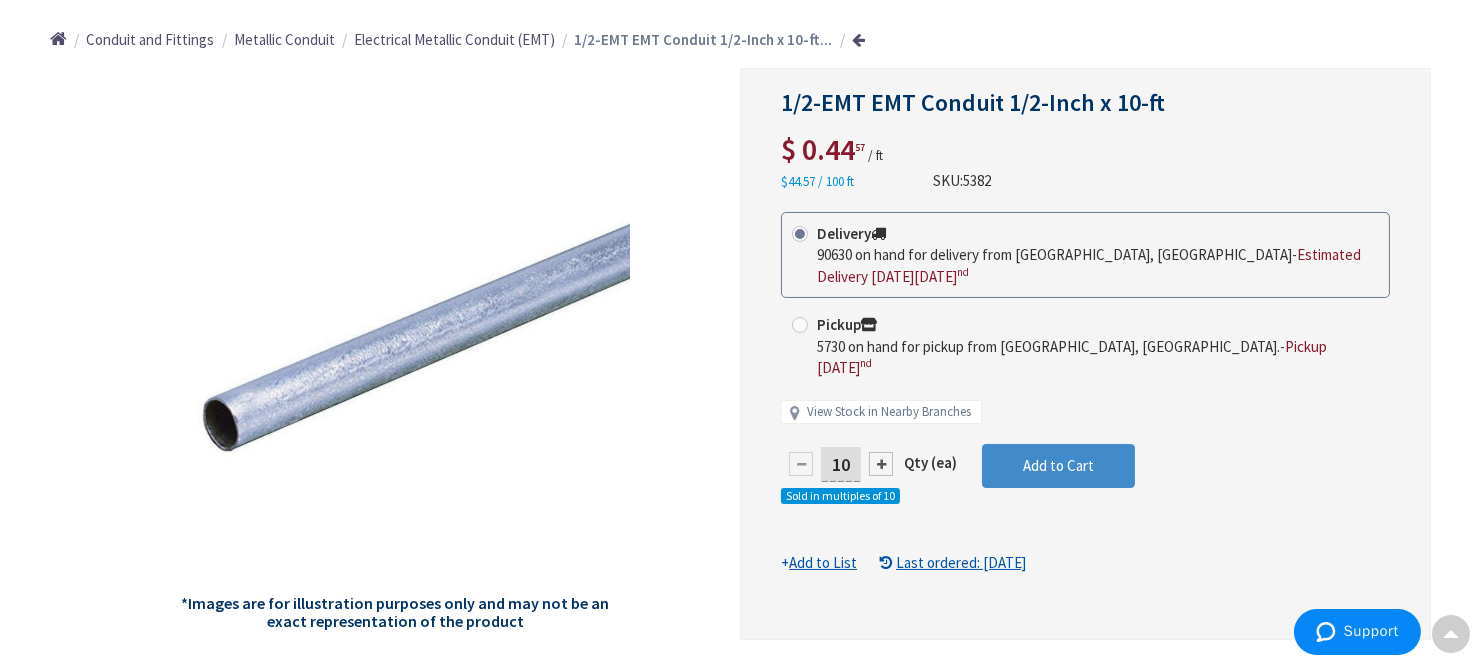 click on "10" at bounding box center [841, 464] 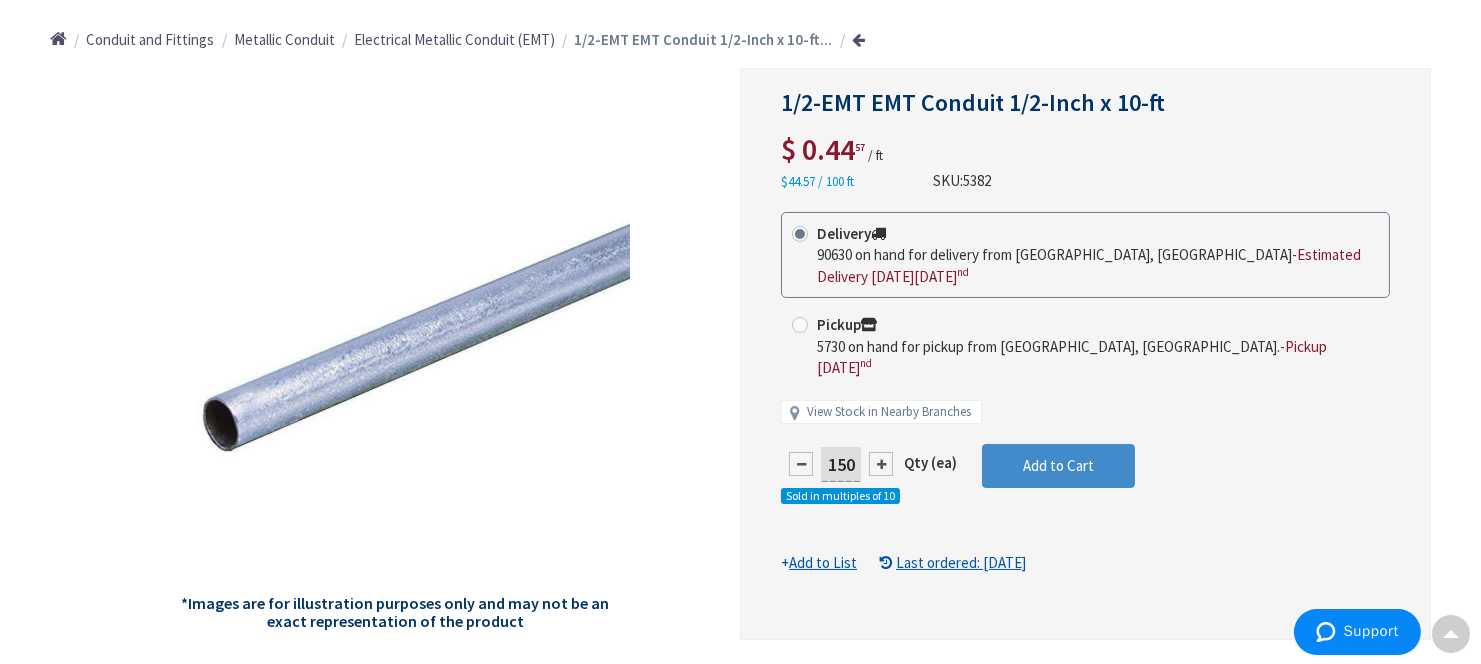 type on "150" 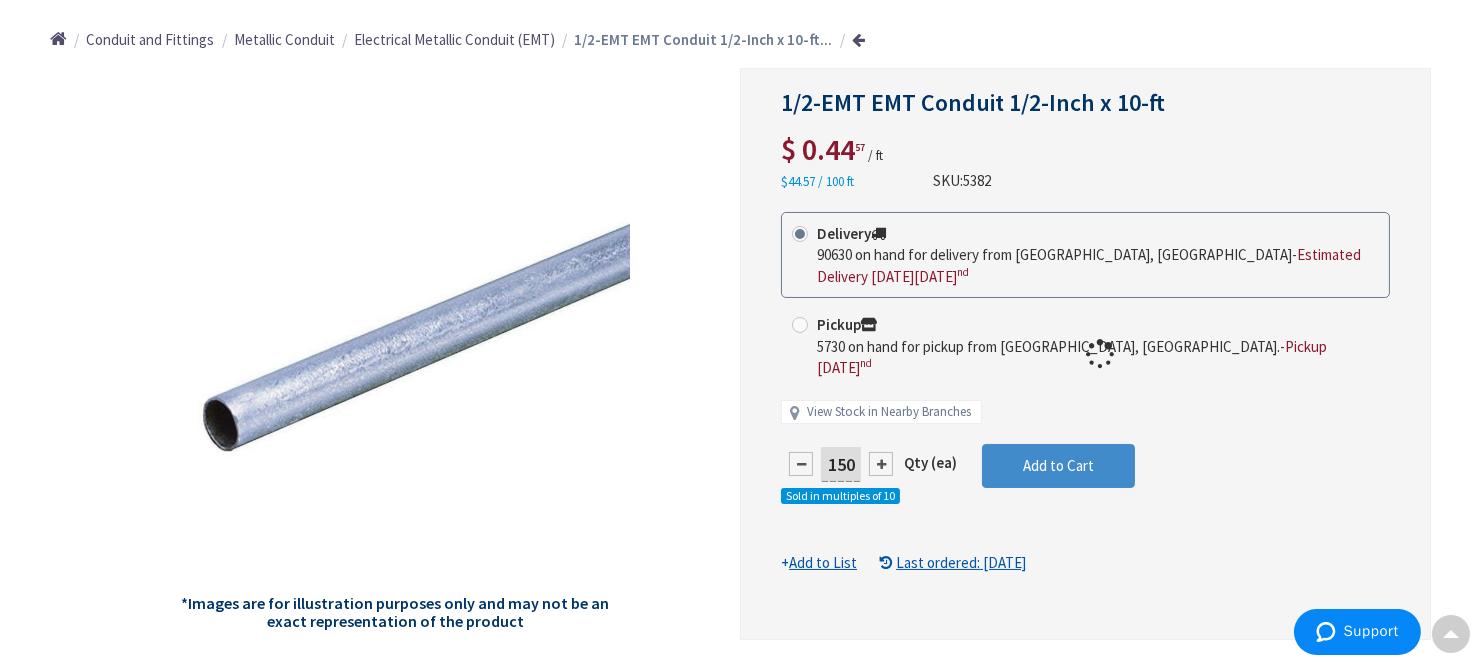 click on "Delivery
90630 on hand for delivery from Middletown, CT
-  Estimated Delivery on Wednesday, July 2 nd
Pickup
5730 on hand for pickup from Poughkeepsie, NY.
-  Pickup Wednesday, July 2 nd
View Stock in Nearby Branches" at bounding box center [1085, 328] 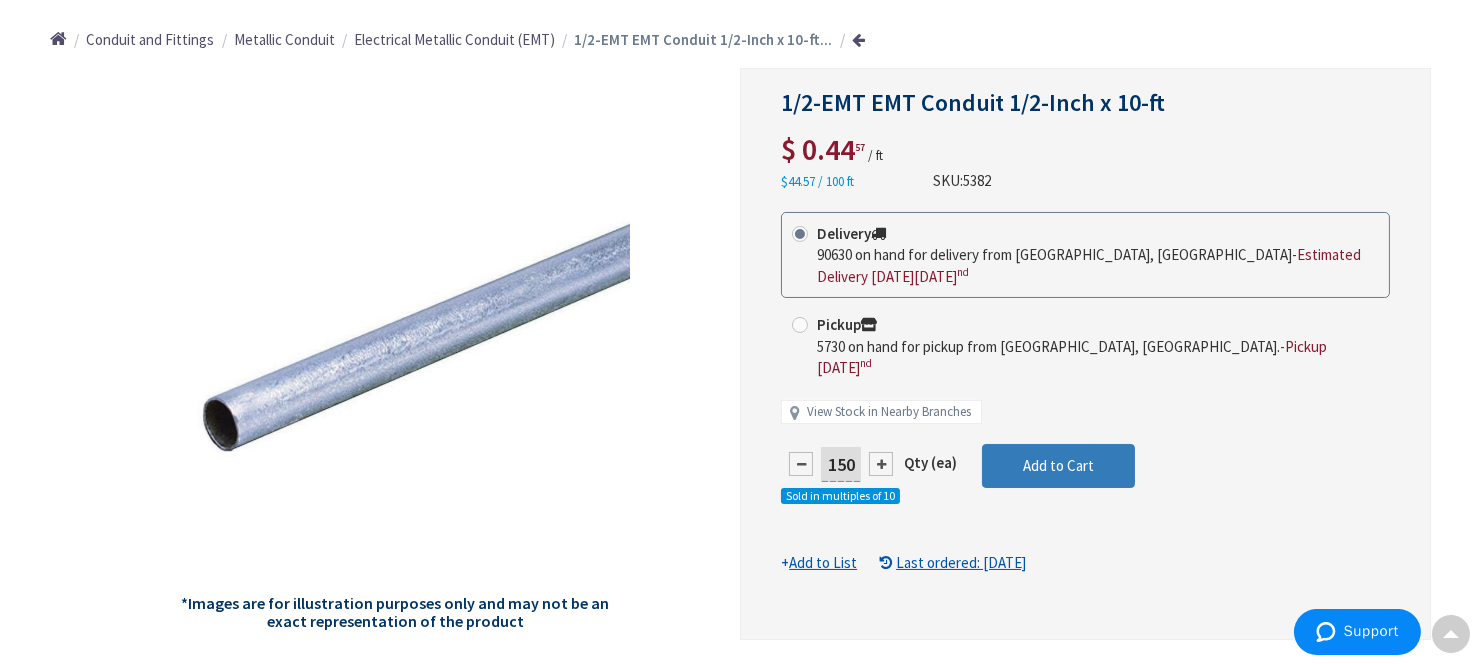 click on "Add to Cart" at bounding box center (1058, 465) 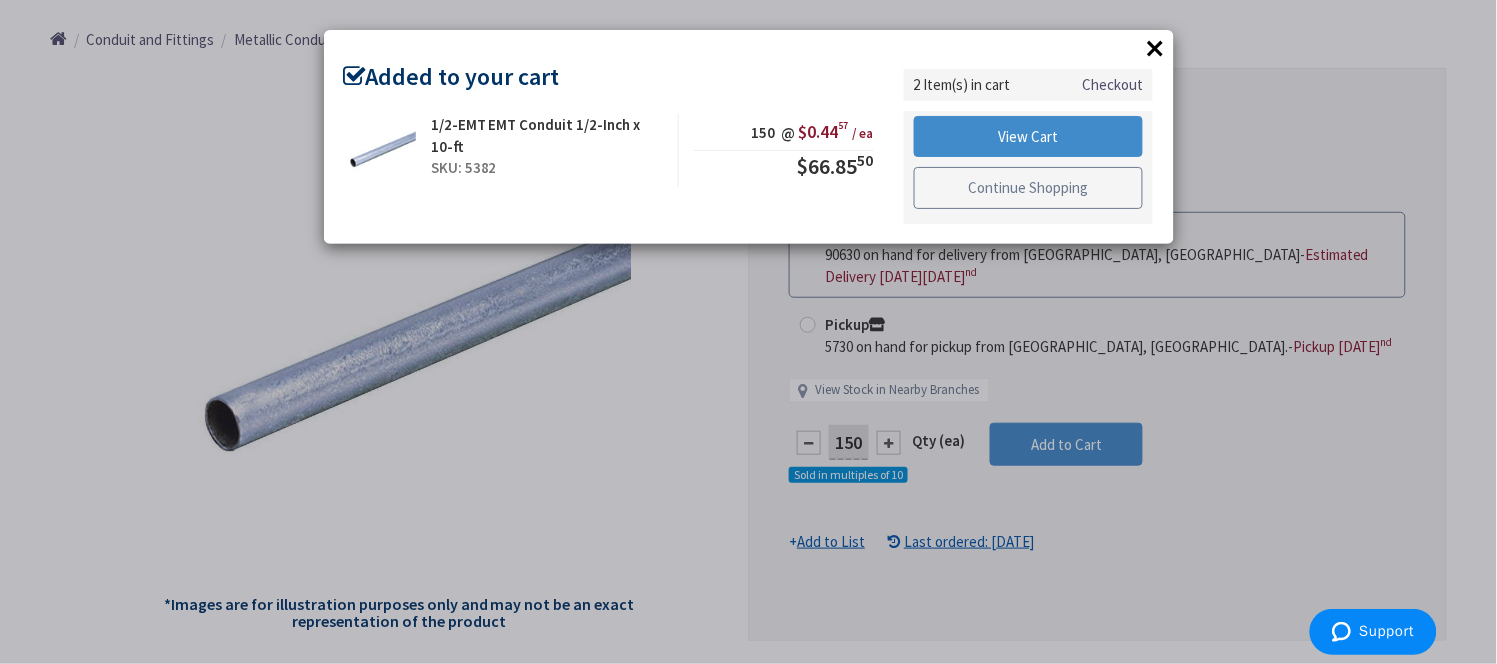 click on "Continue Shopping" at bounding box center (1029, 188) 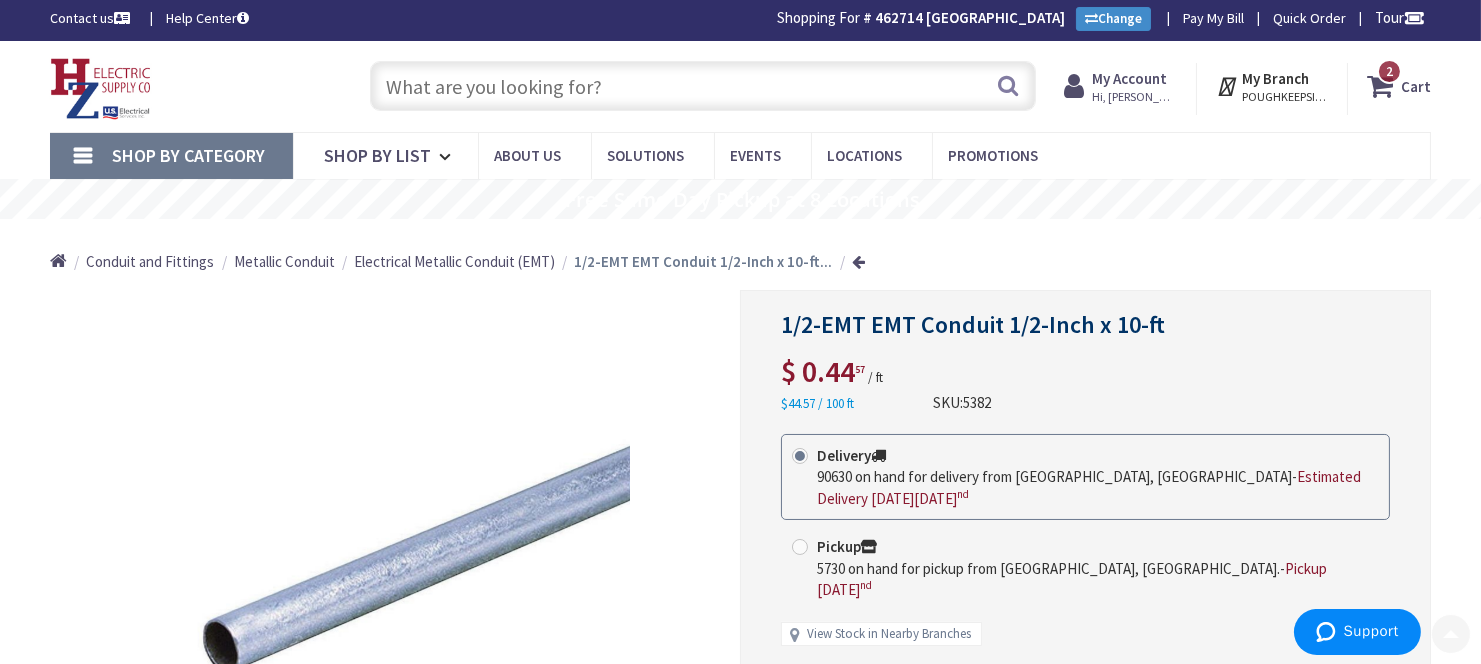 scroll, scrollTop: 0, scrollLeft: 0, axis: both 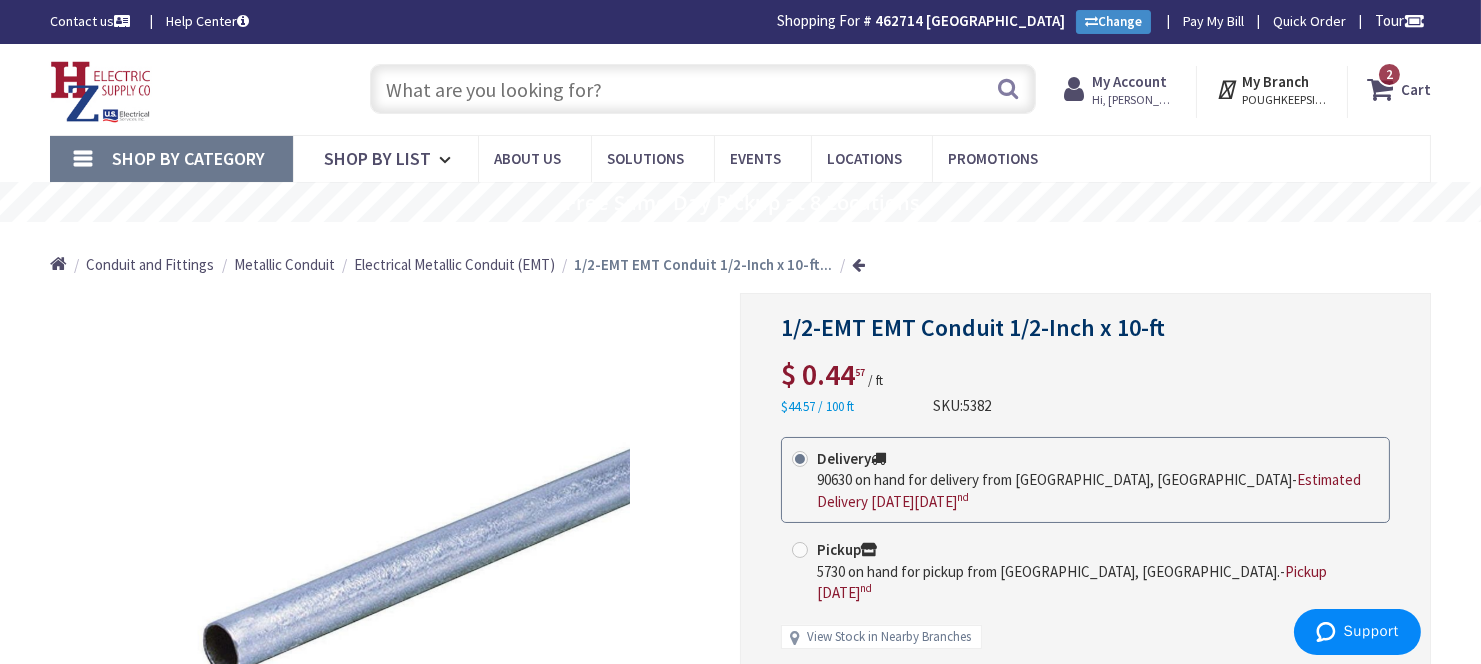 click at bounding box center (703, 89) 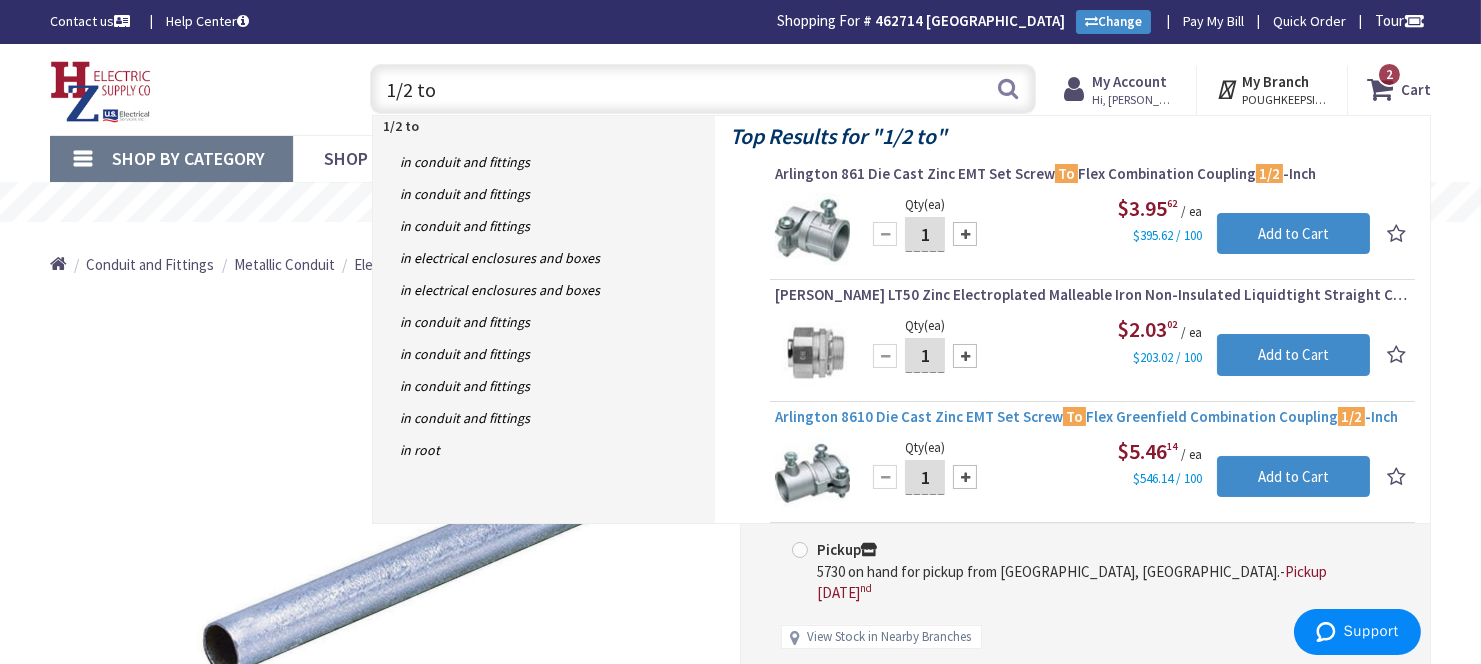type on "1/2 to" 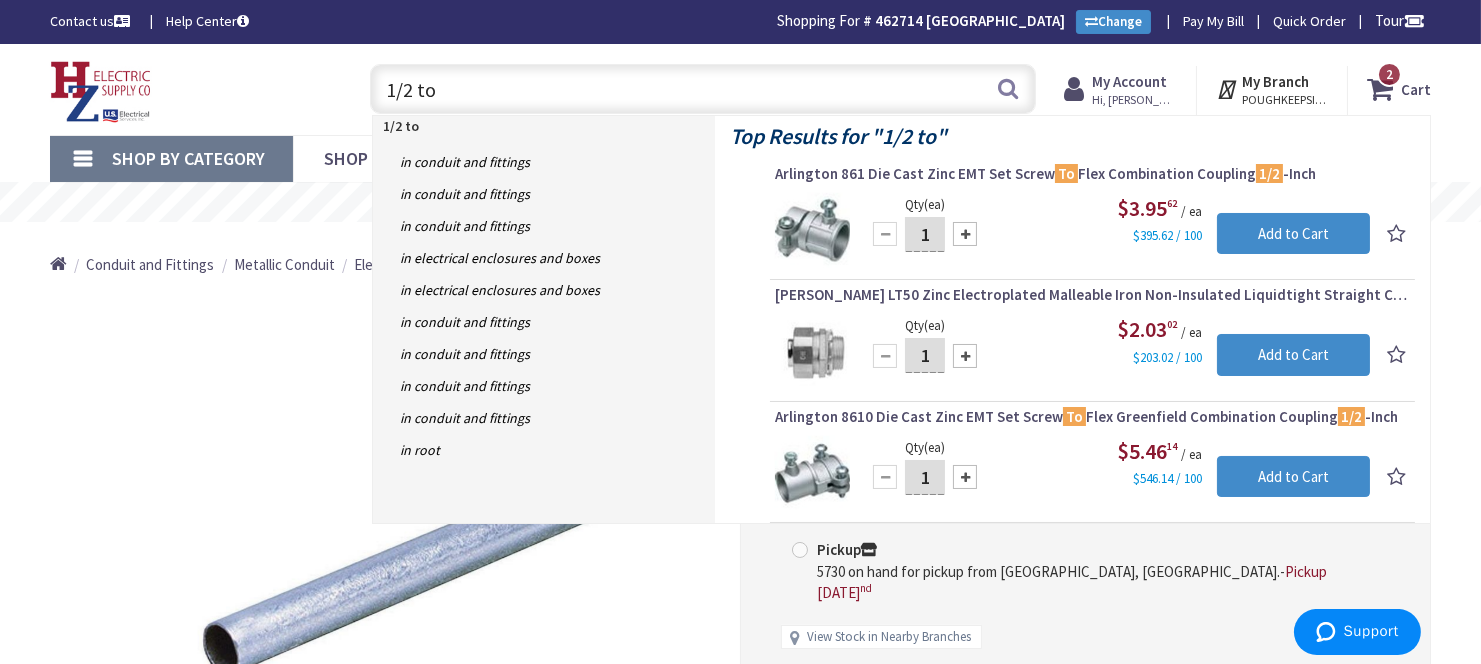 click on "Arlington 8610 Die Cast Zinc EMT Set Screw  To  Flex Greenfield Combination Coupling  1/2 -Inch" at bounding box center [1092, 417] 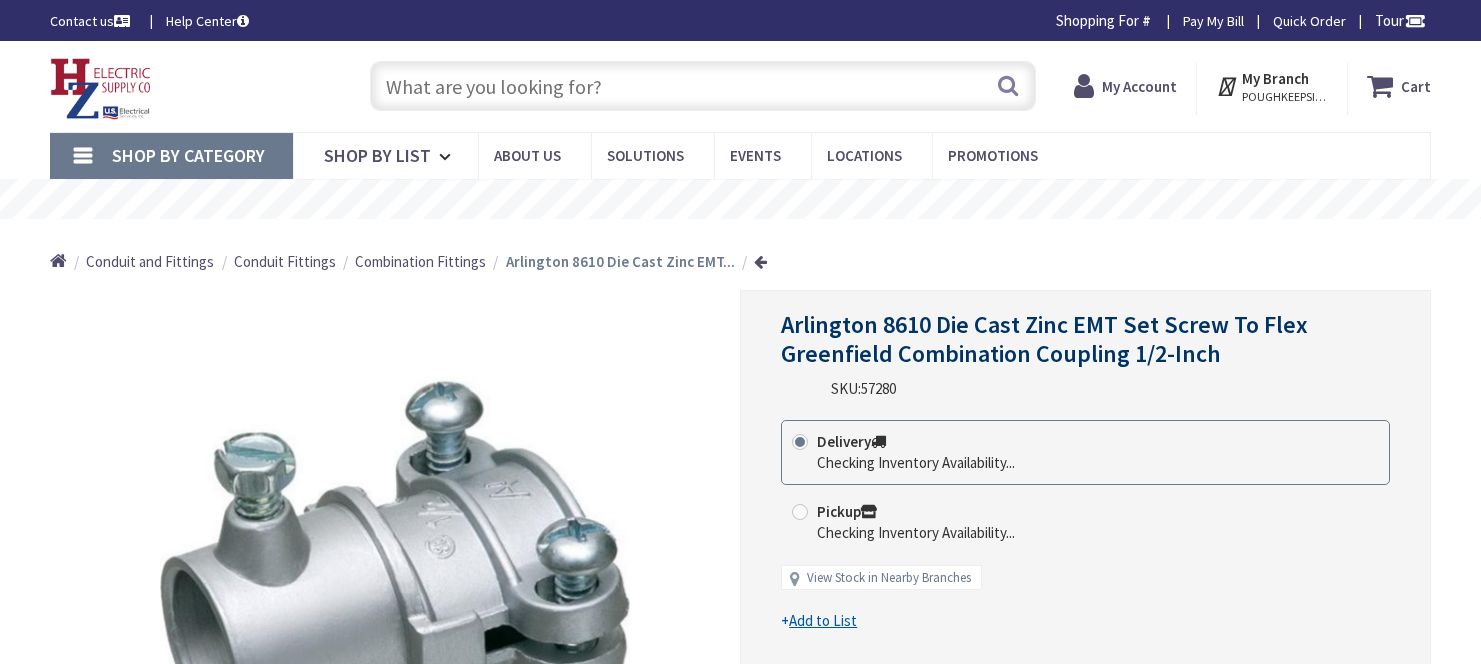 scroll, scrollTop: 0, scrollLeft: 0, axis: both 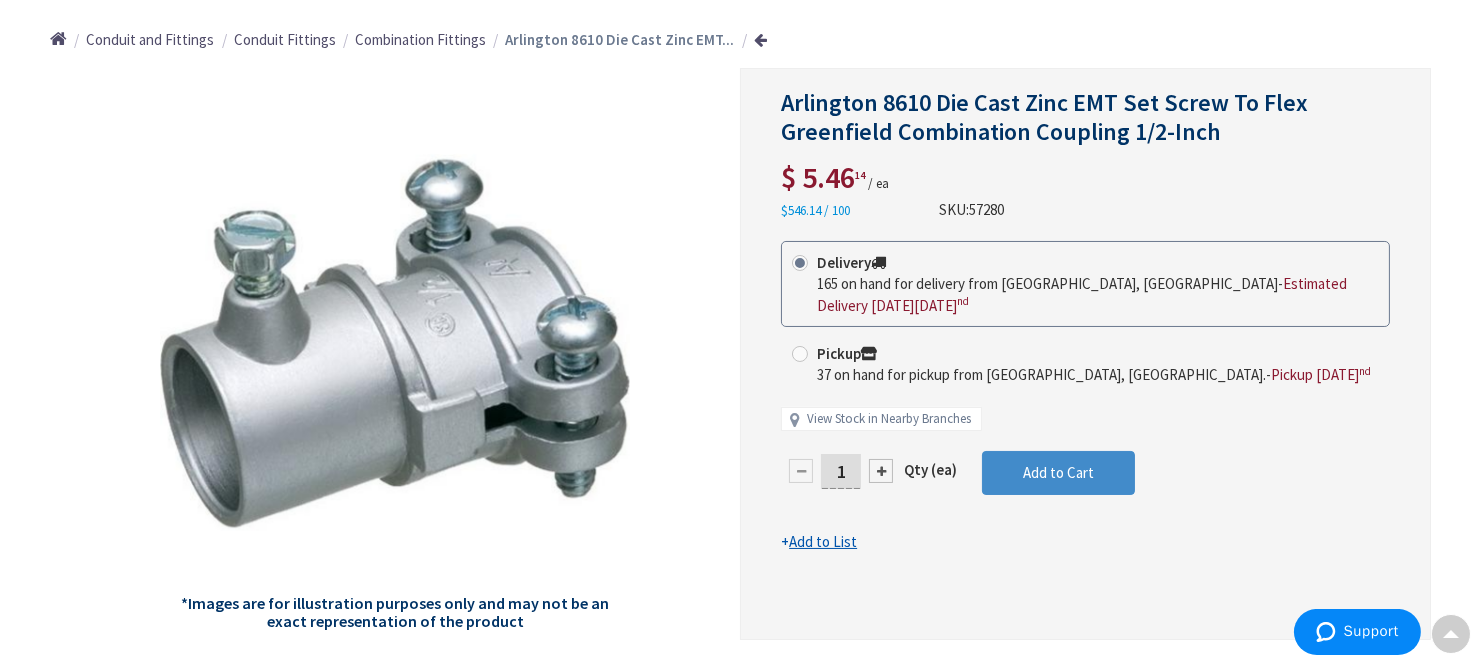 click on "1" at bounding box center (841, 471) 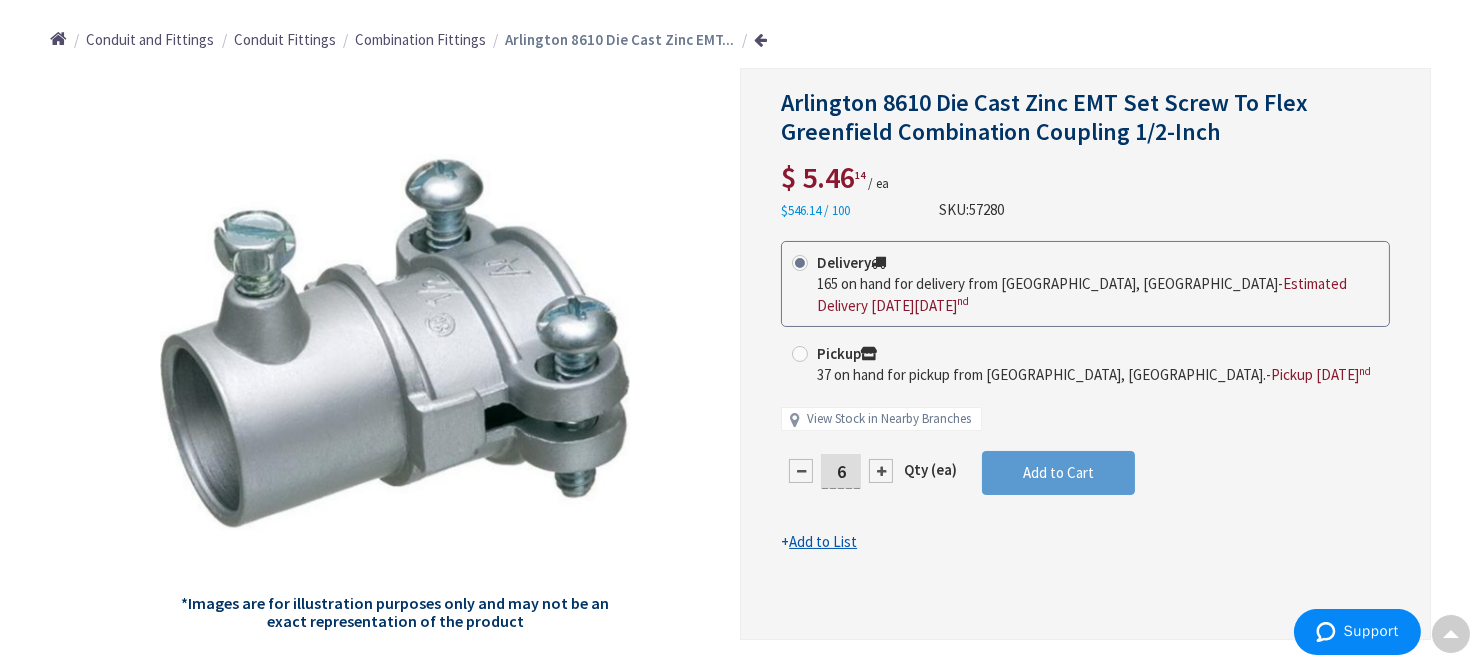 type on "6" 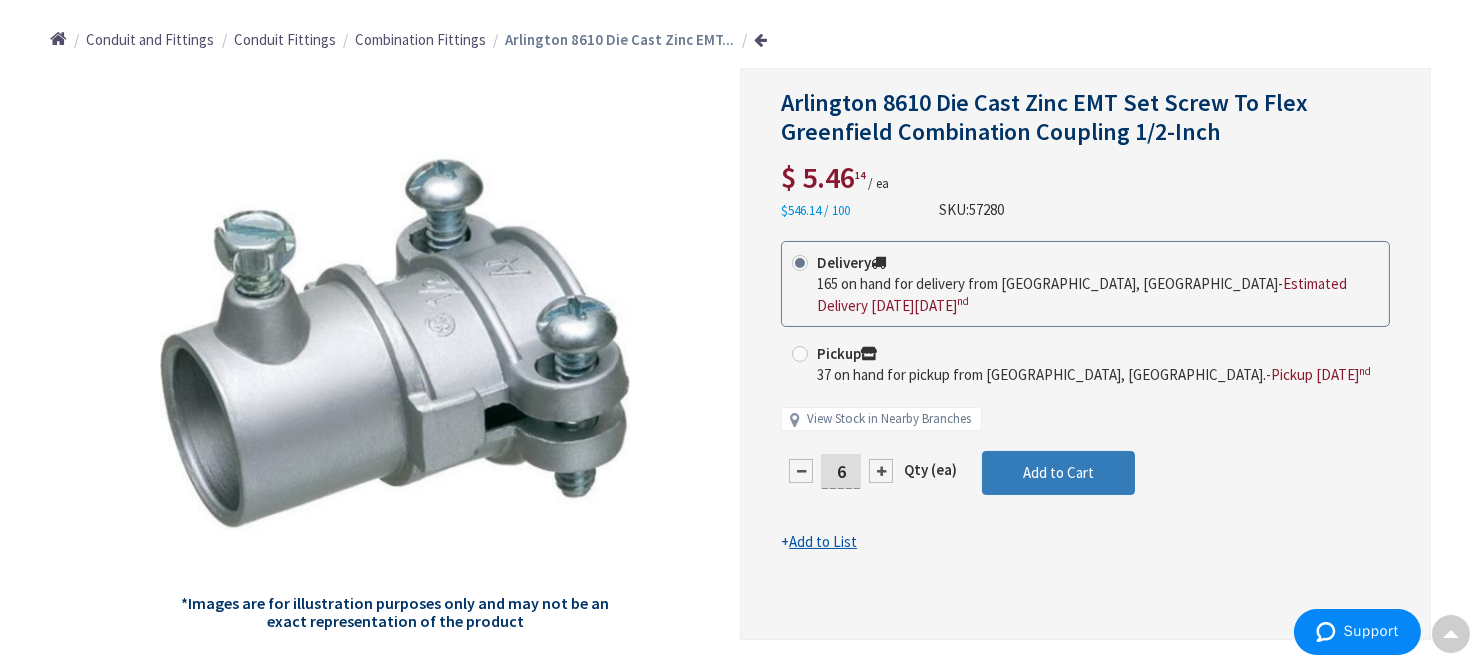 click on "This product is Discontinued
Delivery
165 on hand for delivery from Middletown, CT
-  Estimated Delivery on Wednesday, July 2 nd
Pickup
37 on hand for pickup from Poughkeepsie, NY.
-  Pickup Wednesday, July 2 nd
View Stock in Nearby Branches
6 Qty (ea) Add to Cart" at bounding box center (1085, 397) 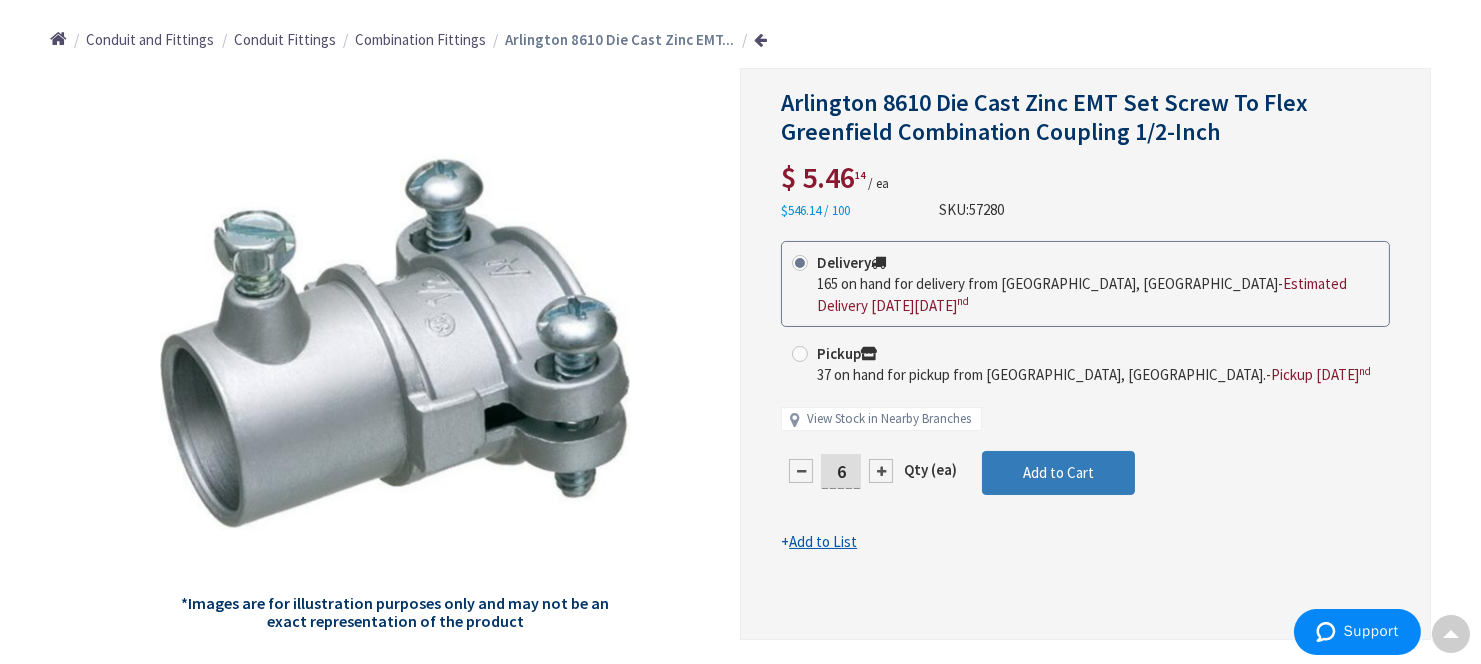 click on "Add to Cart" at bounding box center [1058, 472] 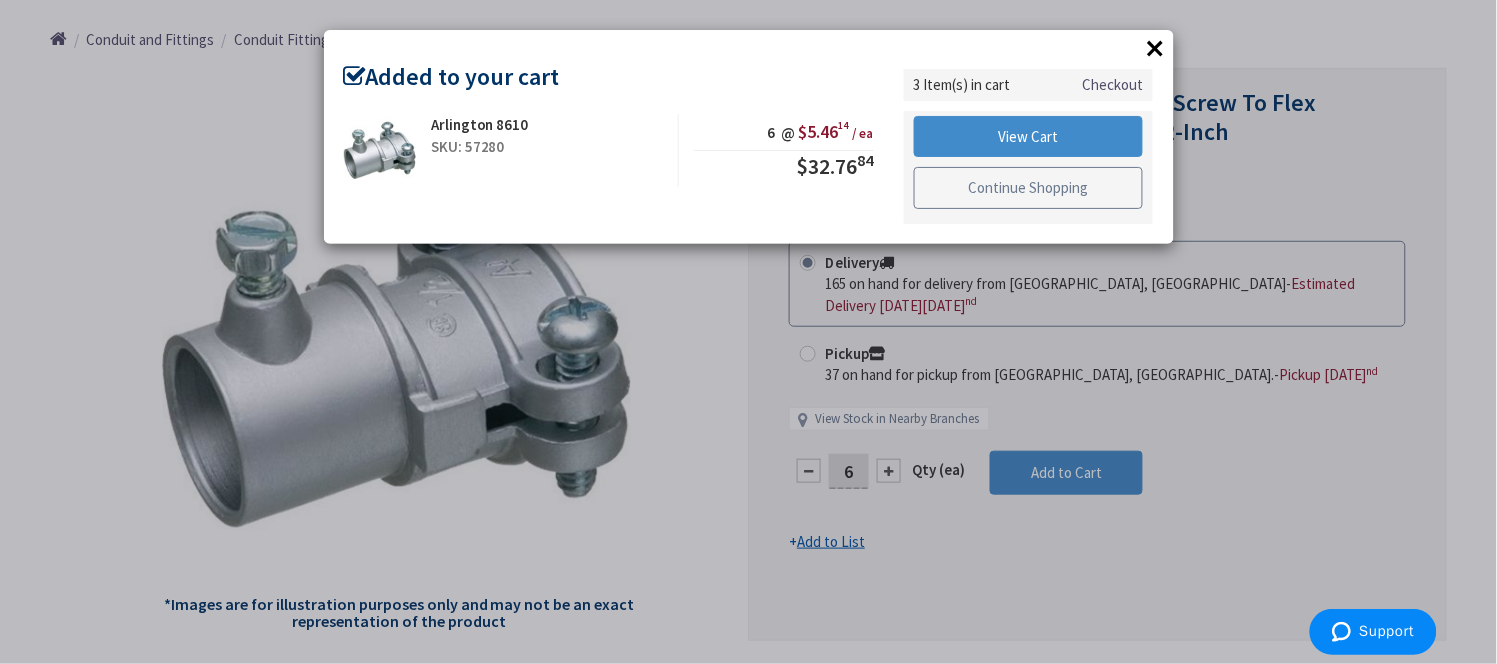click on "Continue Shopping" at bounding box center [1029, 188] 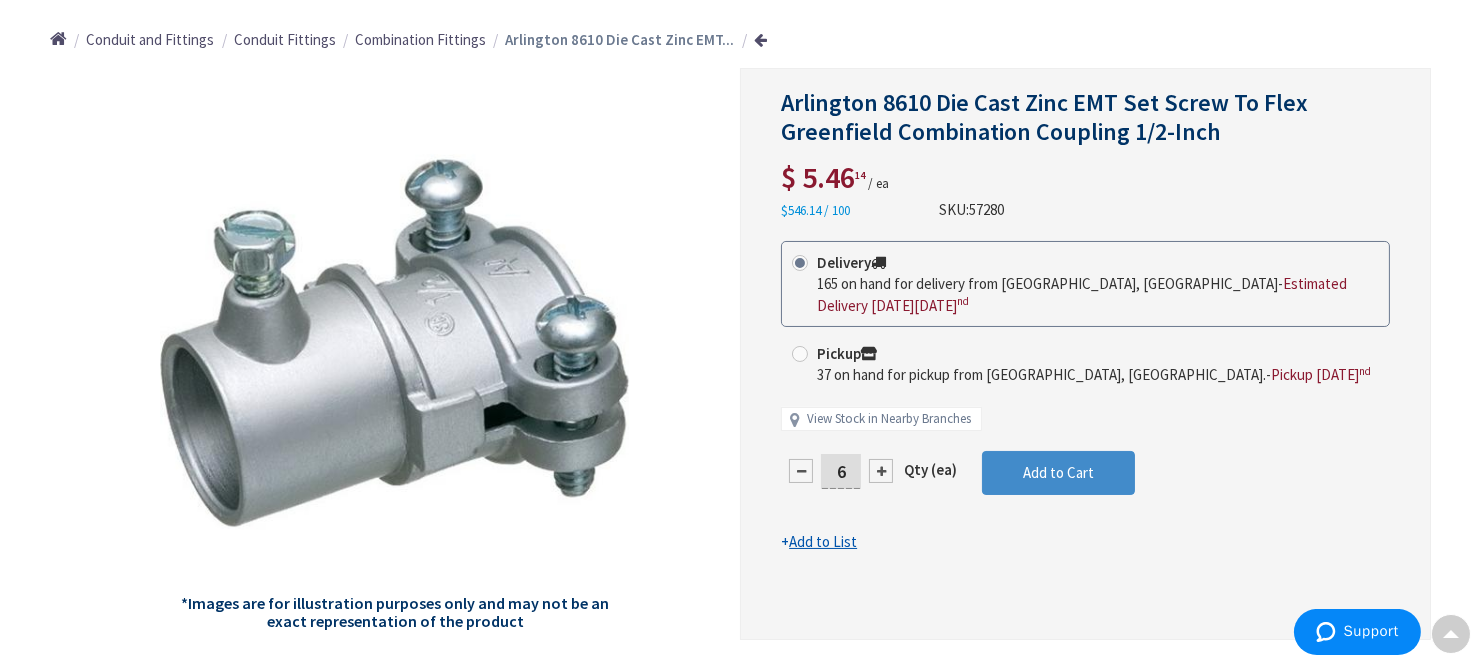 scroll, scrollTop: 0, scrollLeft: 0, axis: both 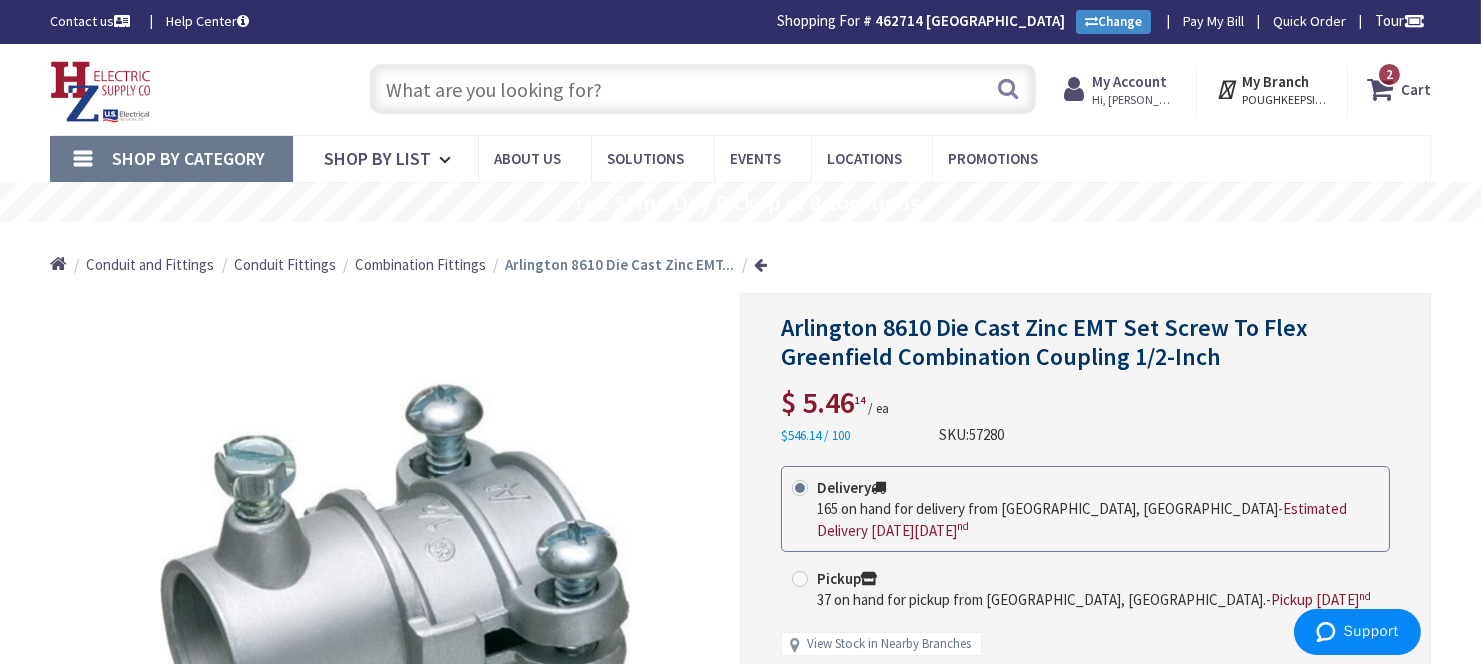 click at bounding box center (703, 89) 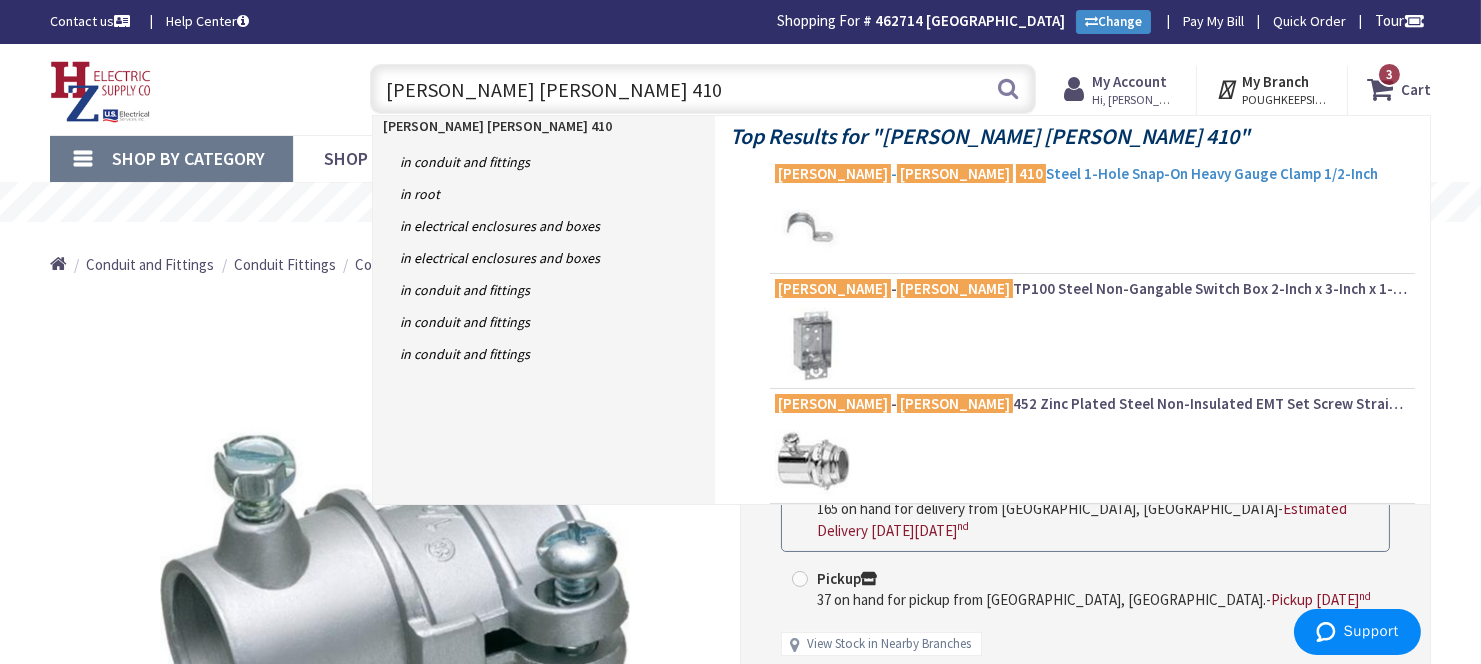 type on "crouse hinds 410" 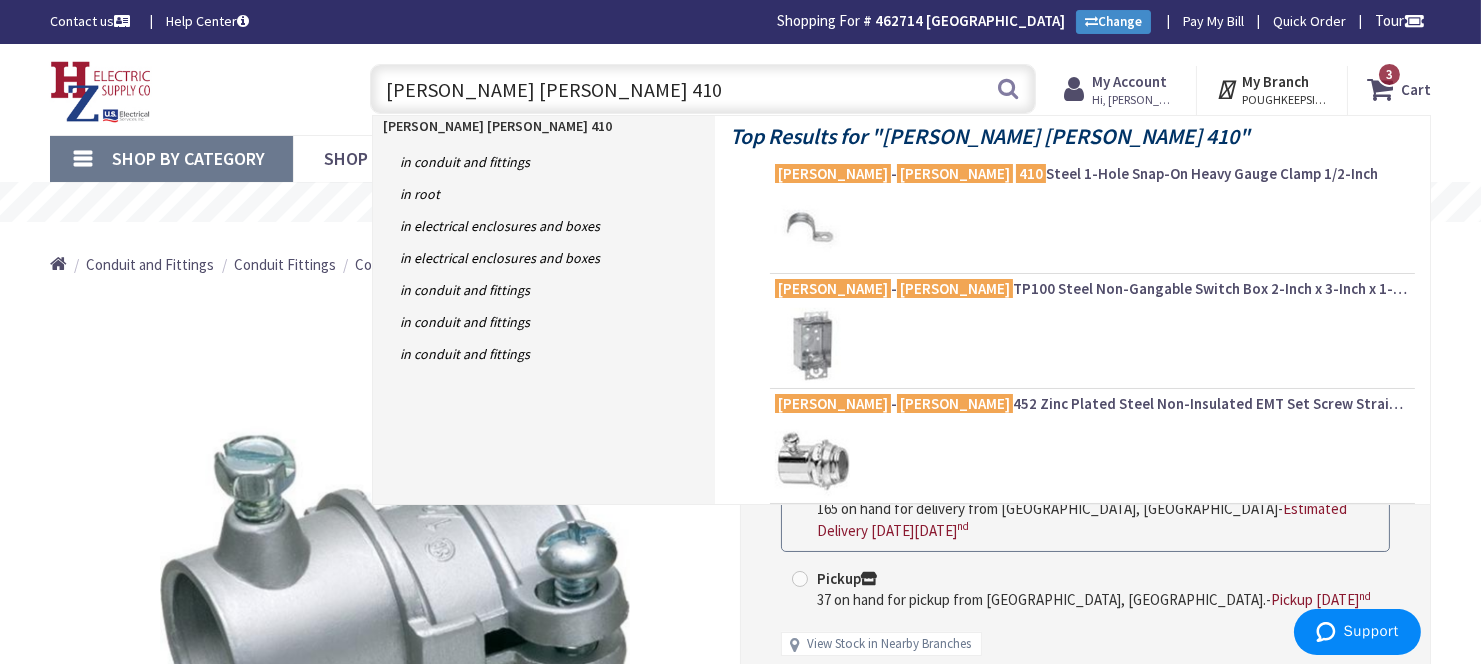 click on "Crouse - Hinds   410  Steel 1-Hole Snap-On Heavy Gauge Clamp 1/2-Inch" at bounding box center (1092, 174) 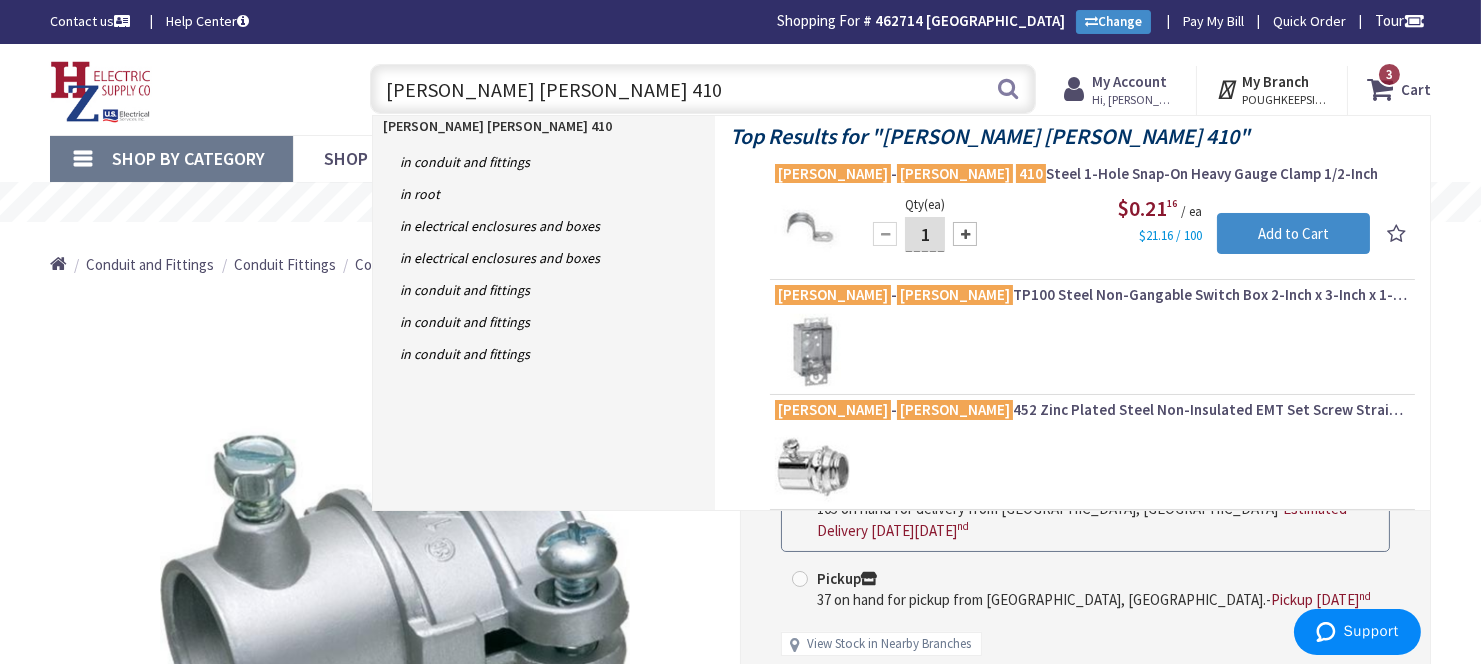 click on "Crouse - Hinds   410  Steel 1-Hole Snap-On Heavy Gauge Clamp 1/2-Inch" at bounding box center [1092, 174] 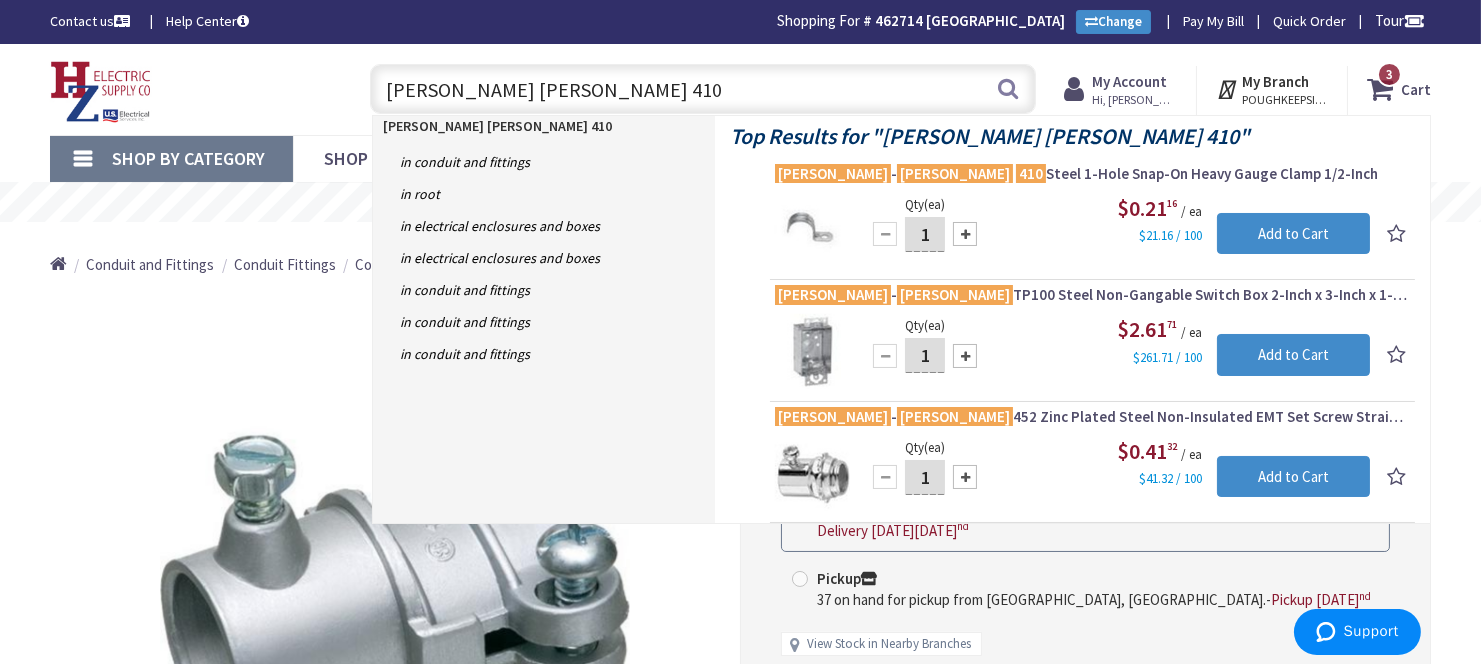 click on "Crouse - Hinds   410  Steel 1-Hole Snap-On Heavy Gauge Clamp 1/2-Inch" at bounding box center [1092, 174] 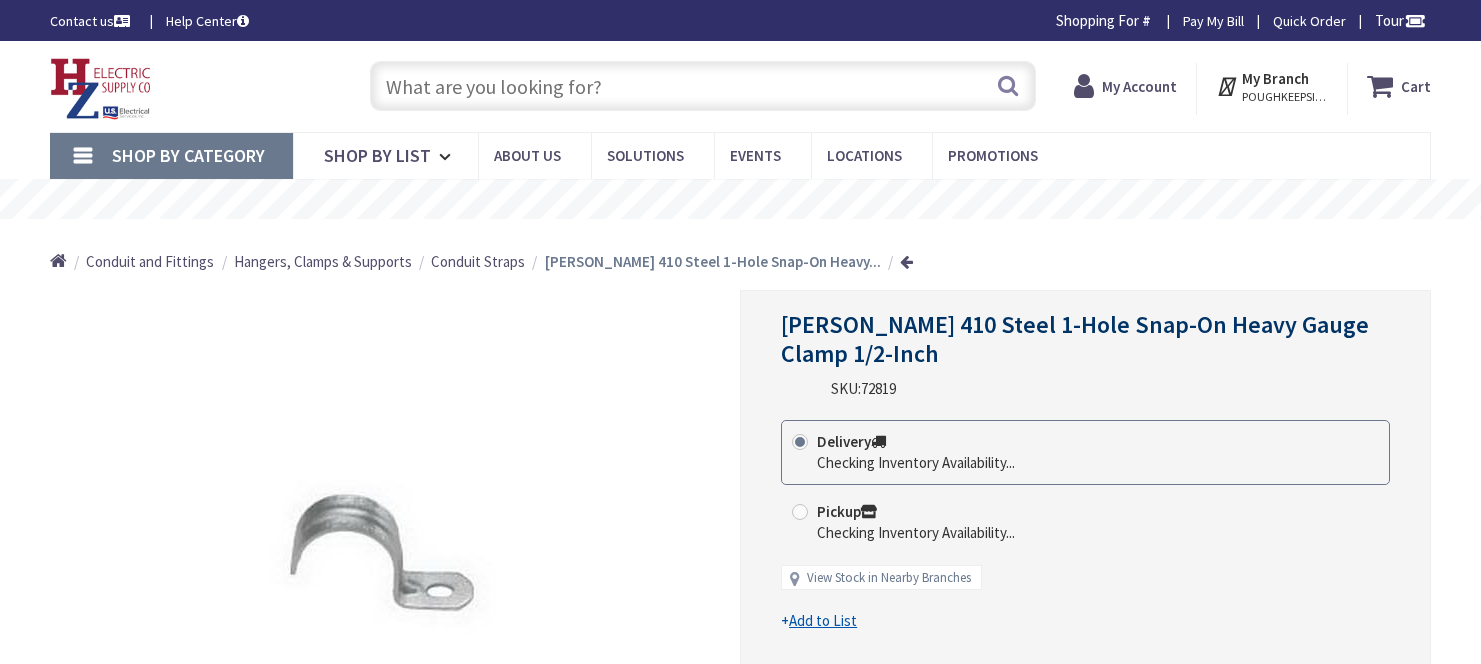 scroll, scrollTop: 0, scrollLeft: 0, axis: both 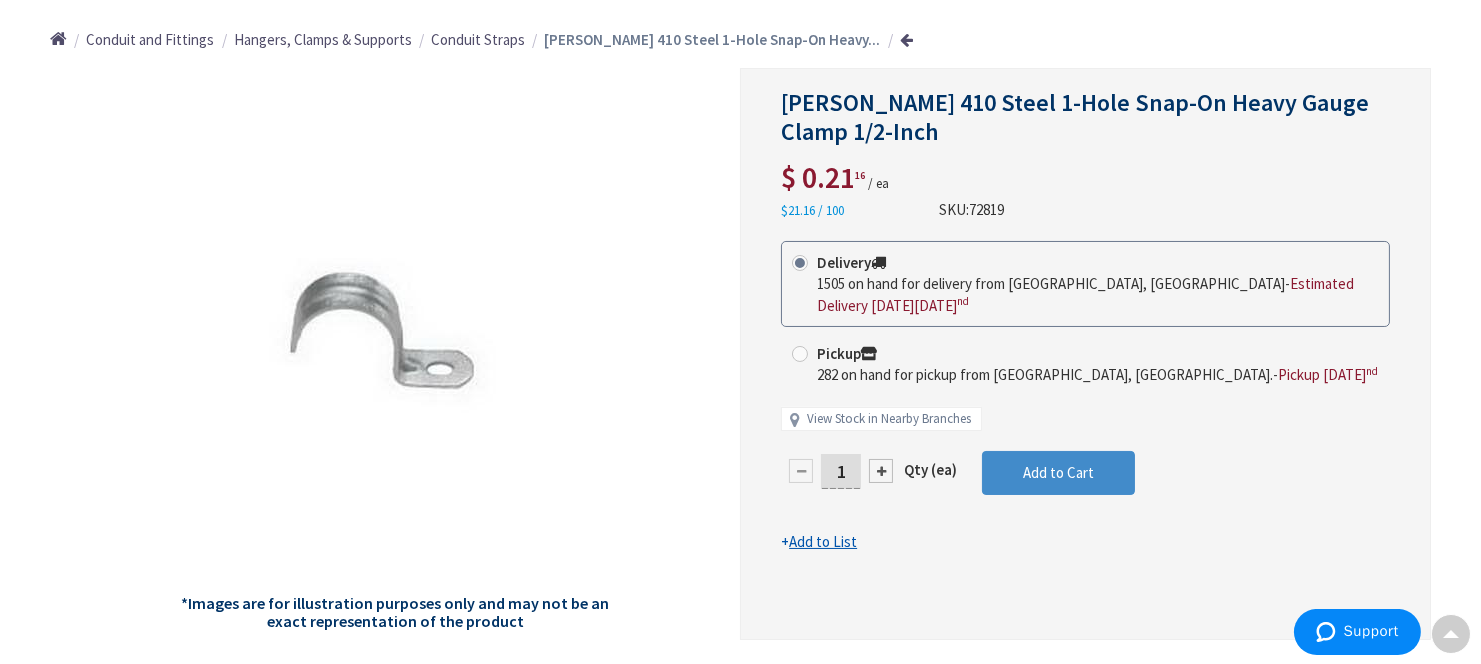 click on "1" at bounding box center [841, 471] 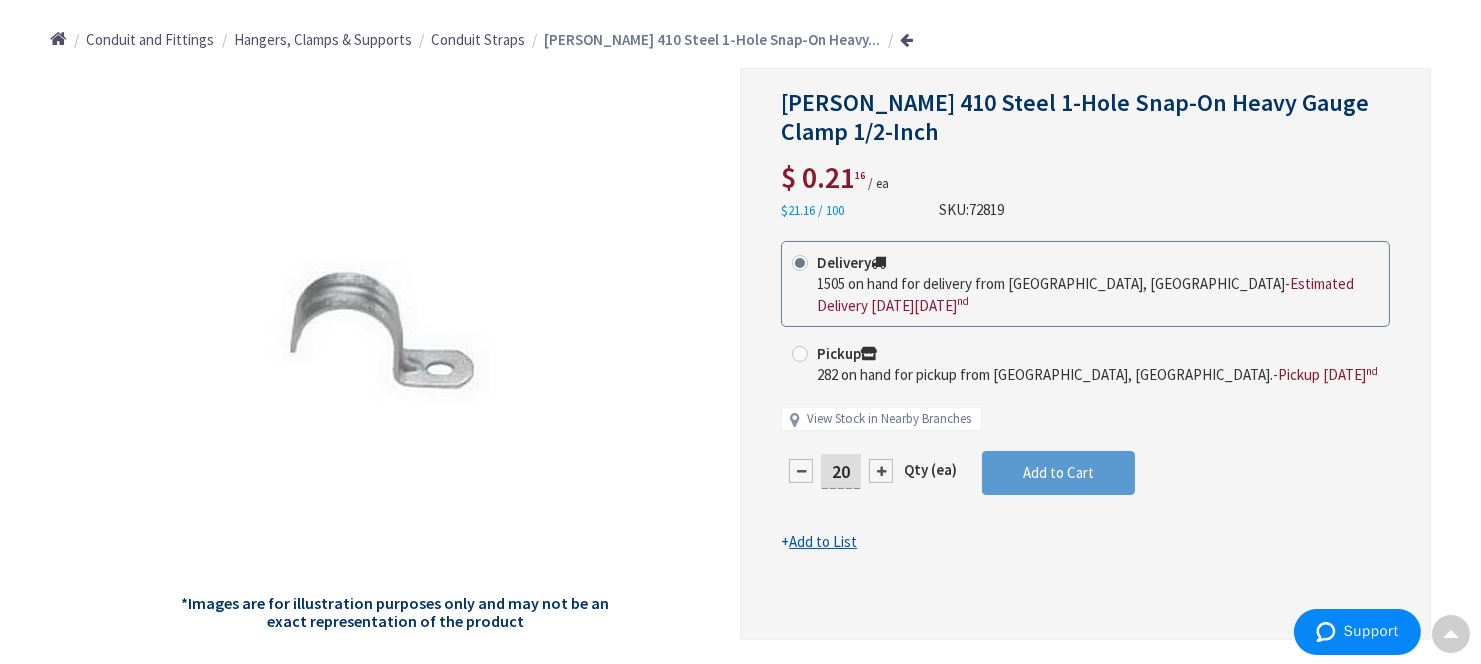 type on "20" 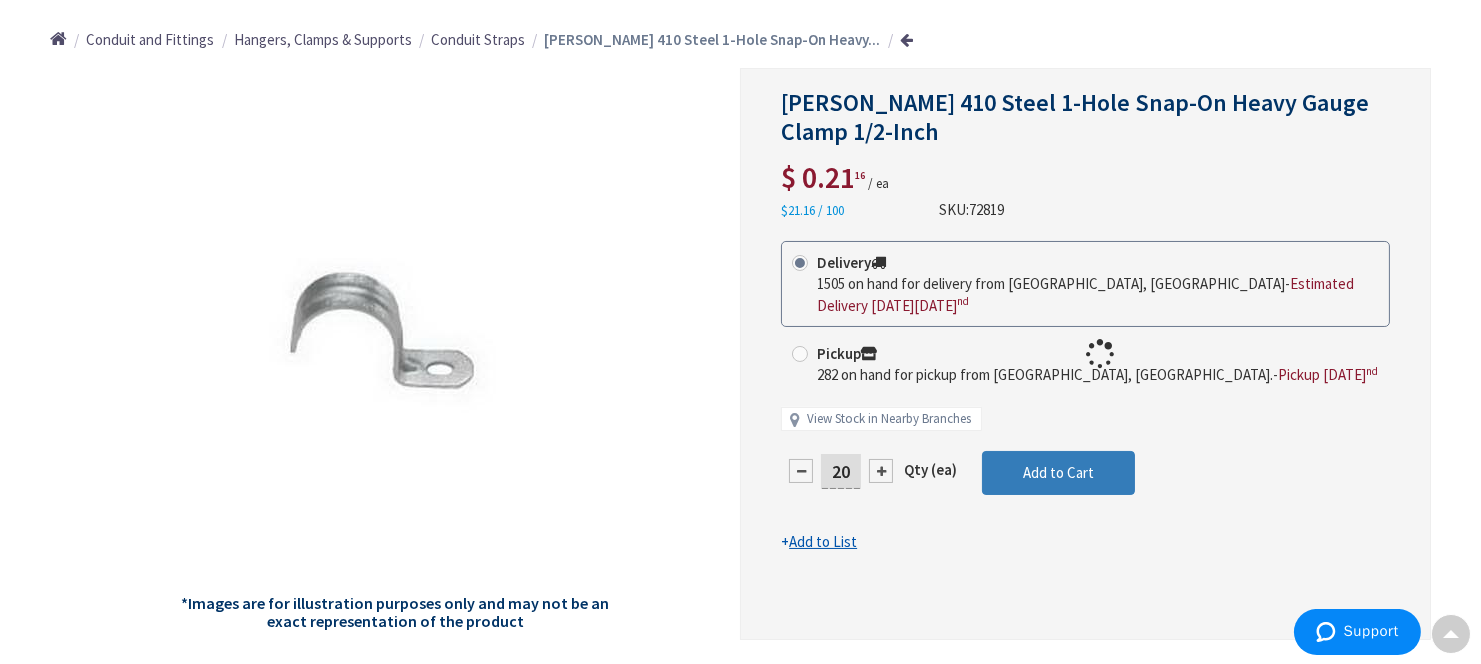 click on "This product is Discontinued
Delivery
1505 on hand for delivery from [GEOGRAPHIC_DATA], [GEOGRAPHIC_DATA]
-  Estimated Delivery [DATE][DATE]
Pickup
282 on hand for pickup from [GEOGRAPHIC_DATA], [GEOGRAPHIC_DATA].
-  Pickup [DATE]
View Stock in Nearby Branches
20 Qty (ea)" at bounding box center [1085, 397] 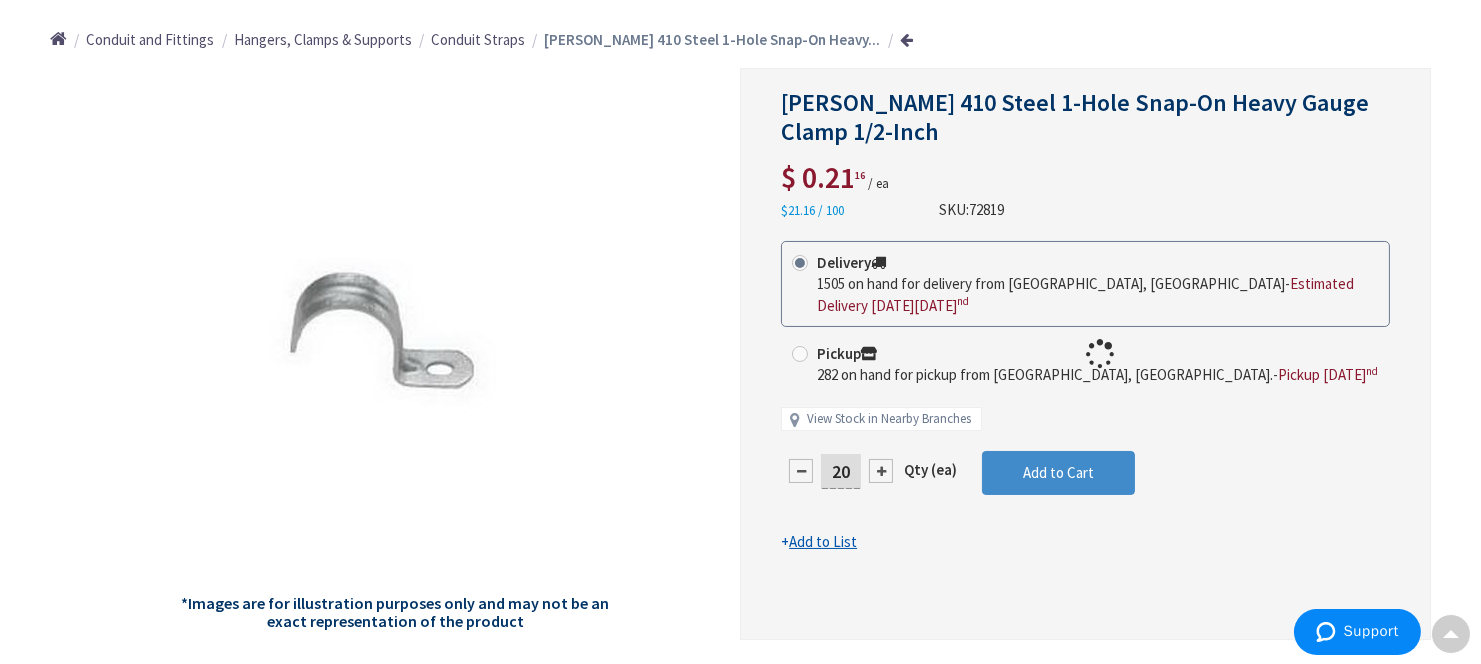 click at bounding box center [1085, 354] 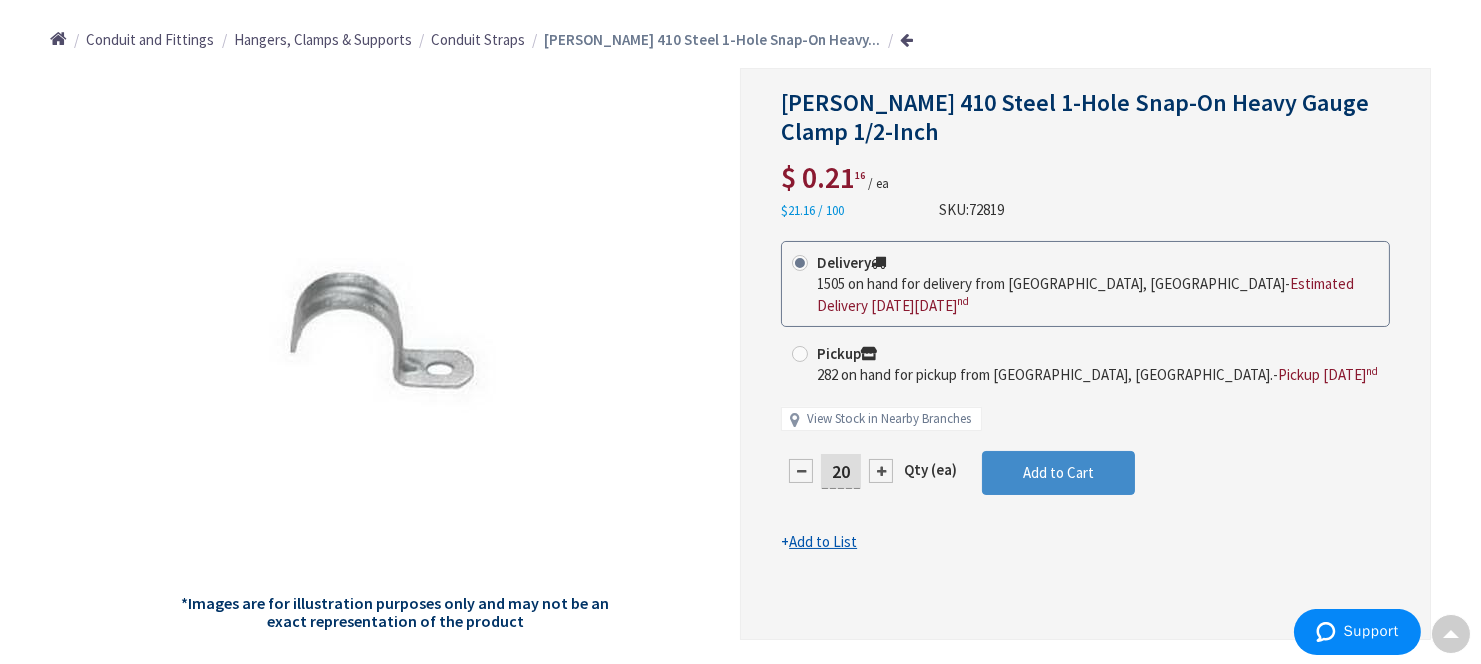 click on "Add to Cart" at bounding box center (1058, 481) 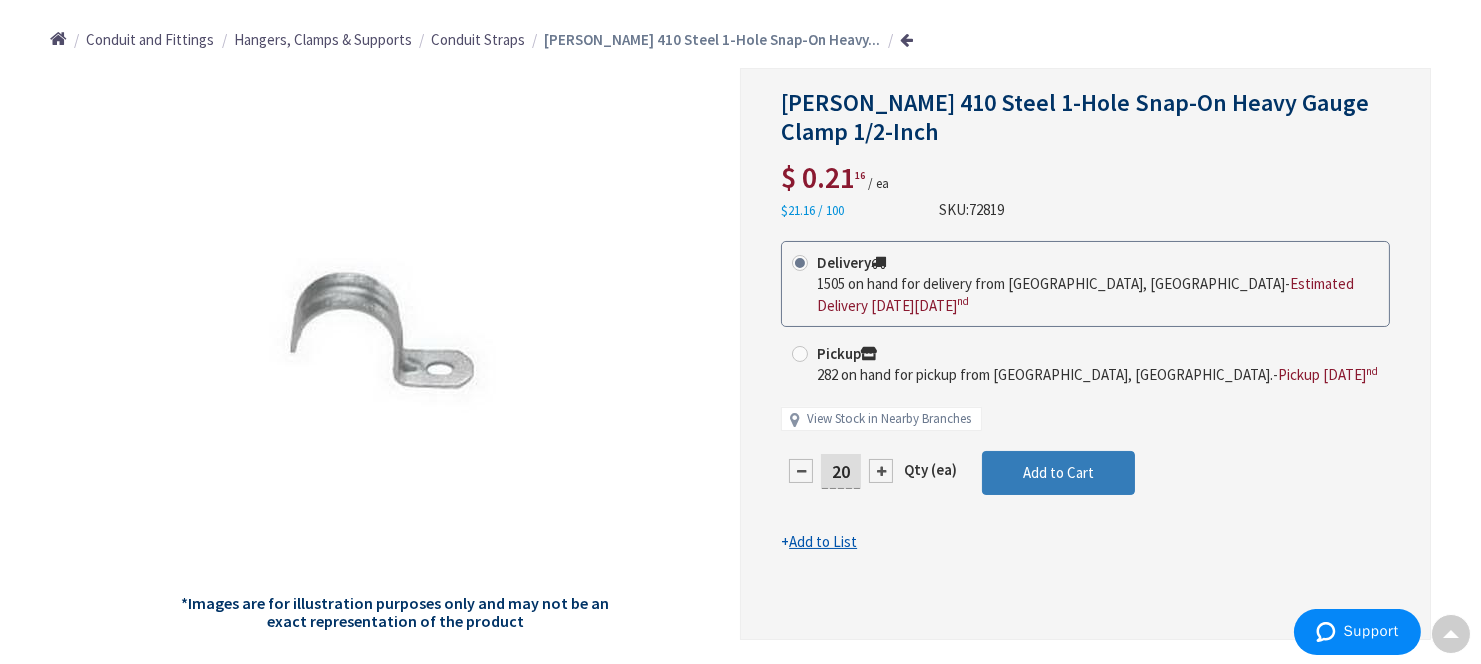 click on "Add to Cart" at bounding box center [1058, 472] 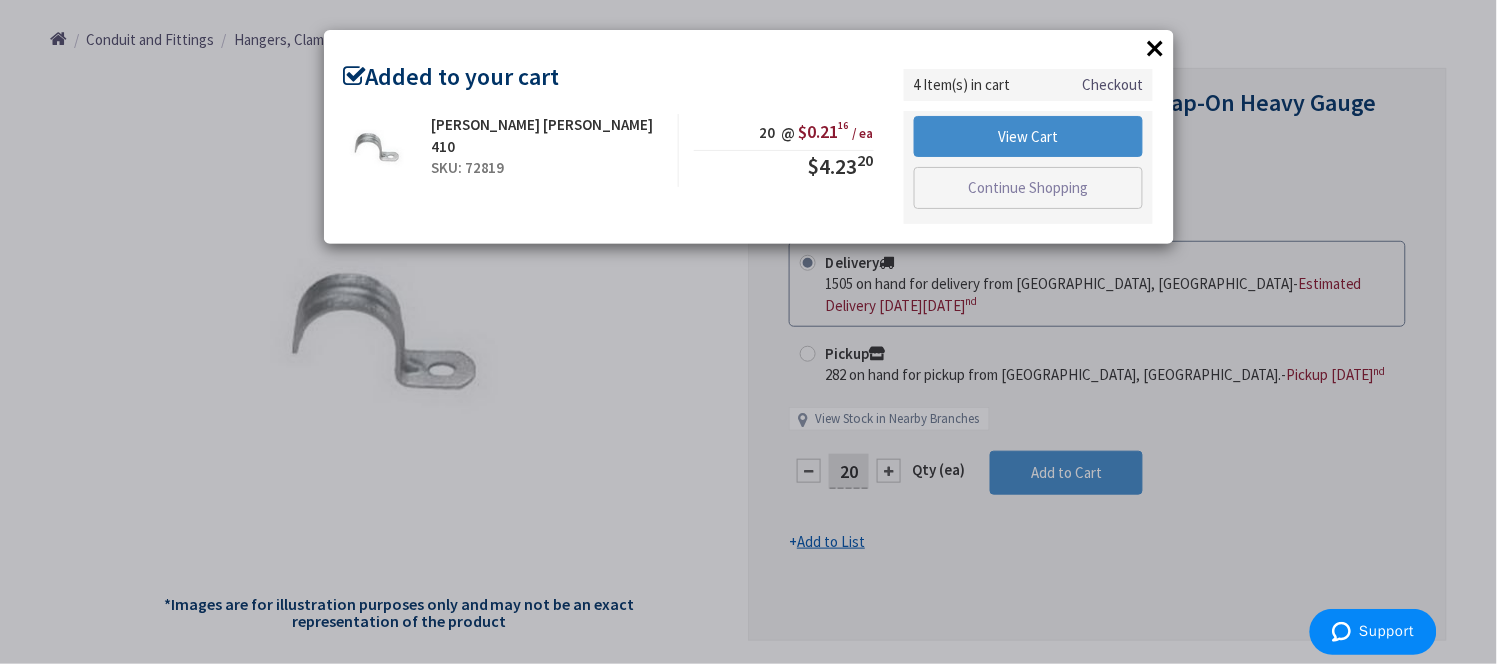 click on "View Cart
Continue Shopping" at bounding box center (1029, 167) 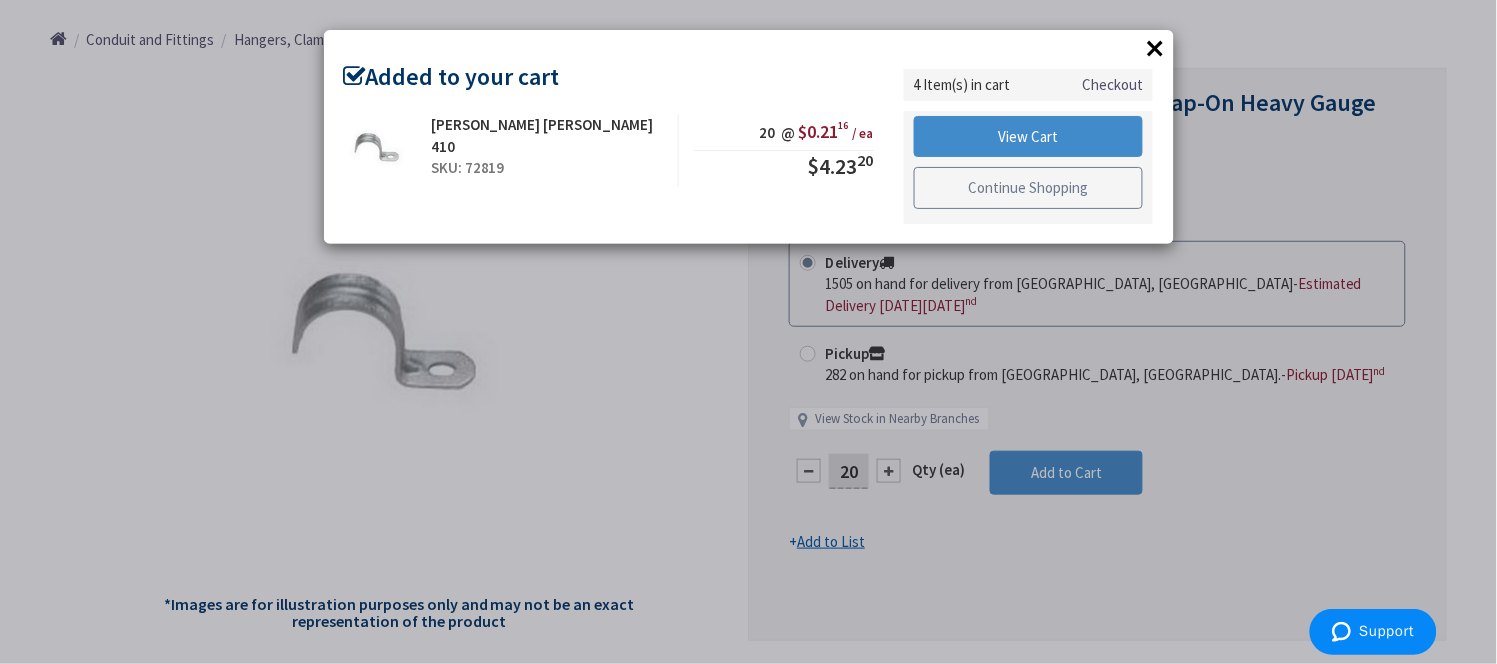 click on "Continue Shopping" at bounding box center [1029, 188] 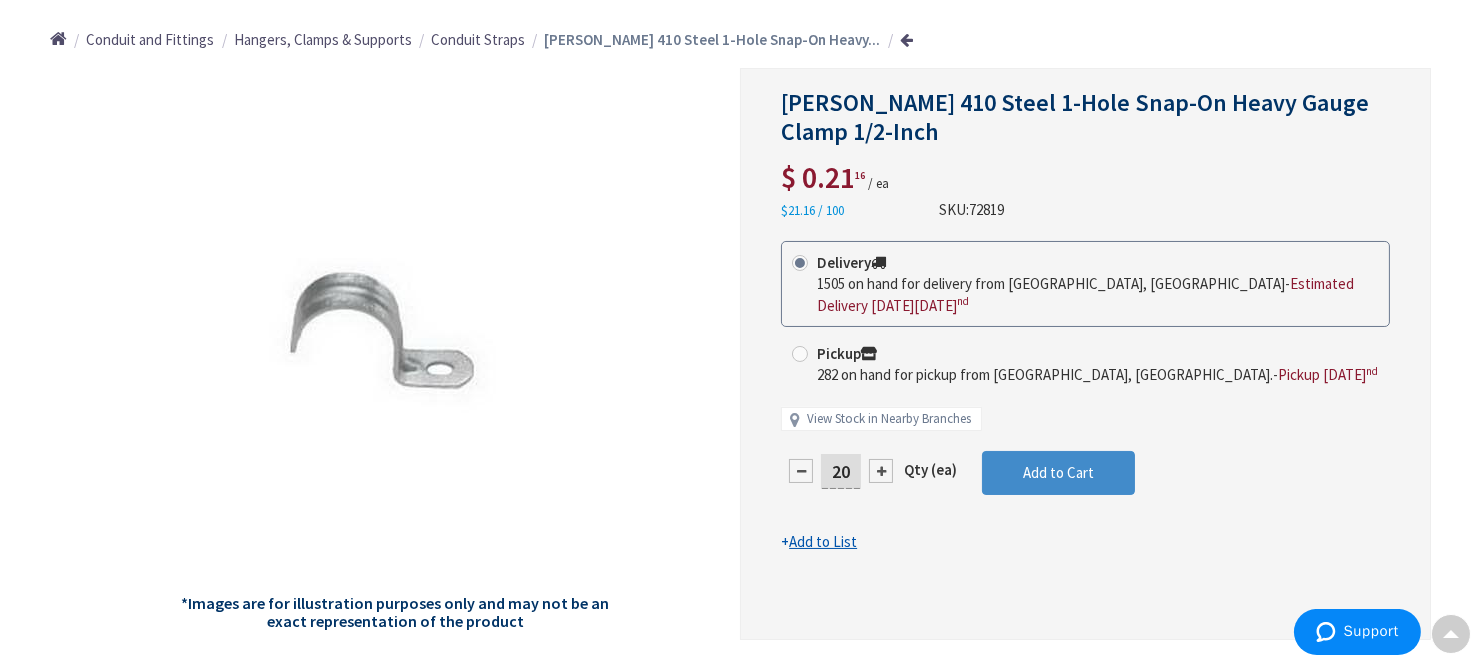 scroll, scrollTop: 0, scrollLeft: 0, axis: both 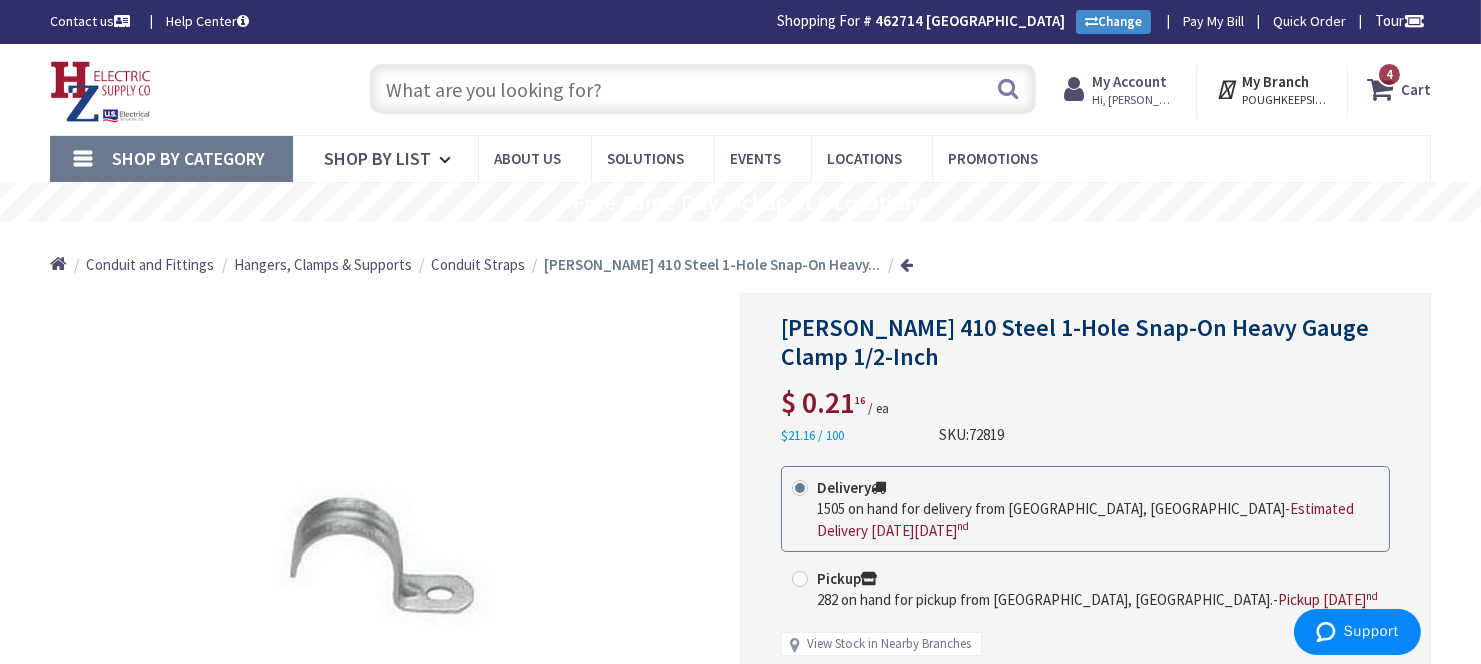 click at bounding box center [703, 89] 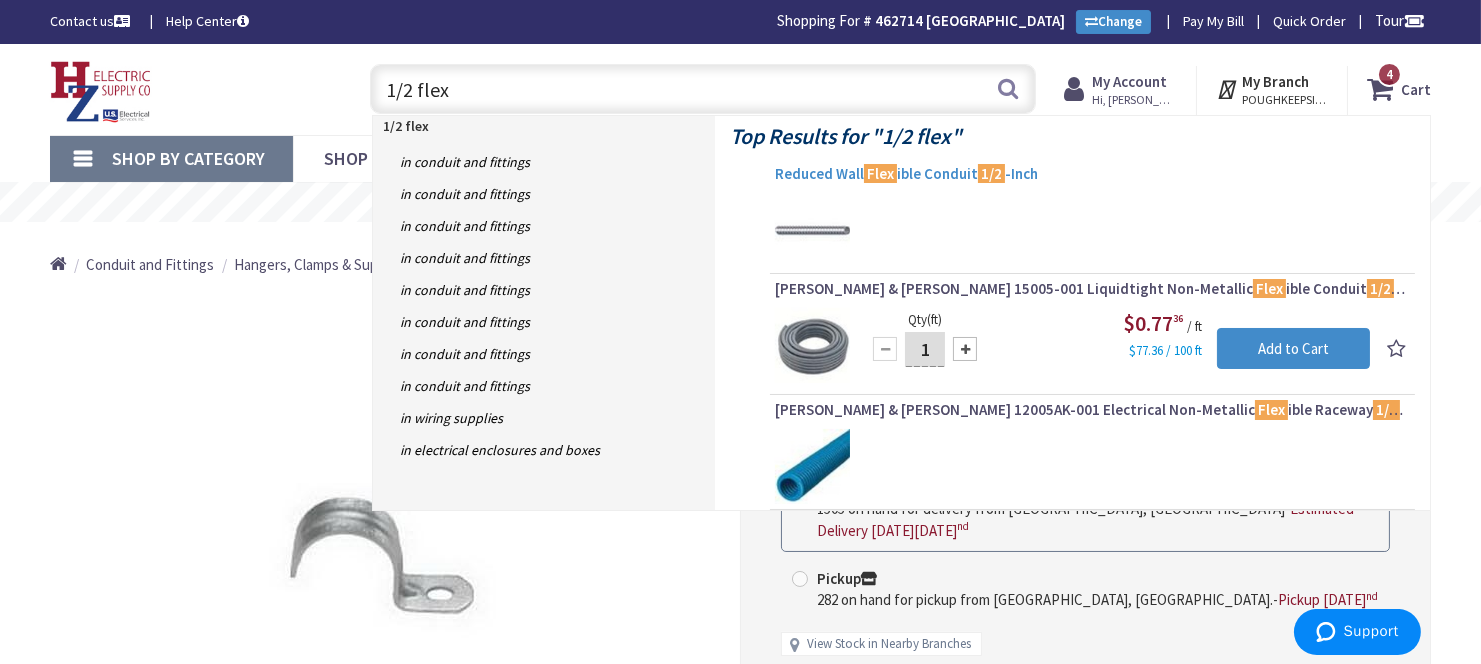 type on "1/2 flex" 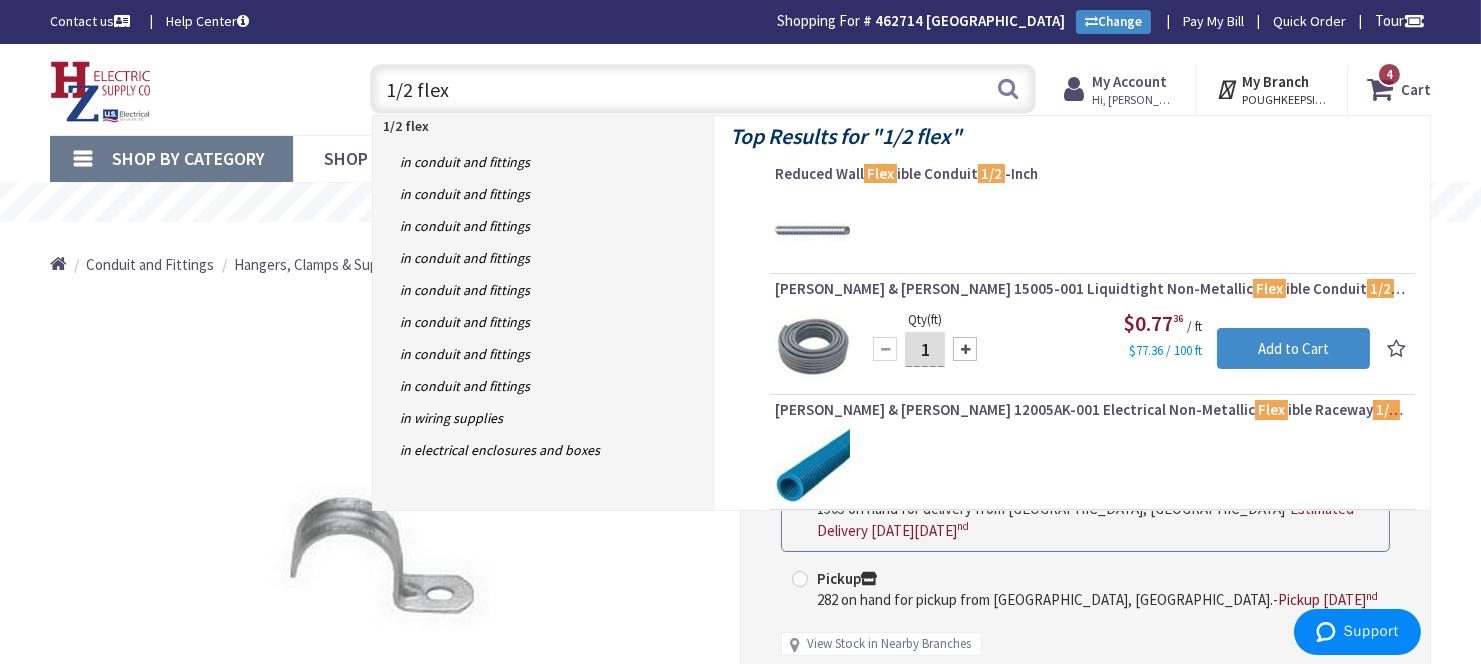 click on "Reduced Wall  Flex ible Conduit  1/2 -Inch" at bounding box center [1092, 174] 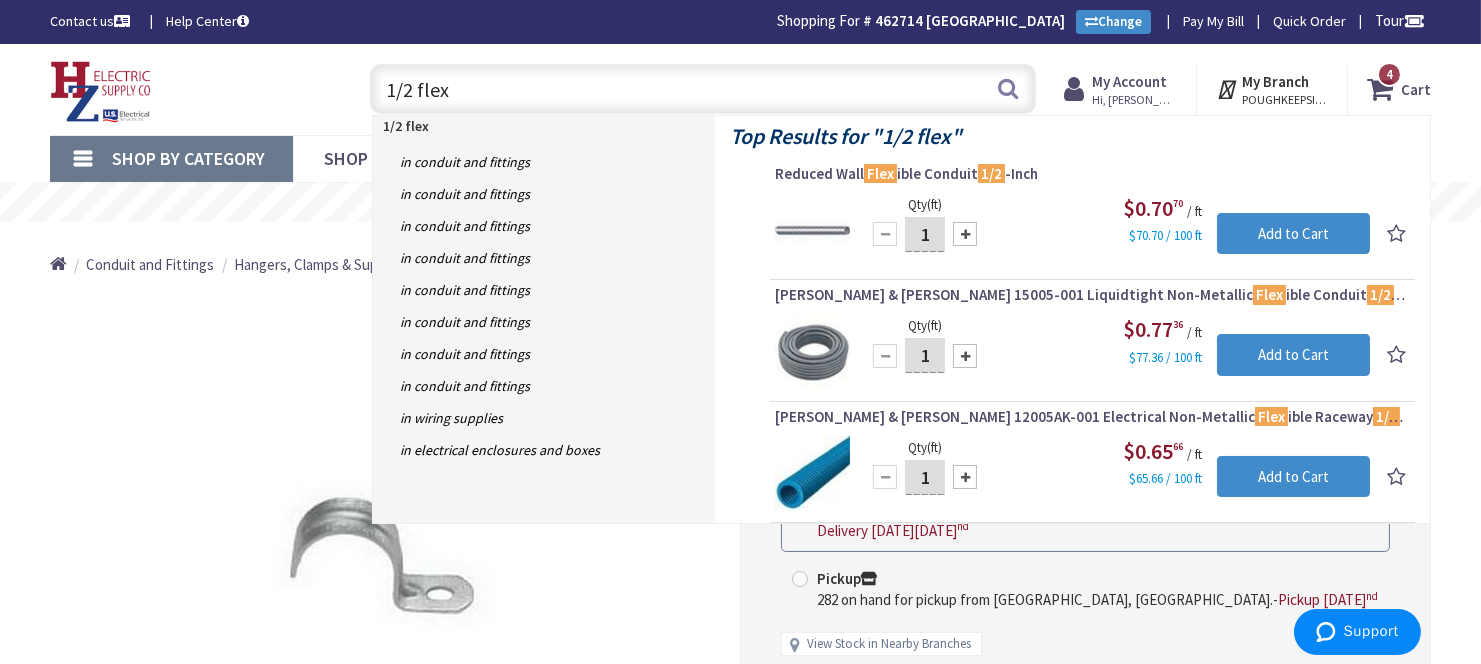 click on "1/2" at bounding box center [991, 173] 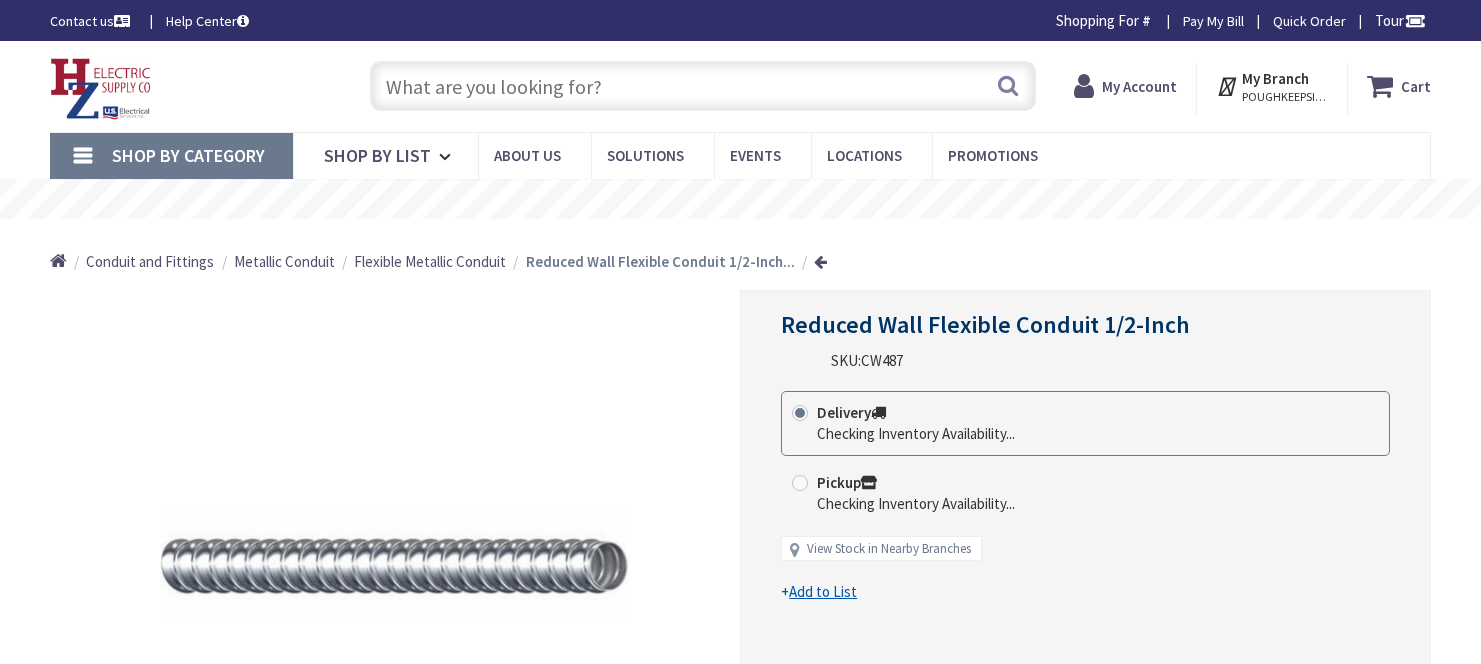 scroll, scrollTop: 0, scrollLeft: 0, axis: both 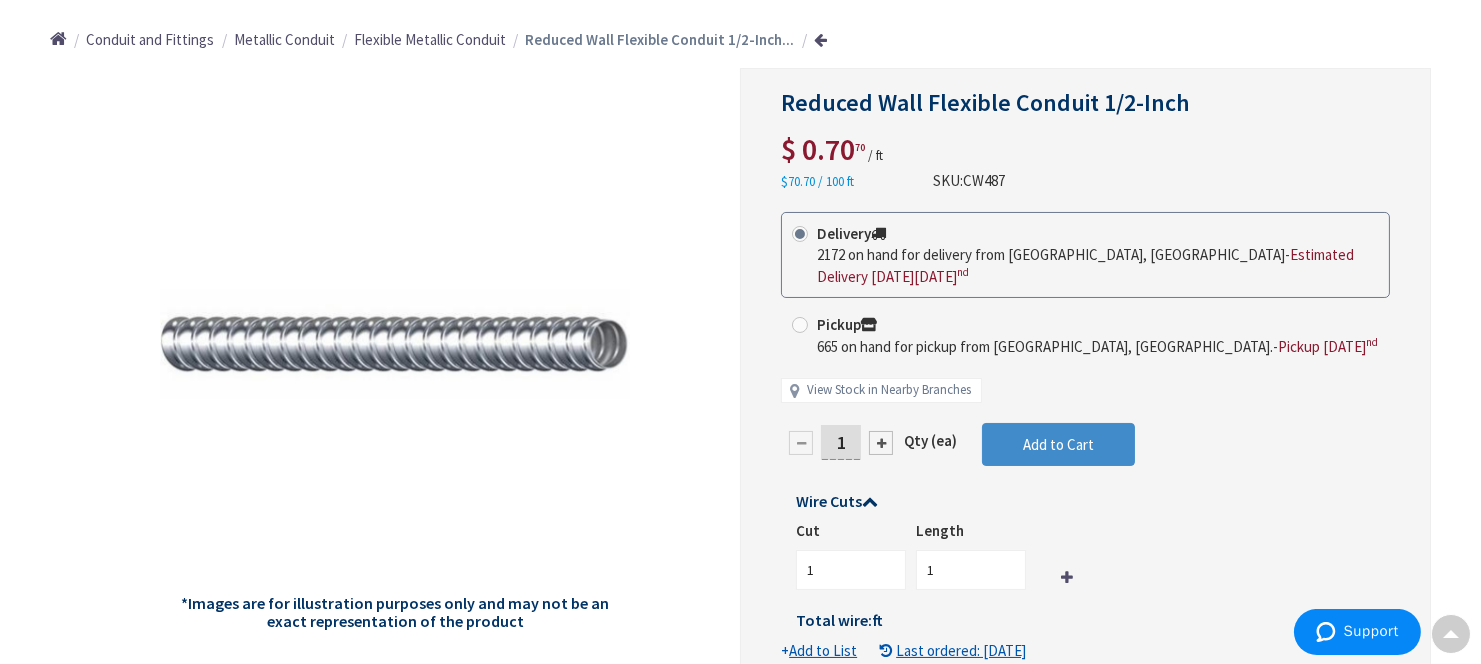 click on "1" at bounding box center [841, 442] 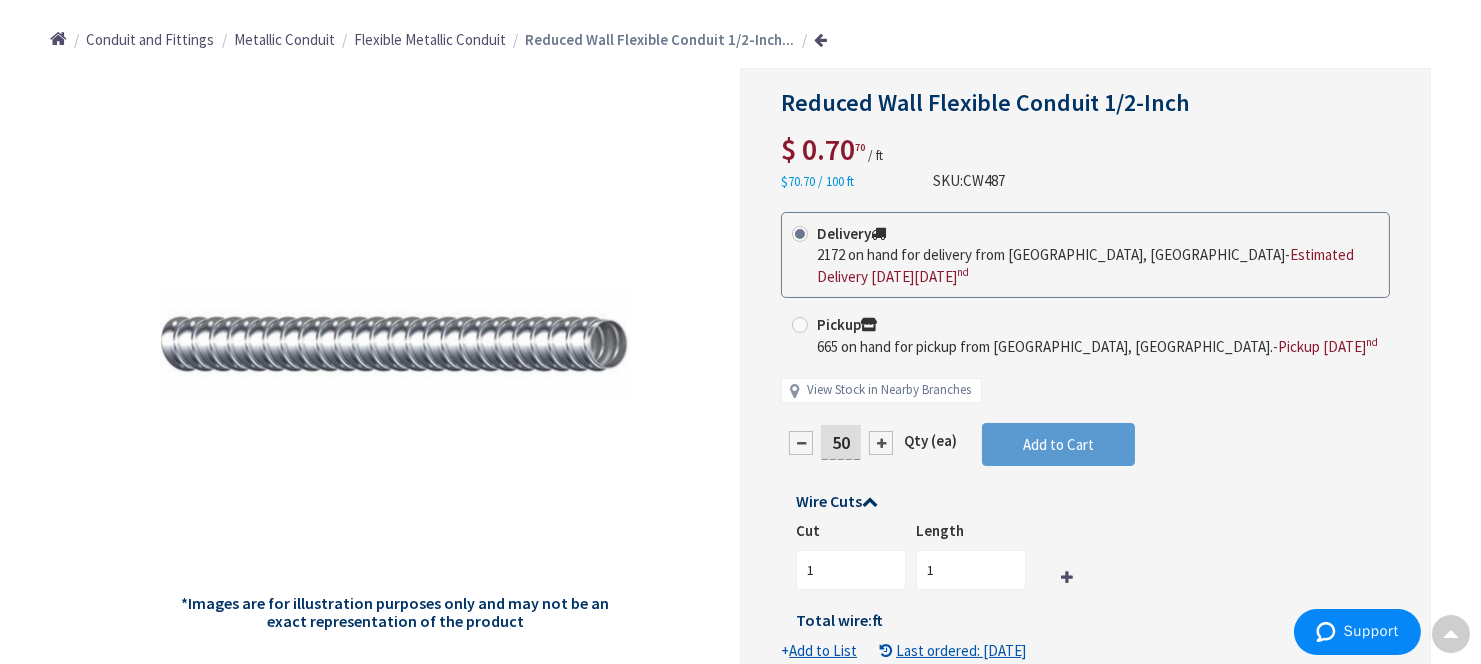 type on "50" 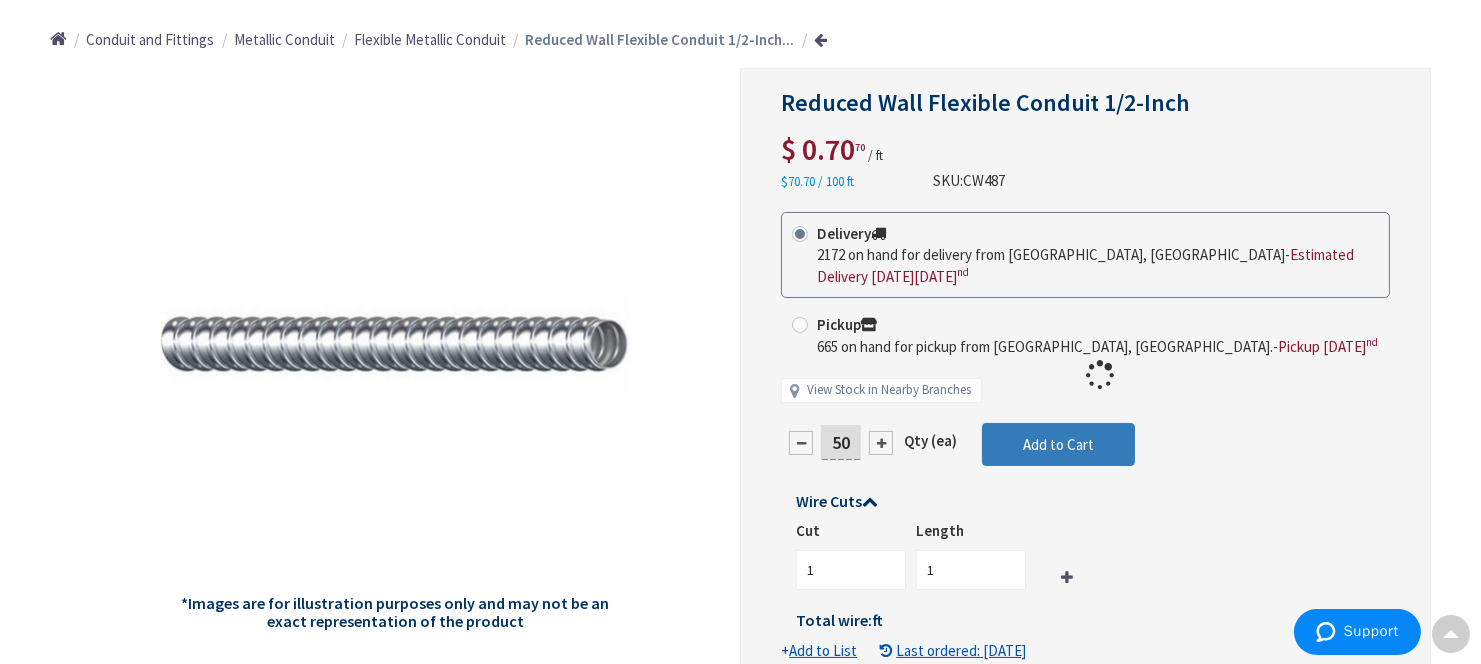 type on "50" 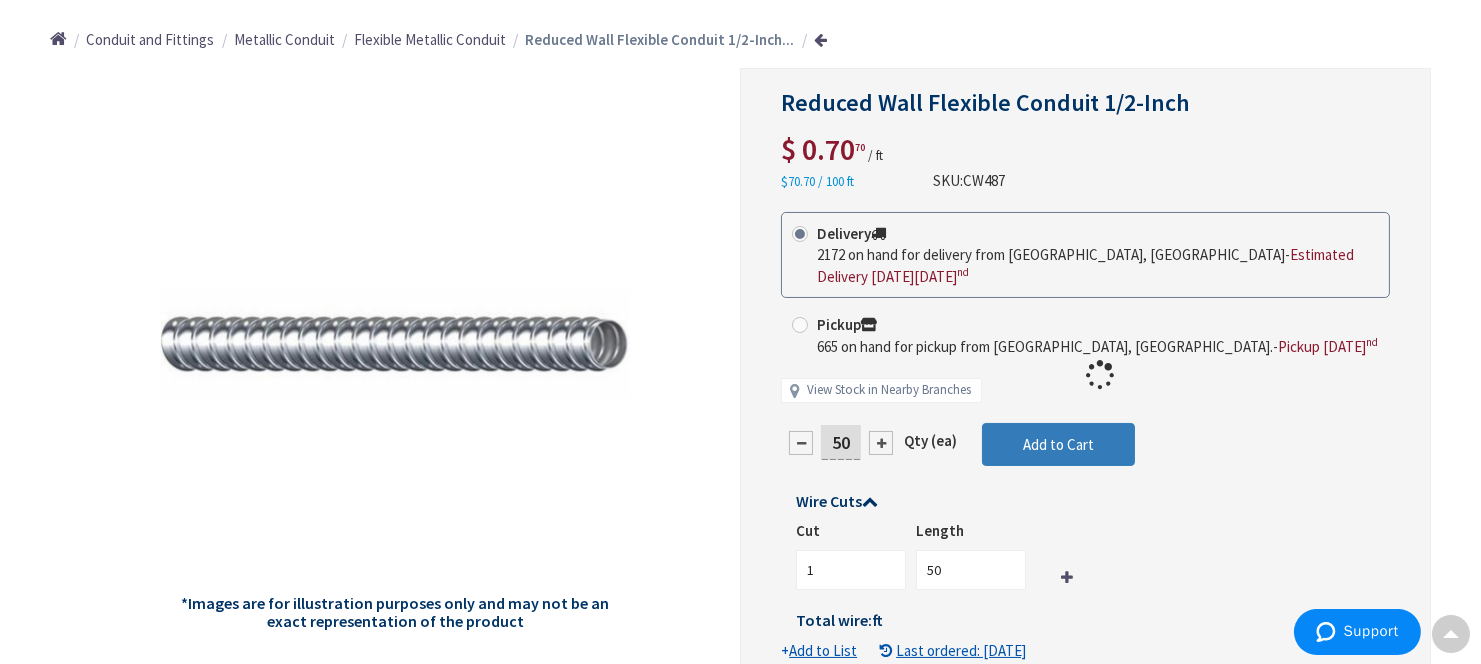 click on "This product is Discontinued
Delivery
2172 on hand for delivery from [GEOGRAPHIC_DATA], [GEOGRAPHIC_DATA]
-  Estimated Delivery [DATE][DATE]
Pickup
665 on hand for pickup from [GEOGRAPHIC_DATA], [GEOGRAPHIC_DATA].
-  Pickup [DATE]
View Stock in Nearby Branches
50 Qty (ea)
1" at bounding box center [1085, 436] 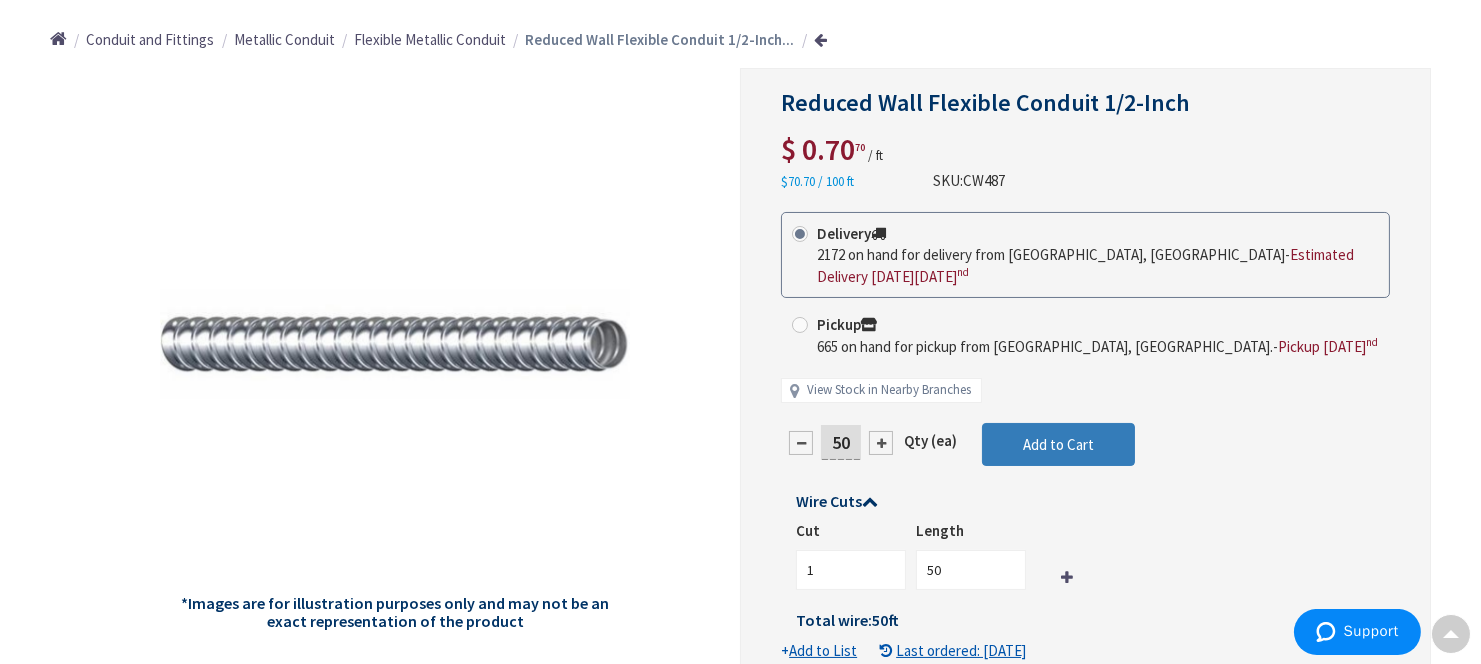 click on "Add to Cart" at bounding box center [1058, 444] 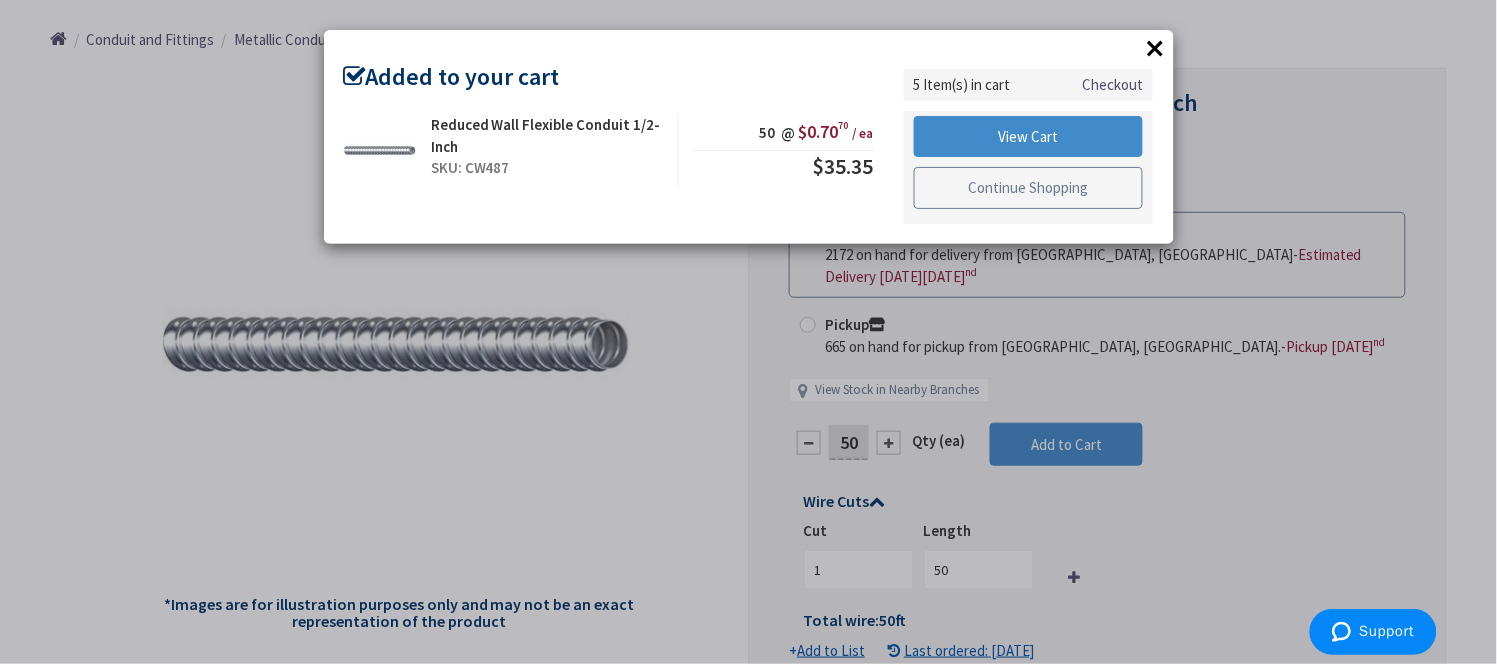 click on "Continue Shopping" at bounding box center [1029, 188] 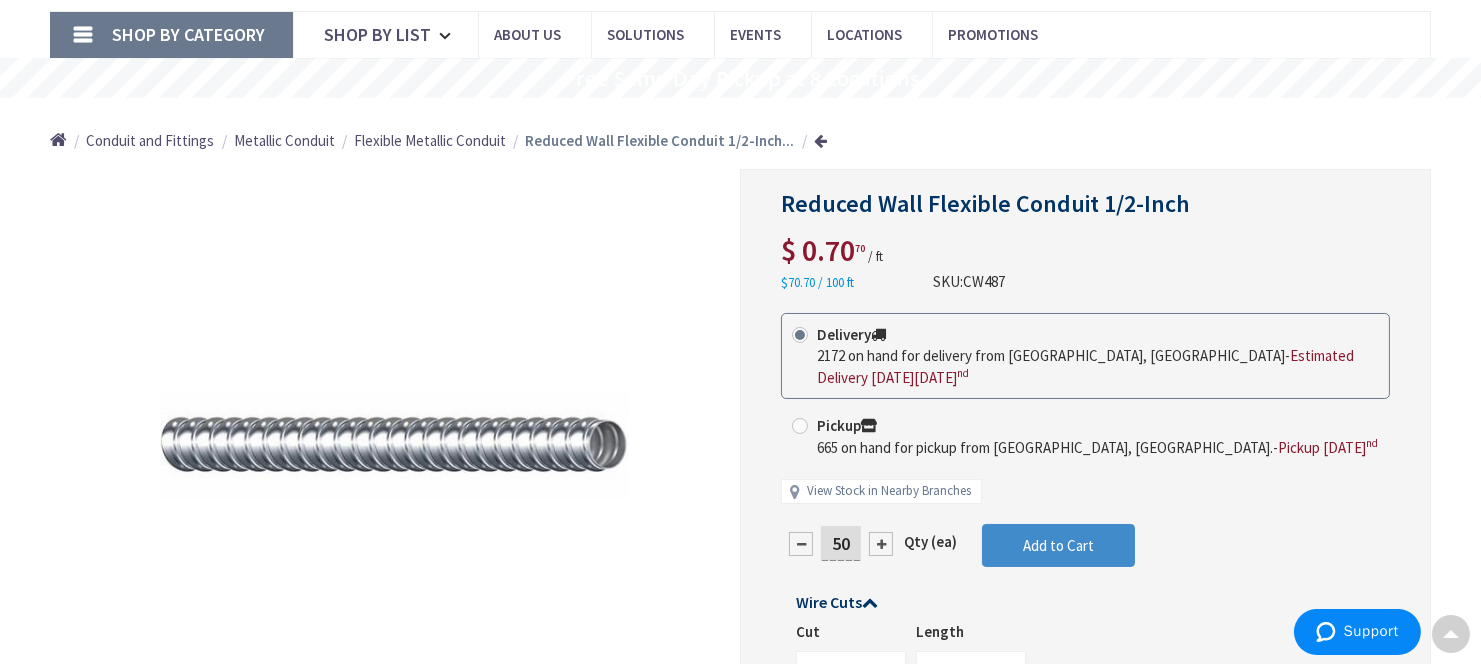 scroll, scrollTop: 0, scrollLeft: 0, axis: both 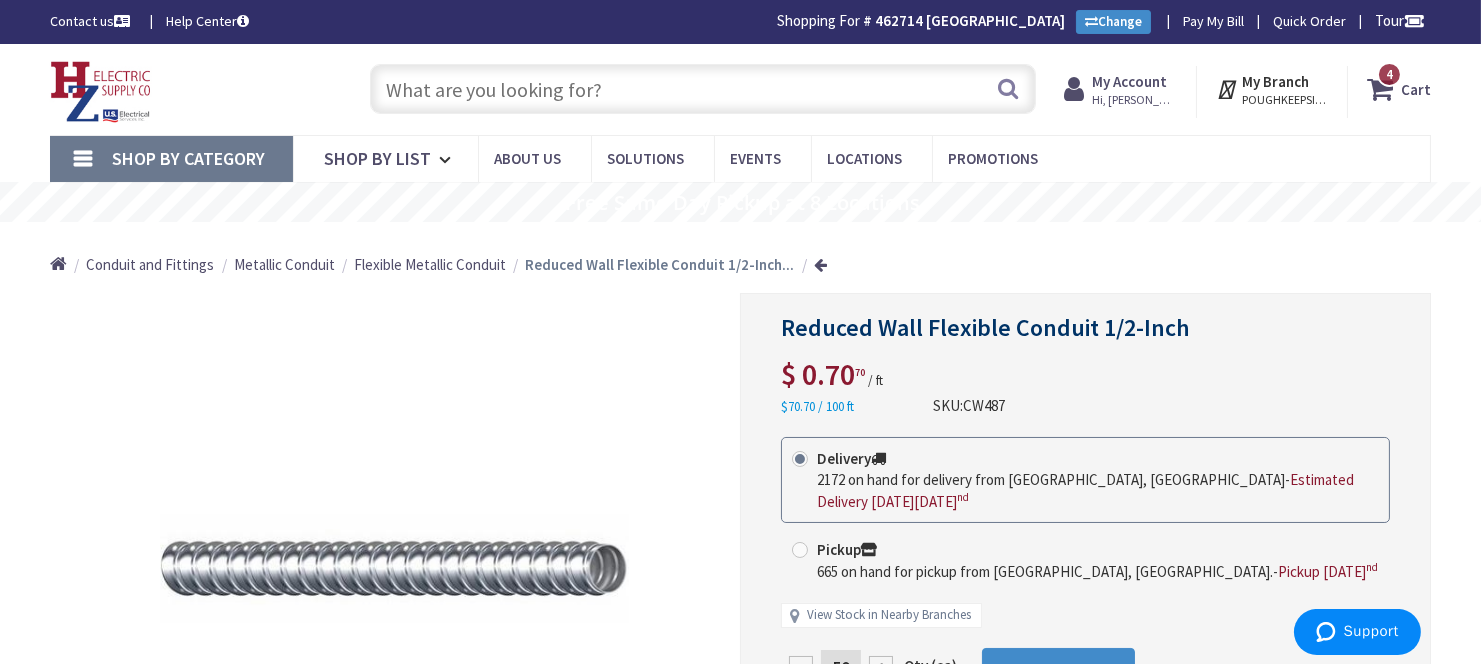 click at bounding box center [703, 89] 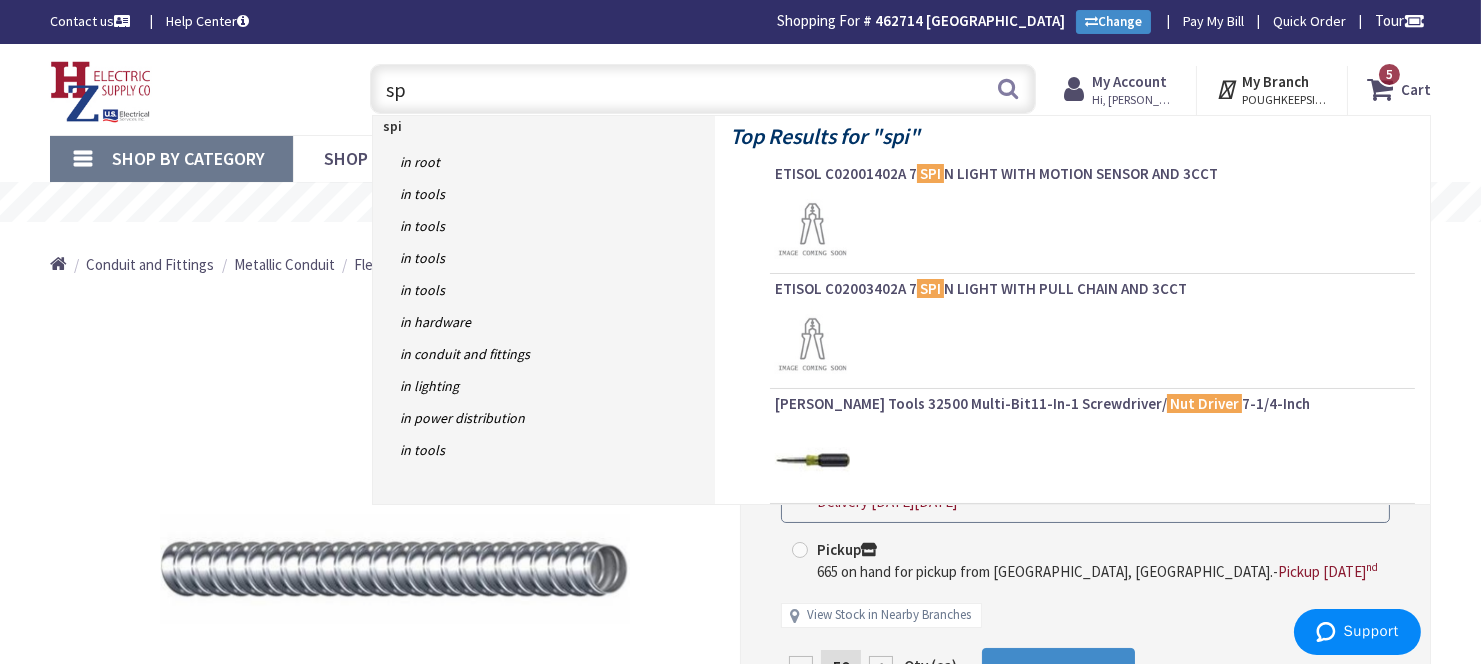type on "s" 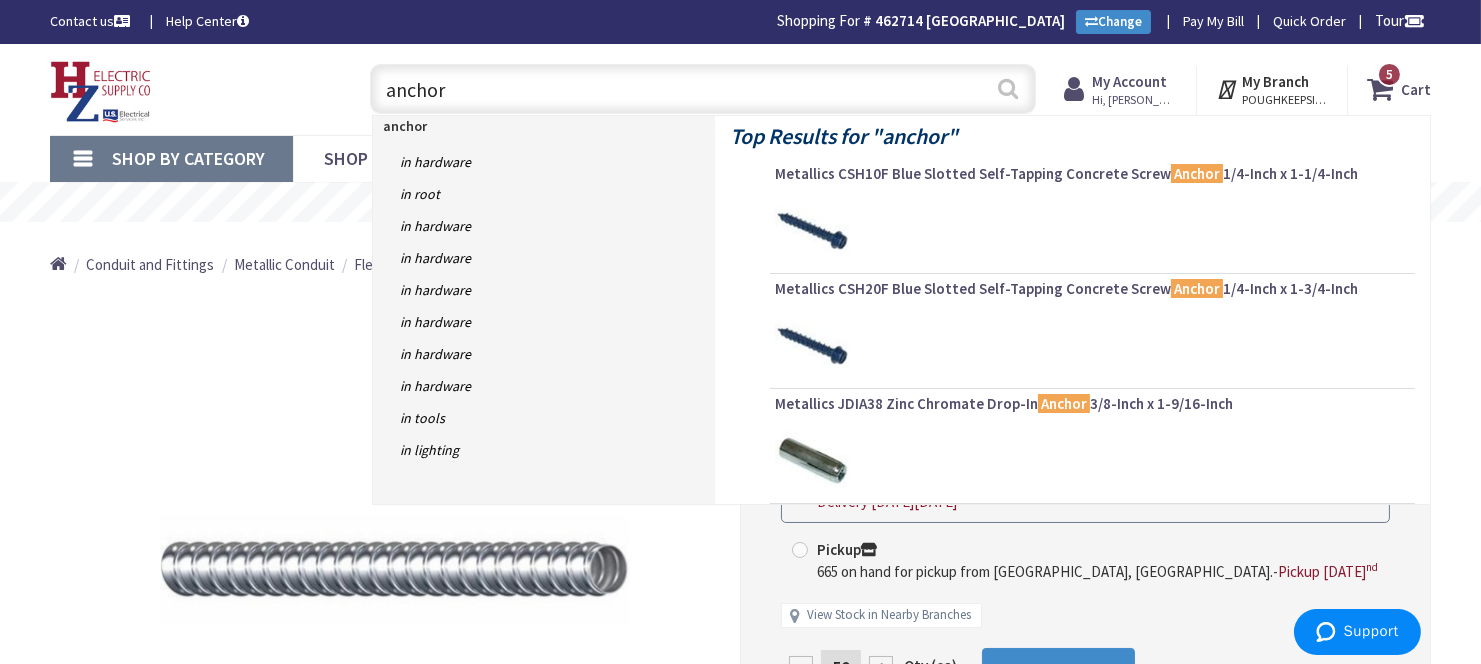 type on "anchor" 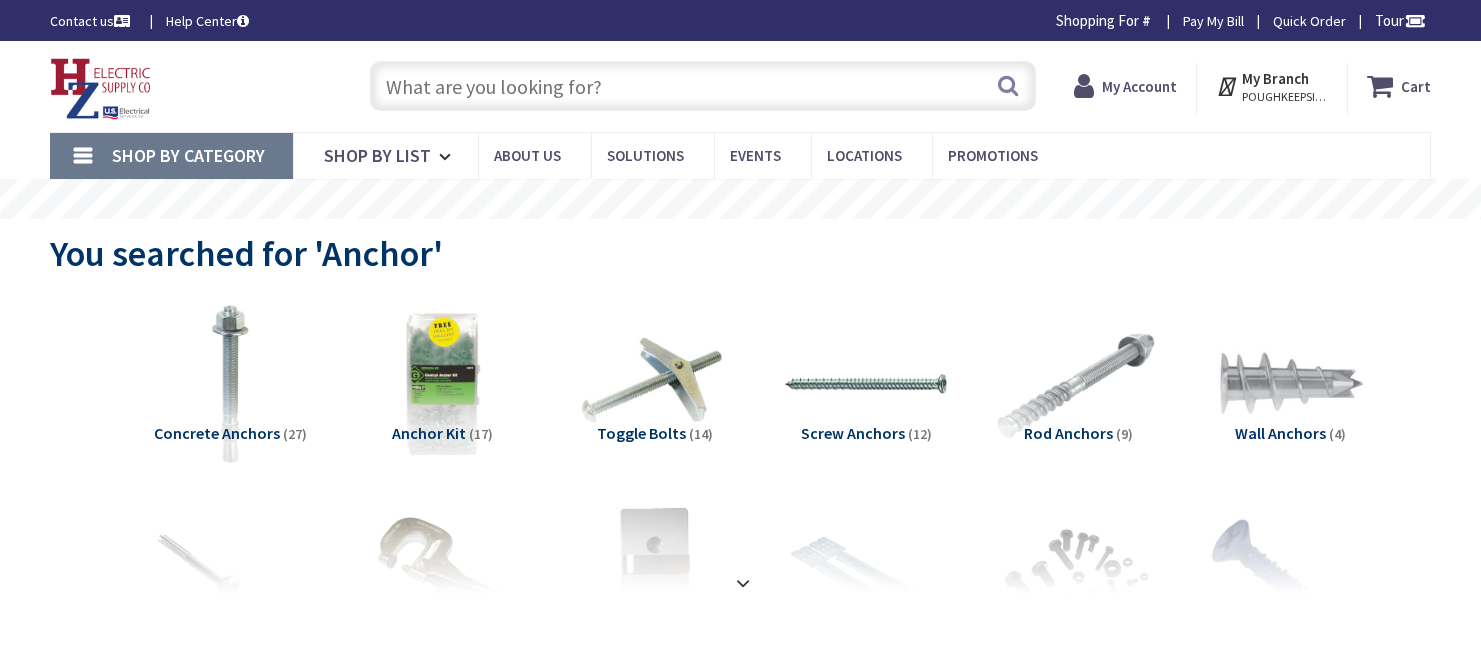 scroll, scrollTop: 0, scrollLeft: 0, axis: both 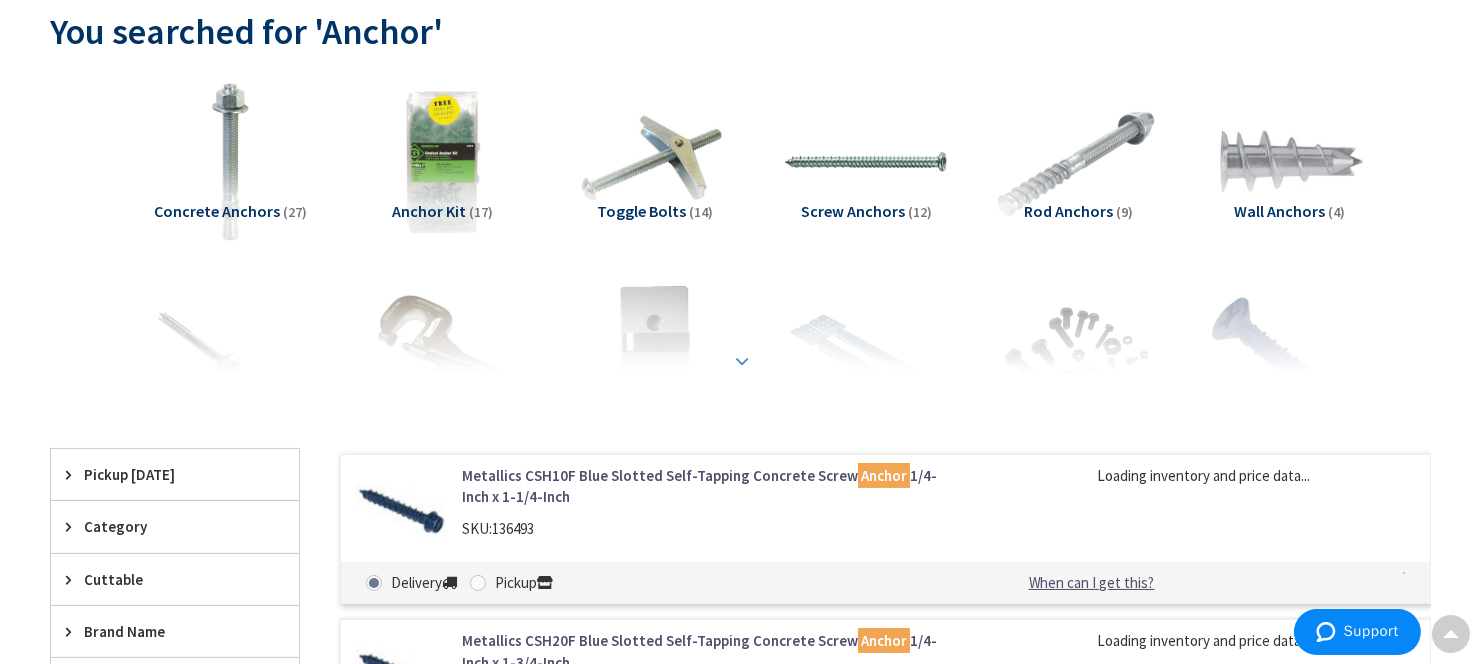click at bounding box center [743, 361] 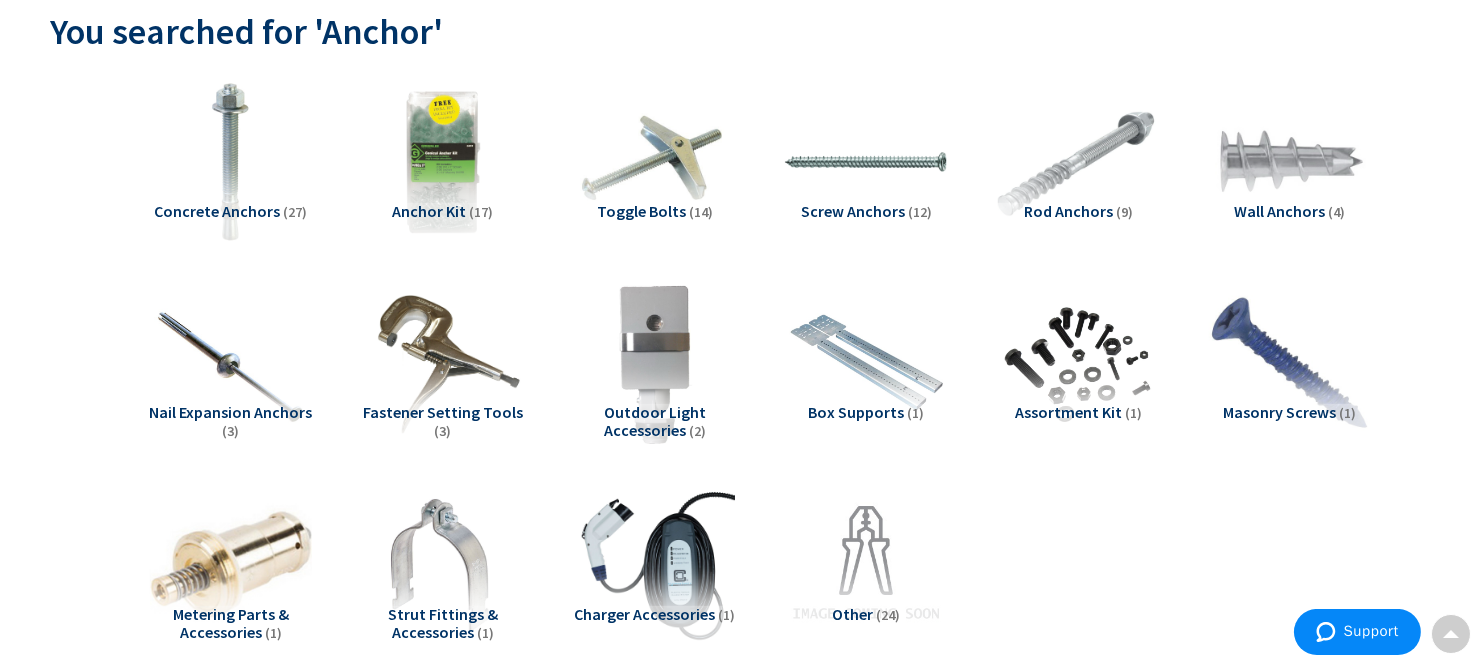 scroll, scrollTop: 225, scrollLeft: 0, axis: vertical 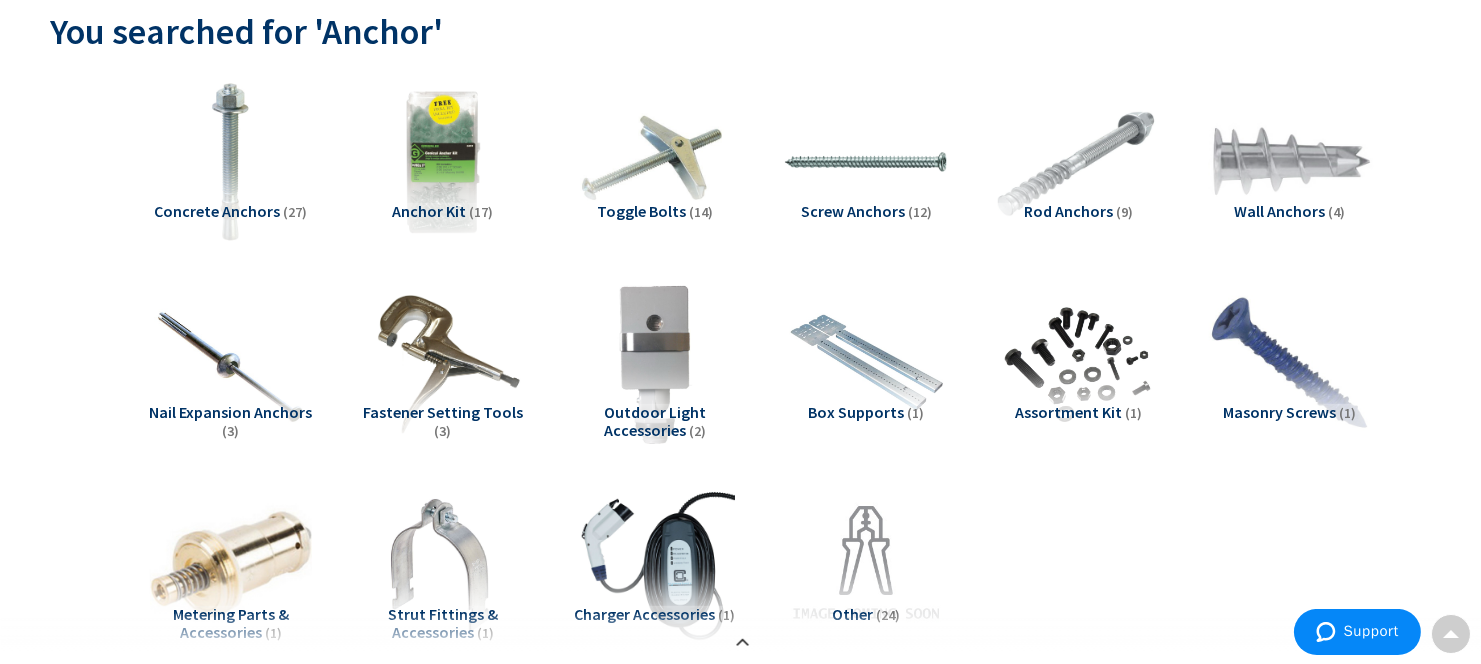 click at bounding box center [1290, 162] 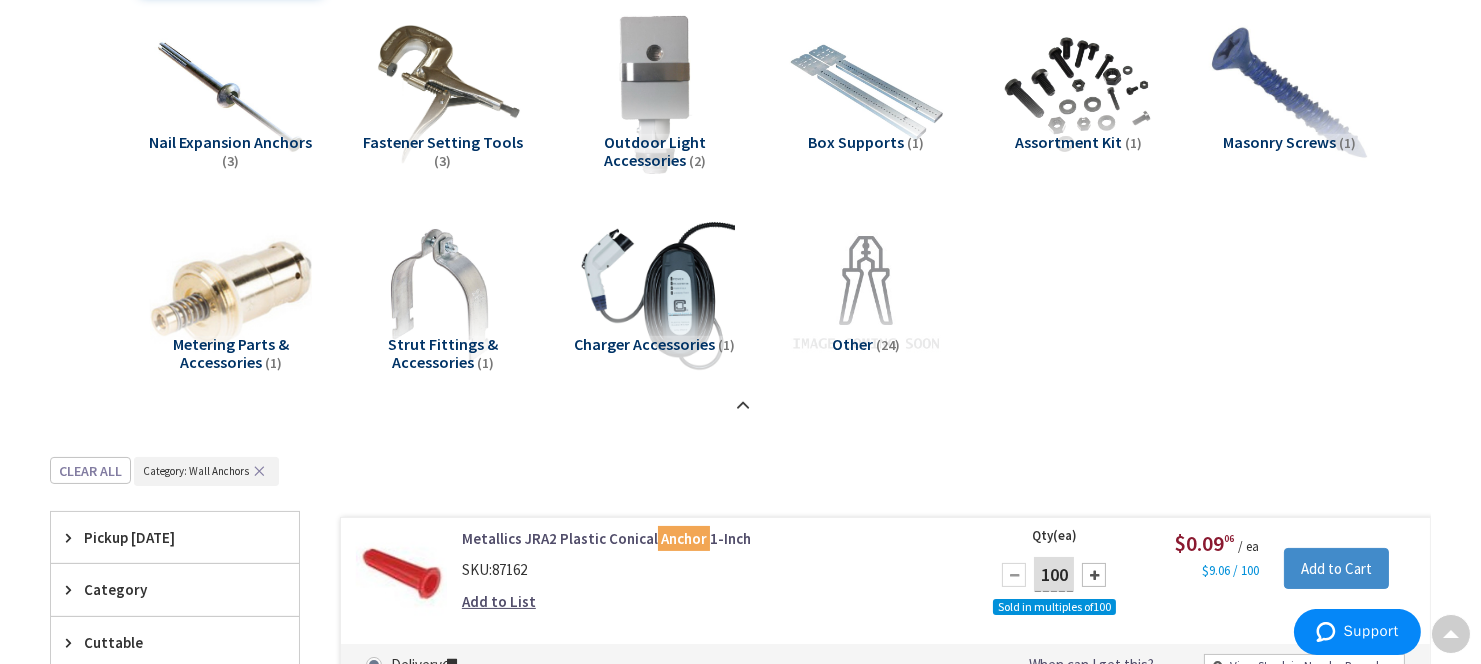 scroll, scrollTop: 273, scrollLeft: 0, axis: vertical 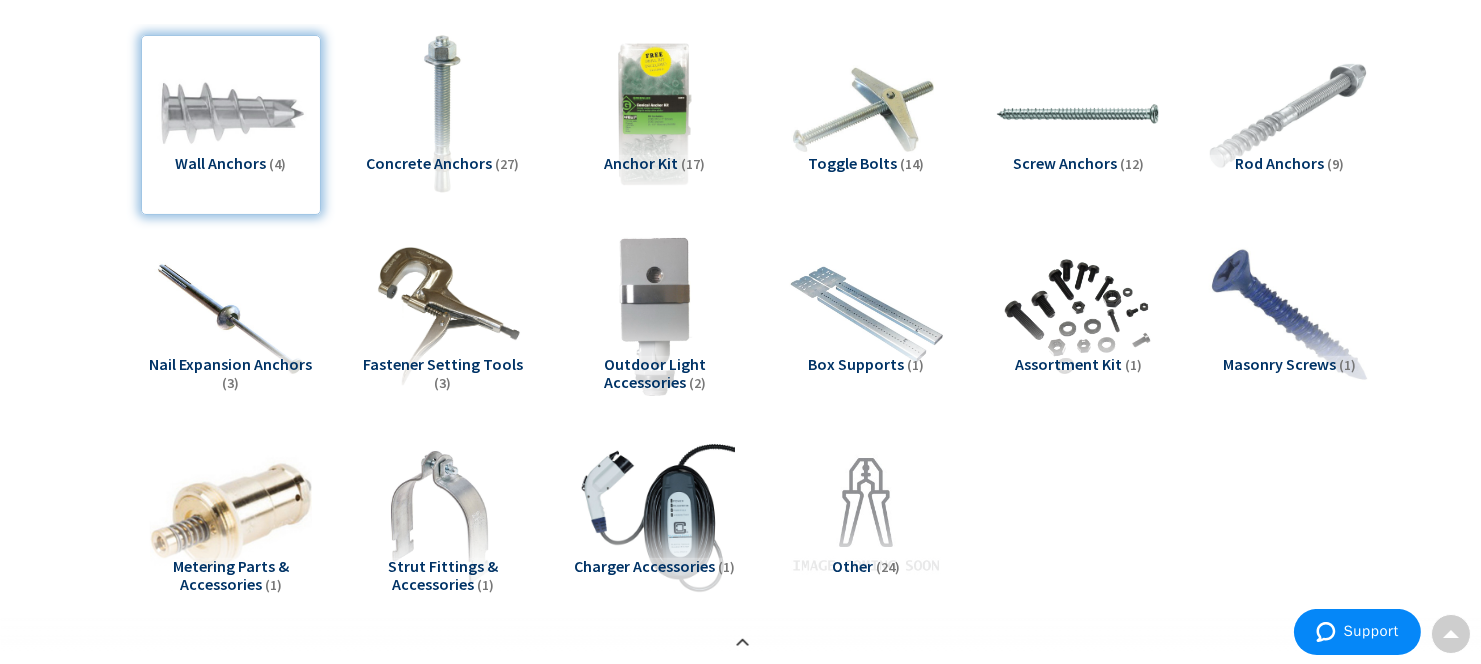 click on "Anchor Kit" at bounding box center (641, 163) 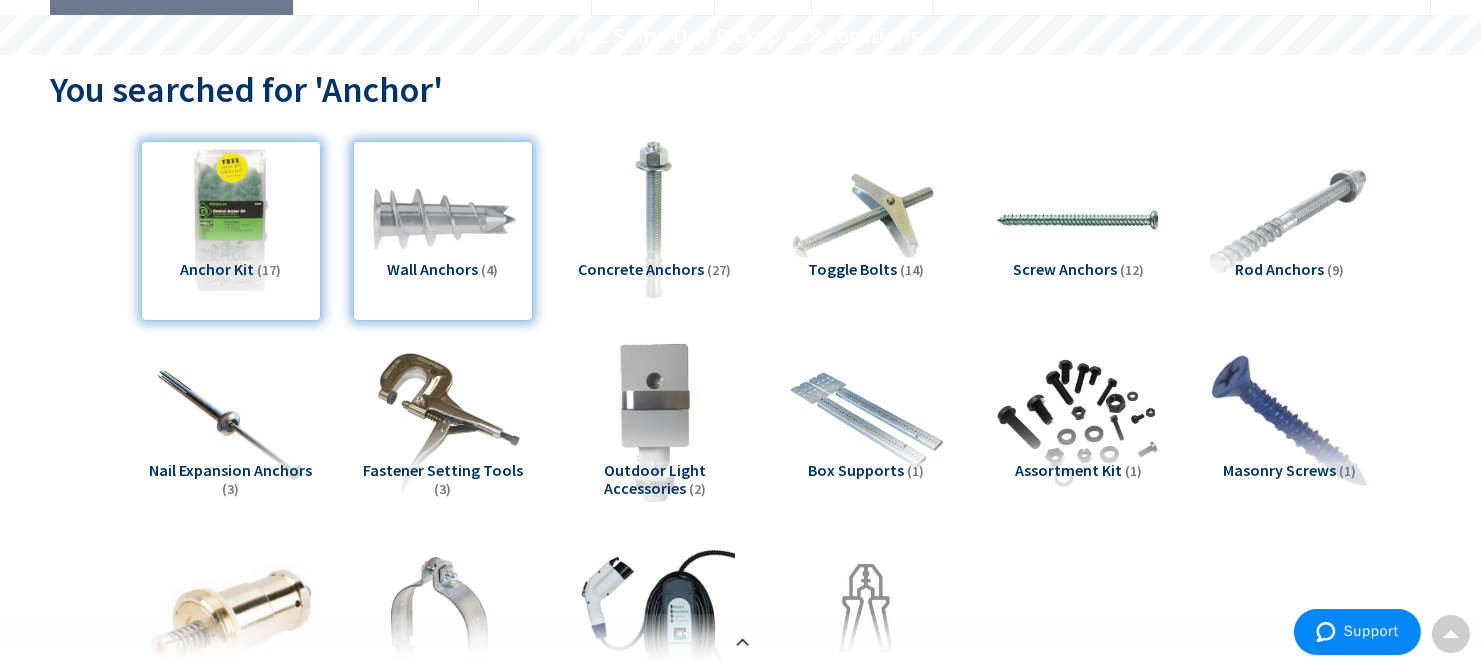 scroll, scrollTop: 222, scrollLeft: 0, axis: vertical 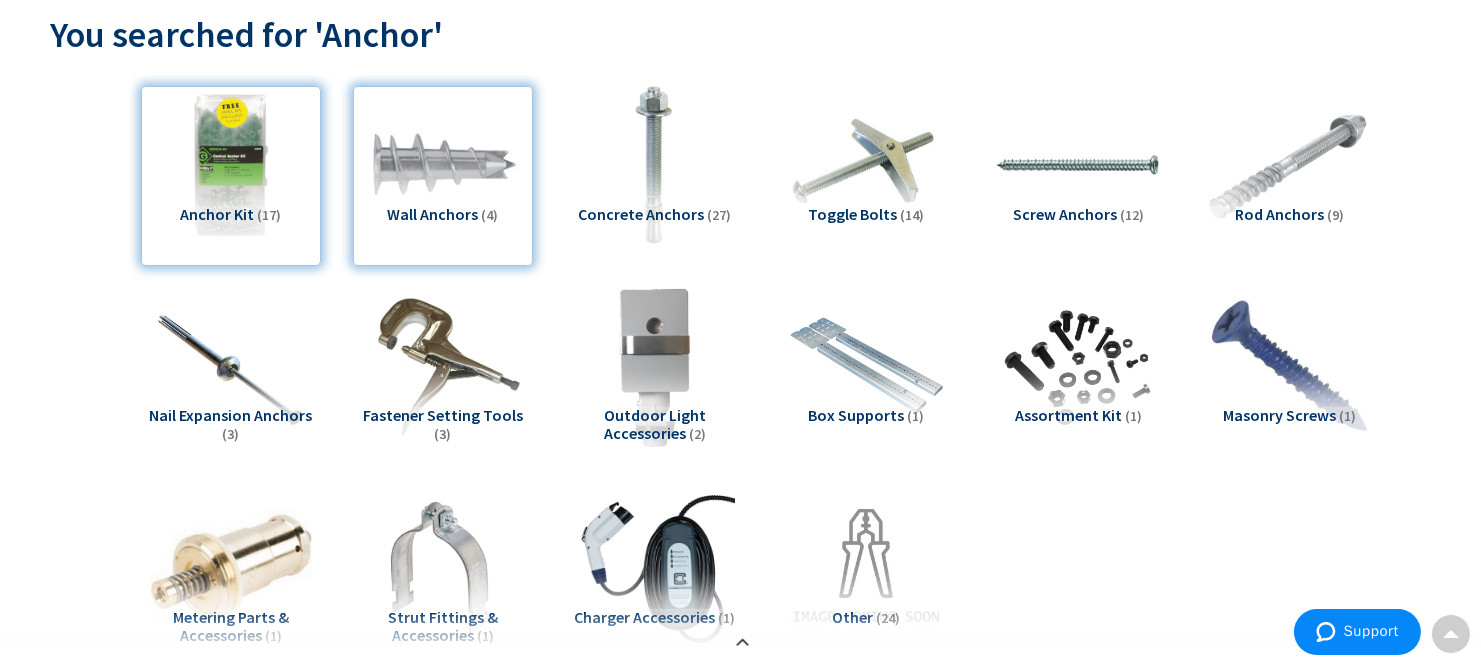 click on "Screw Anchors" at bounding box center [1065, 214] 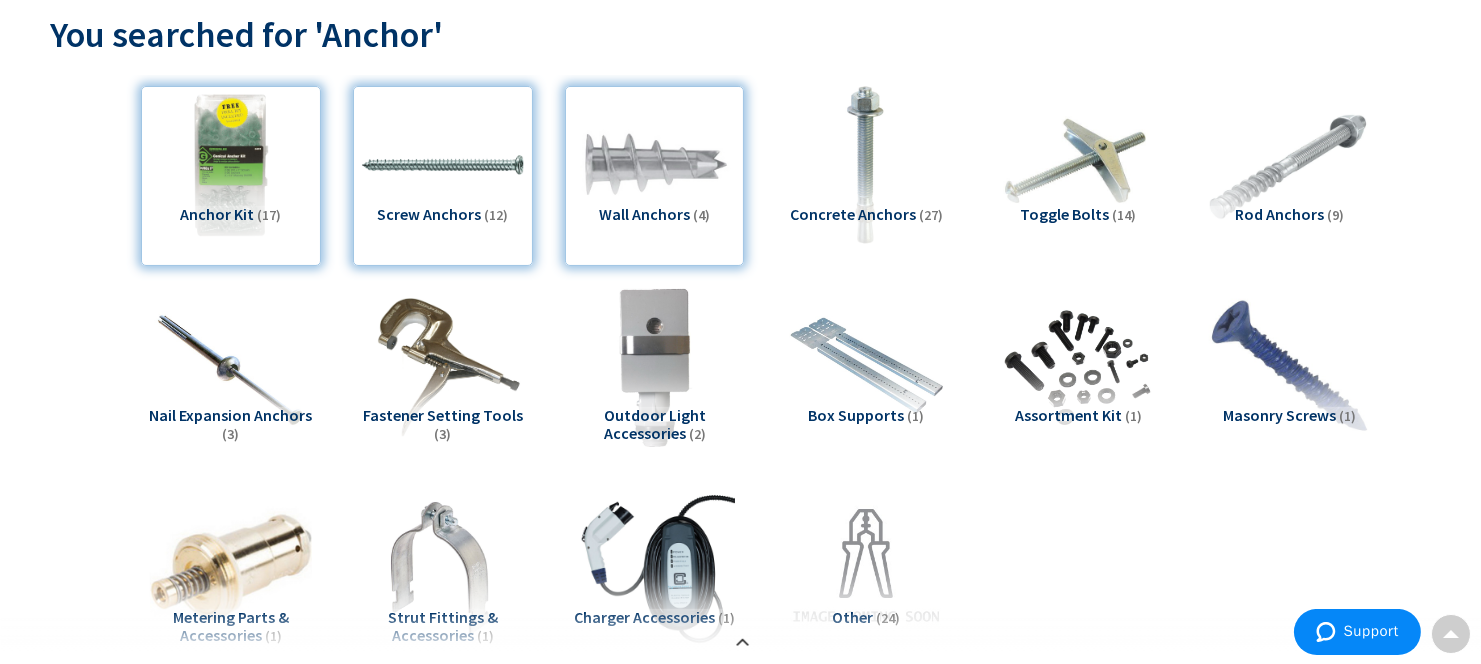 scroll, scrollTop: 0, scrollLeft: 0, axis: both 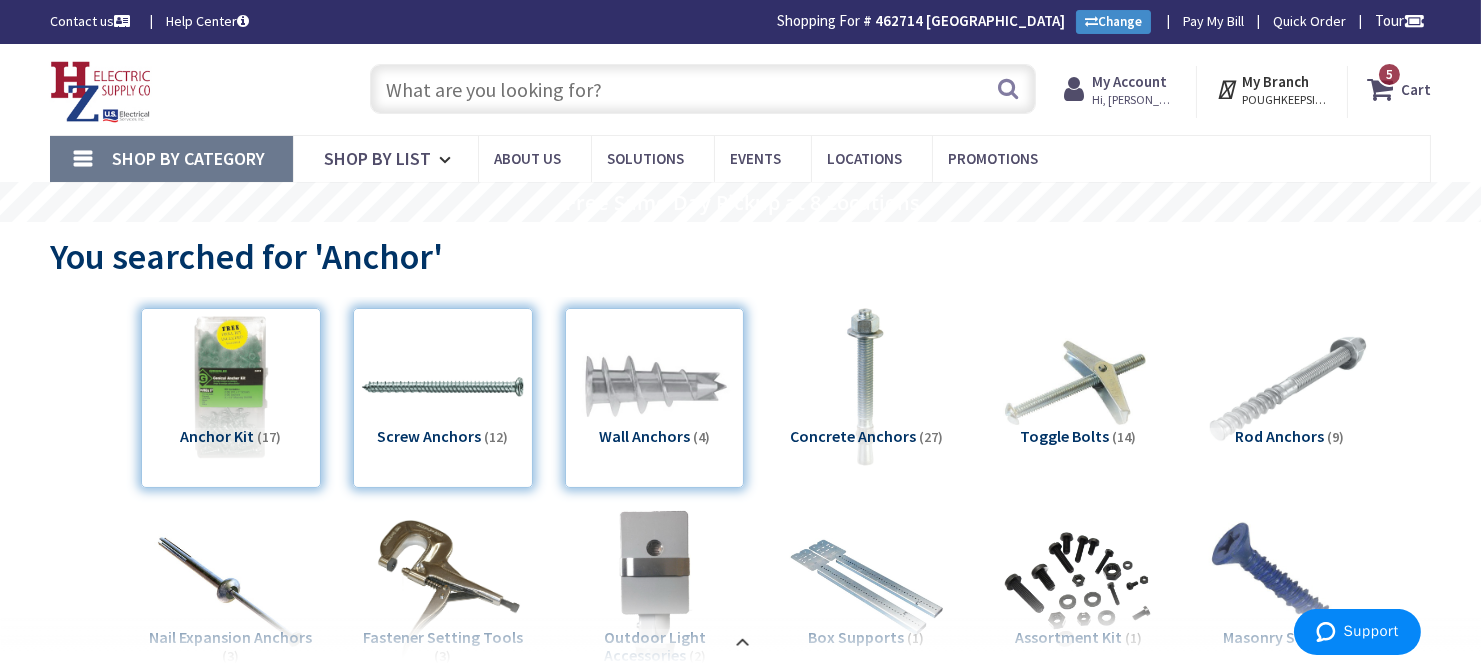 click at bounding box center [703, 89] 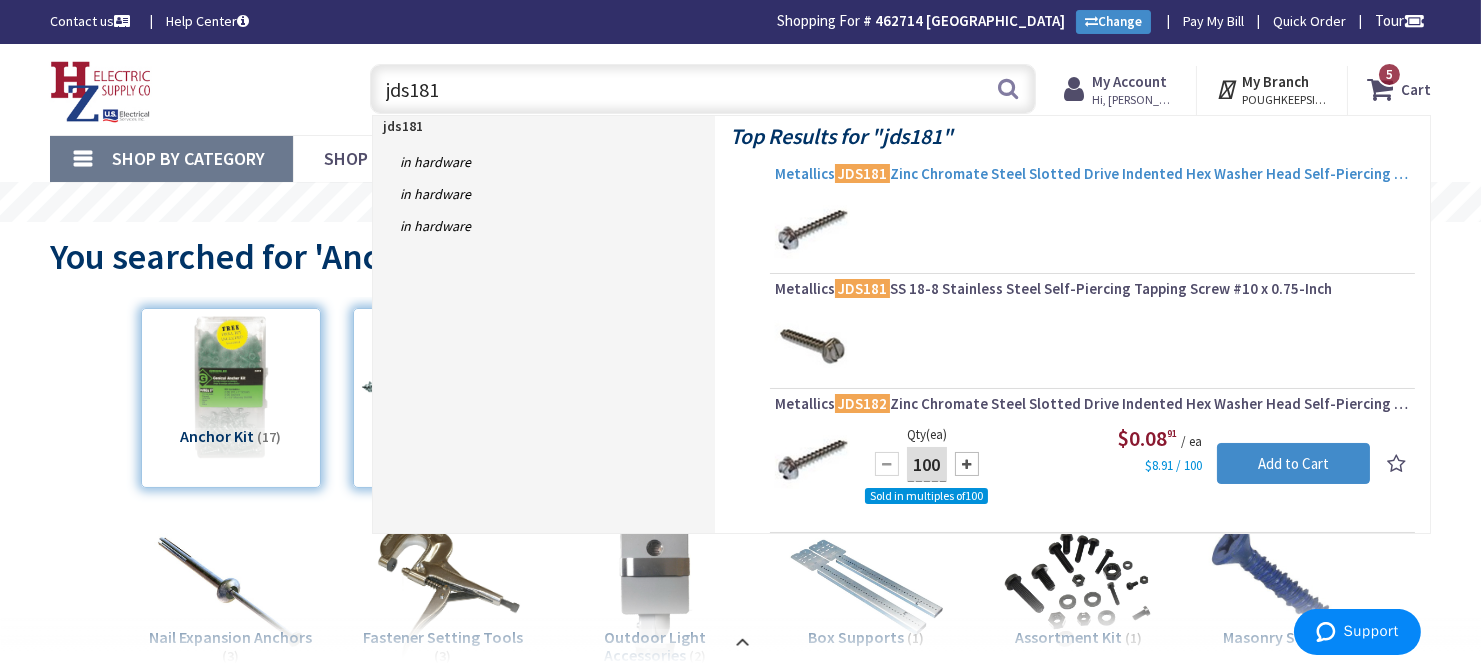 type on "jds181" 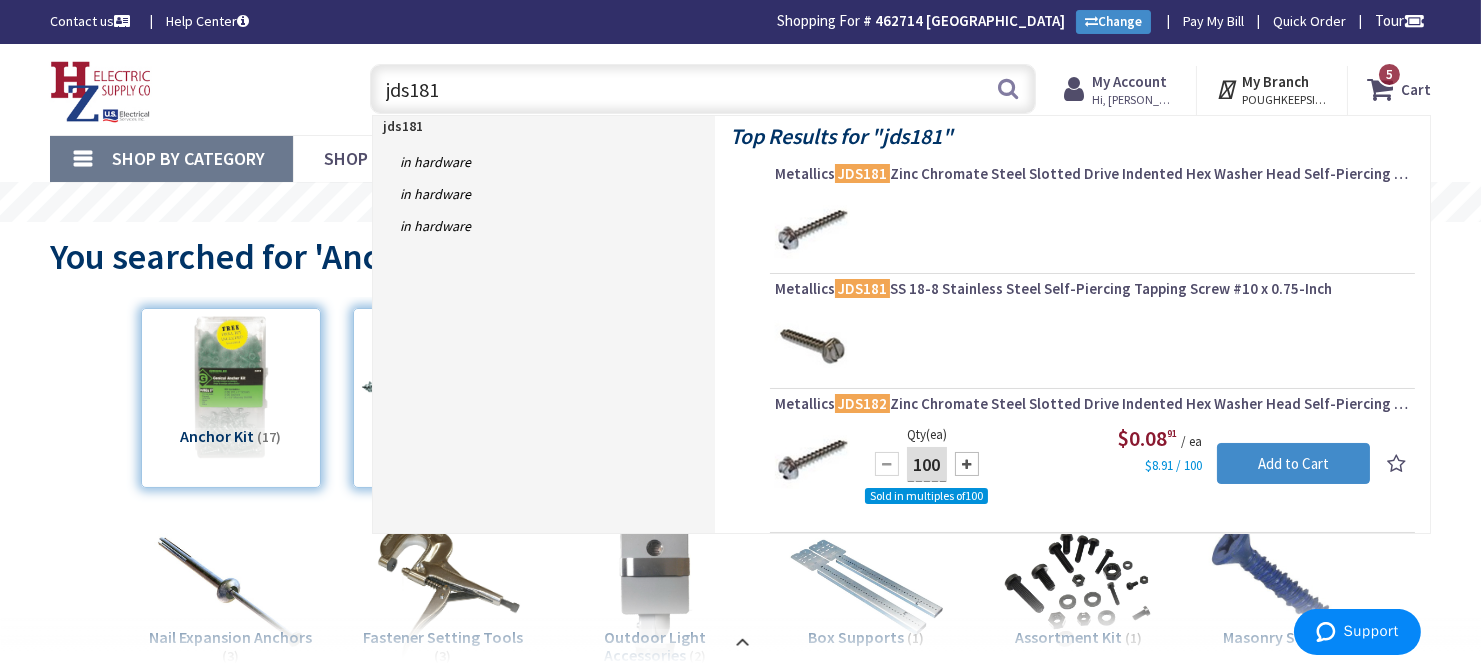 click on "Metallics  JDS181  Zinc Chromate Steel Slotted Drive Indented Hex Washer Head Self-Piercing Drilling Sheet Metal Screw #10 x 3/4-Inch" at bounding box center (1092, 174) 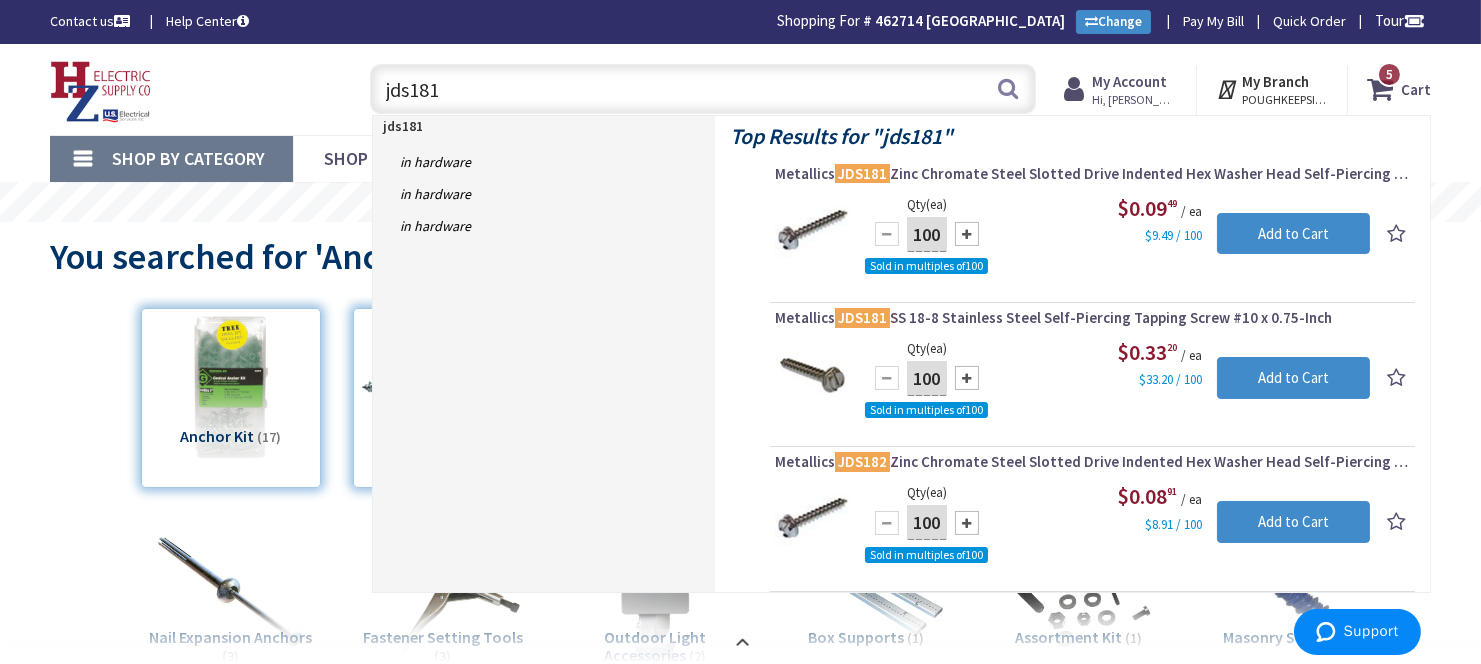 click on "Metallics  JDS181  Zinc Chromate Steel Slotted Drive Indented Hex Washer Head Self-Piercing Drilling Sheet Metal Screw #10 x 3/4-Inch" at bounding box center (1092, 174) 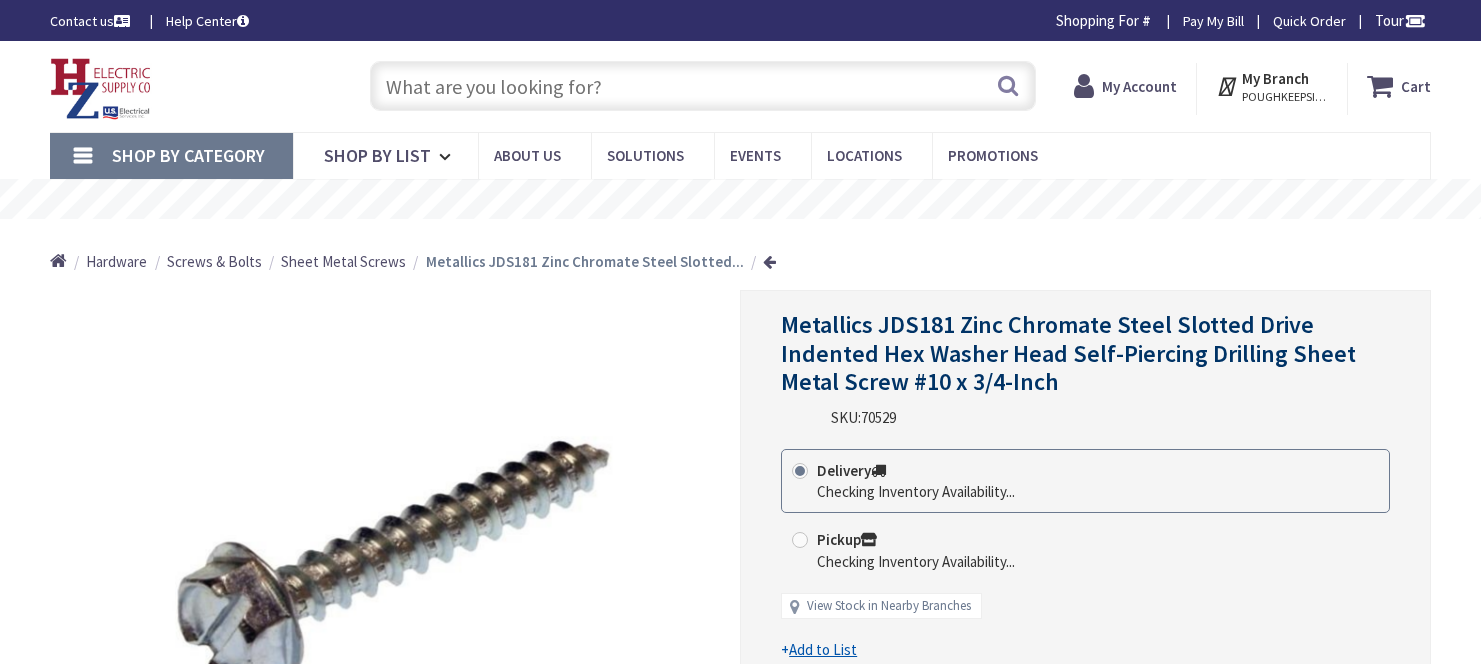 scroll, scrollTop: 0, scrollLeft: 0, axis: both 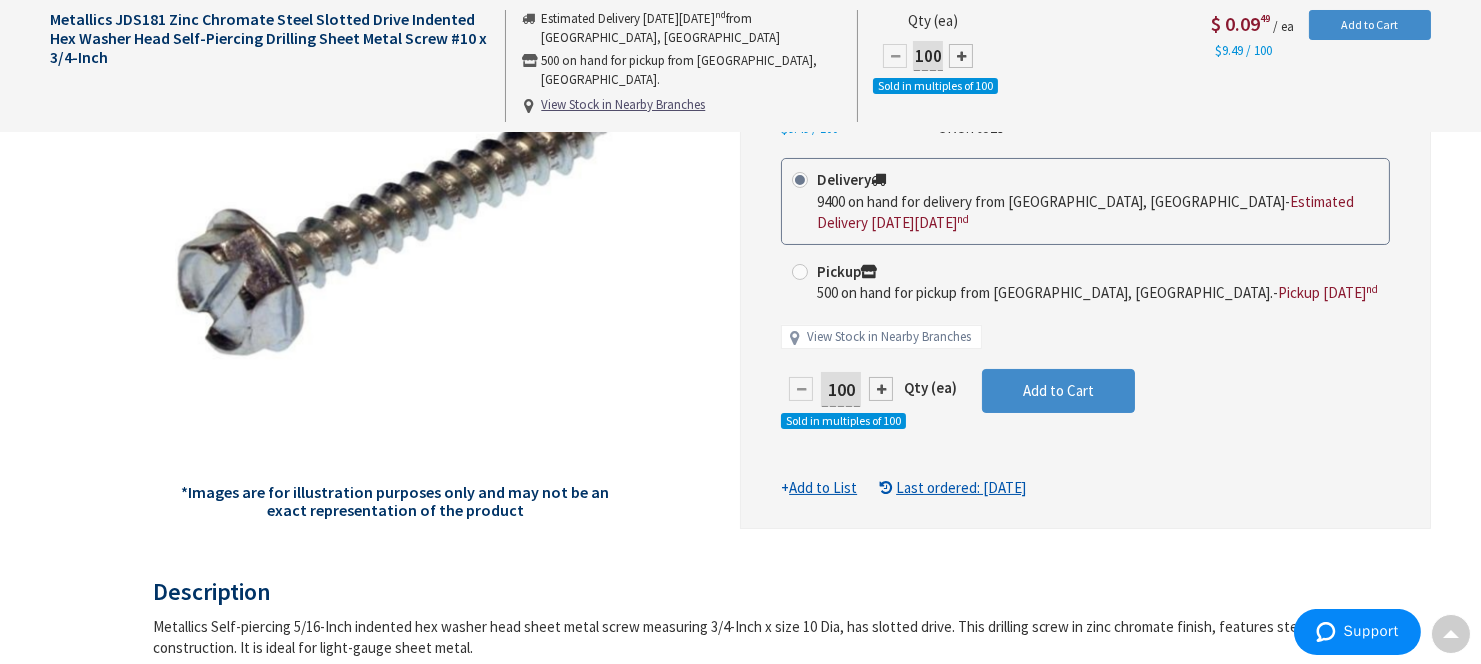 click at bounding box center (881, 389) 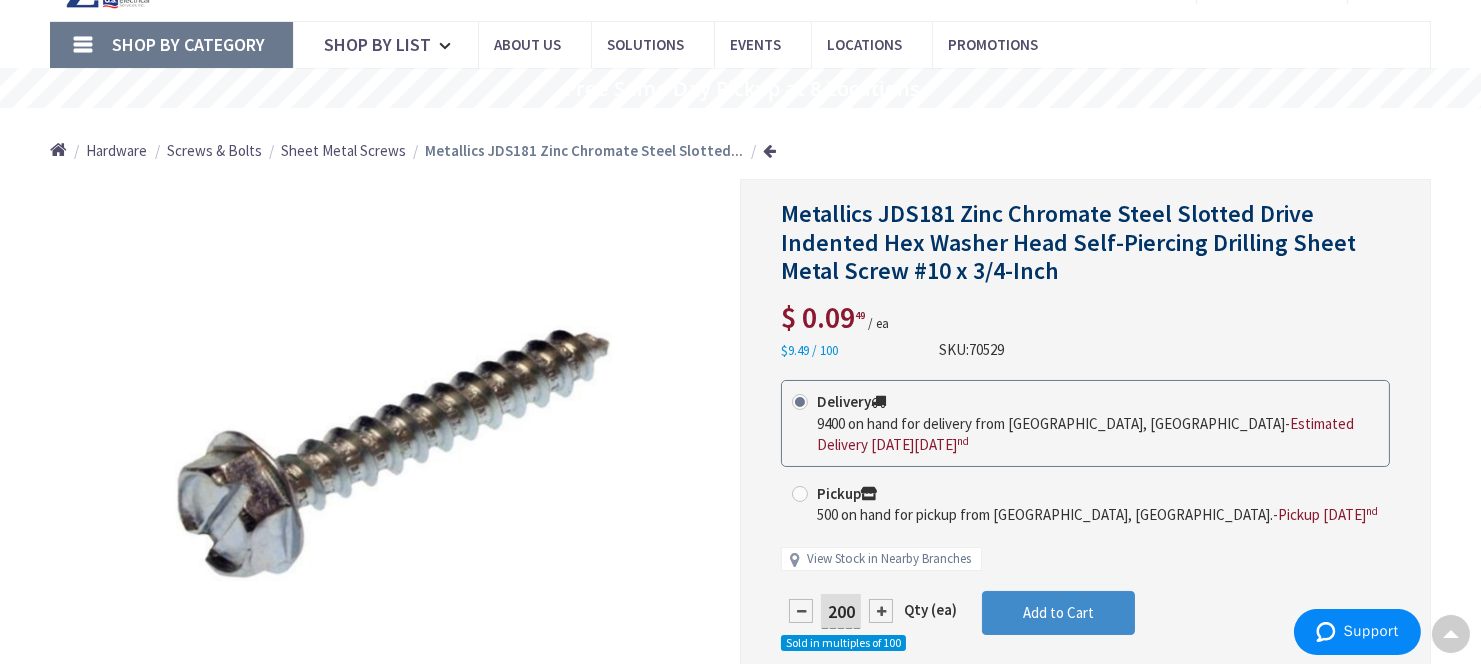 scroll, scrollTop: 225, scrollLeft: 0, axis: vertical 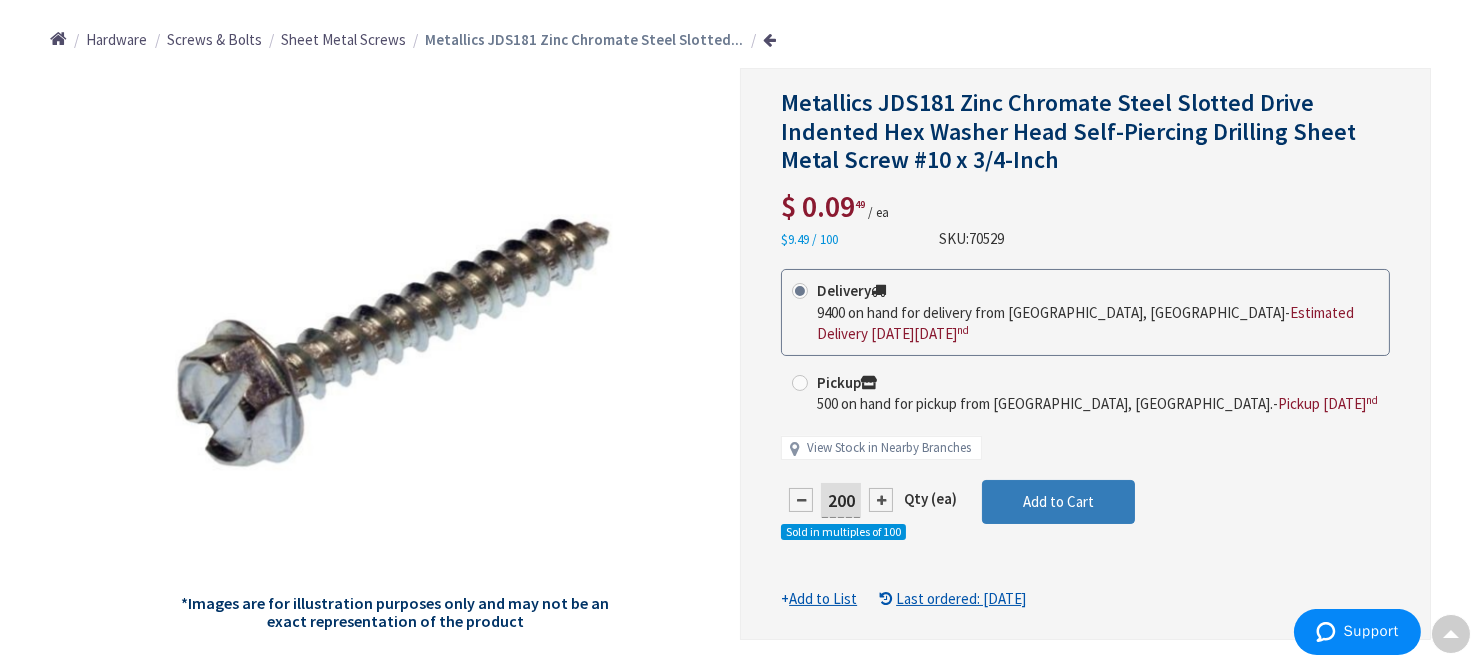 click on "Add to Cart" at bounding box center (1058, 501) 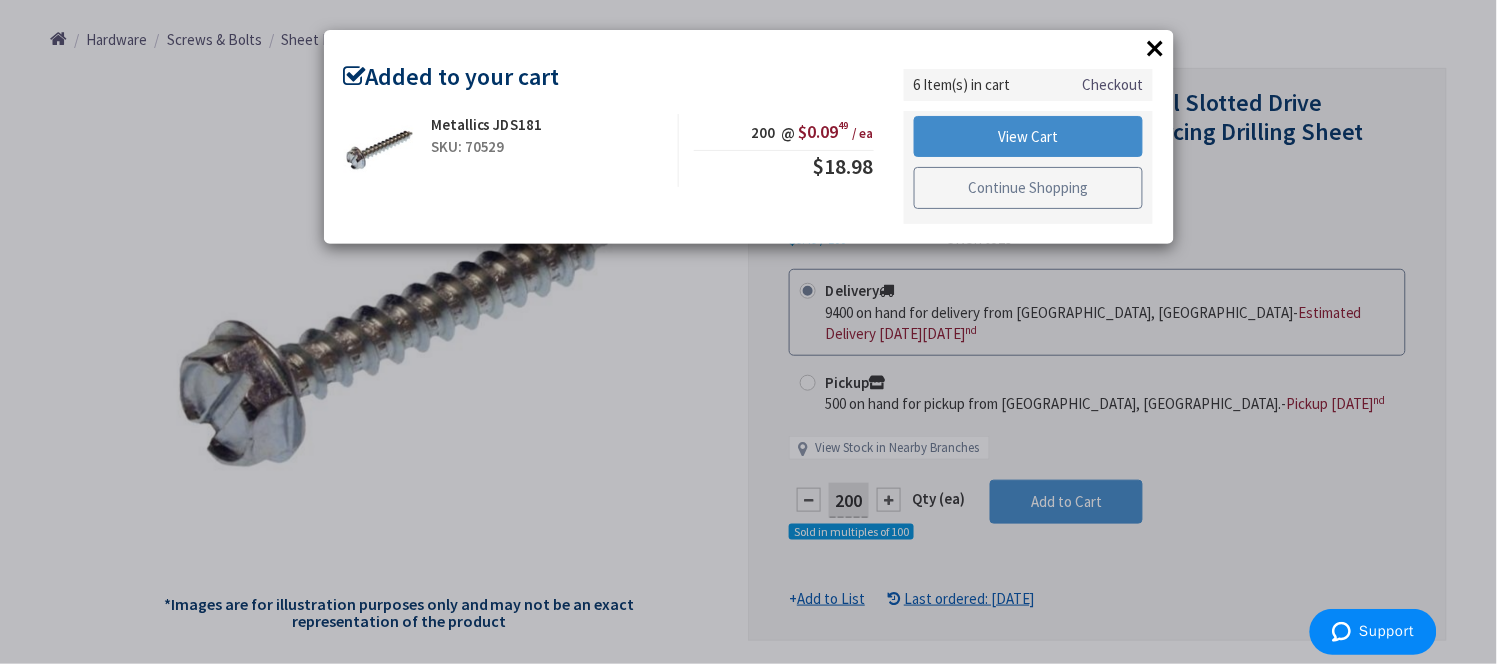 click on "Continue Shopping" at bounding box center [1029, 188] 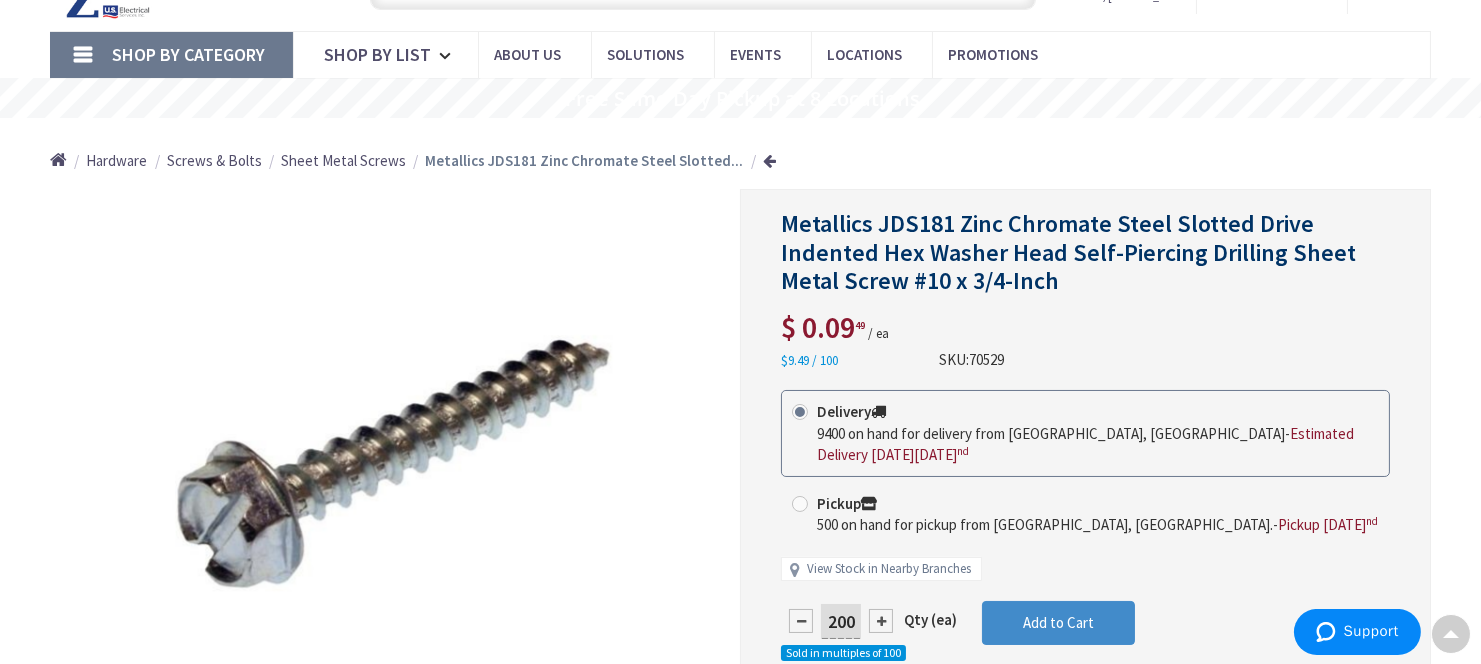 scroll, scrollTop: 0, scrollLeft: 0, axis: both 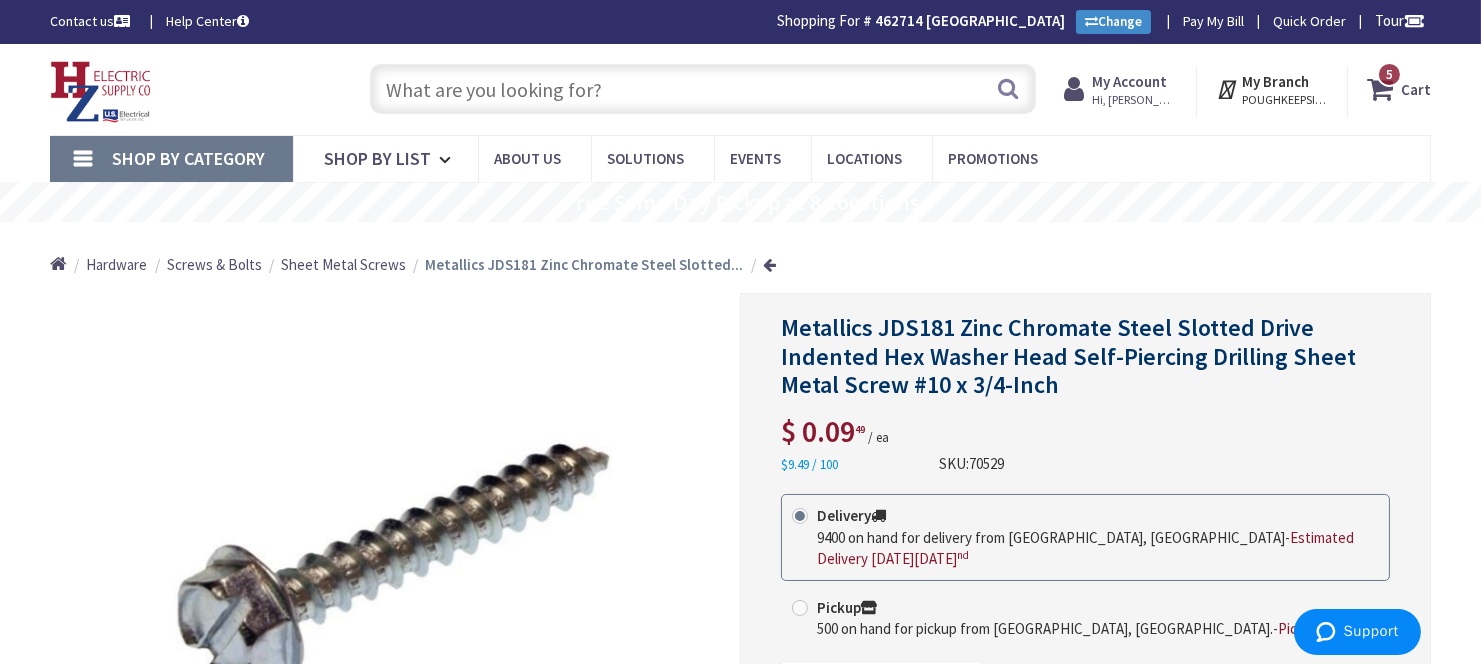 click at bounding box center [703, 89] 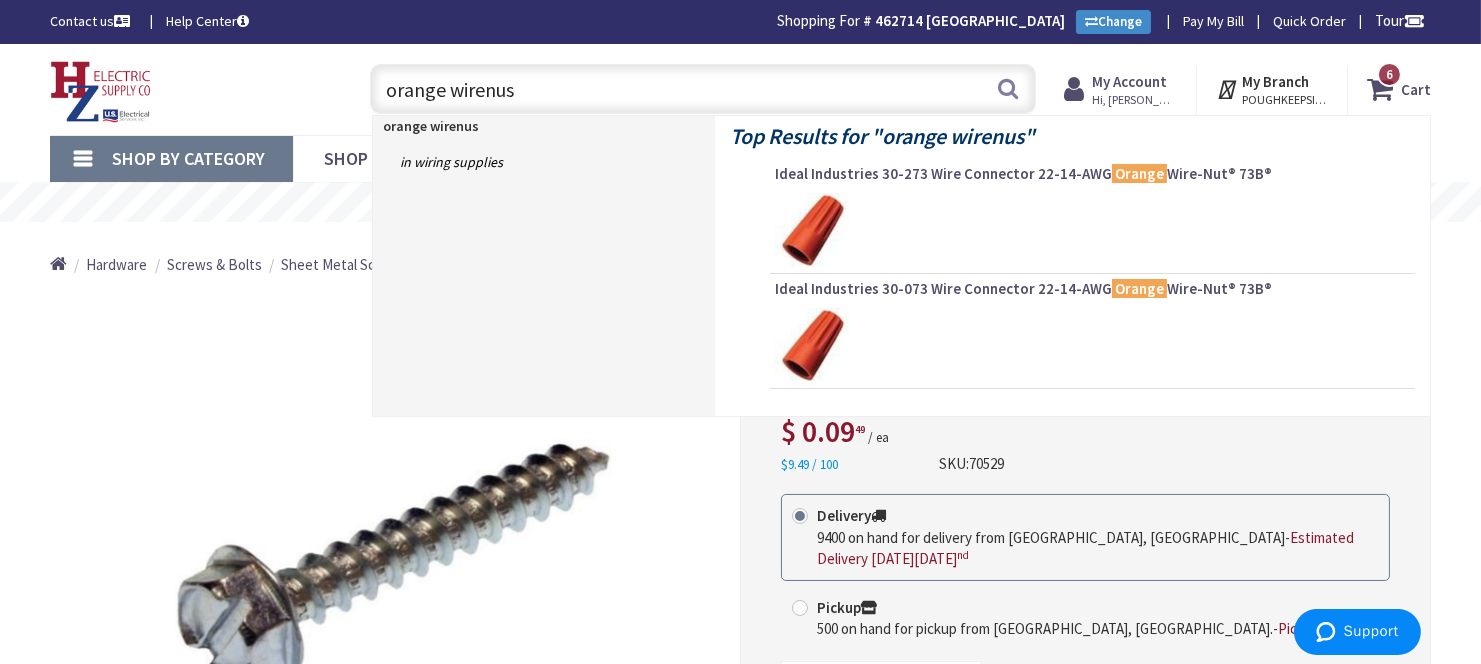 click on "orange wirenus" at bounding box center [703, 89] 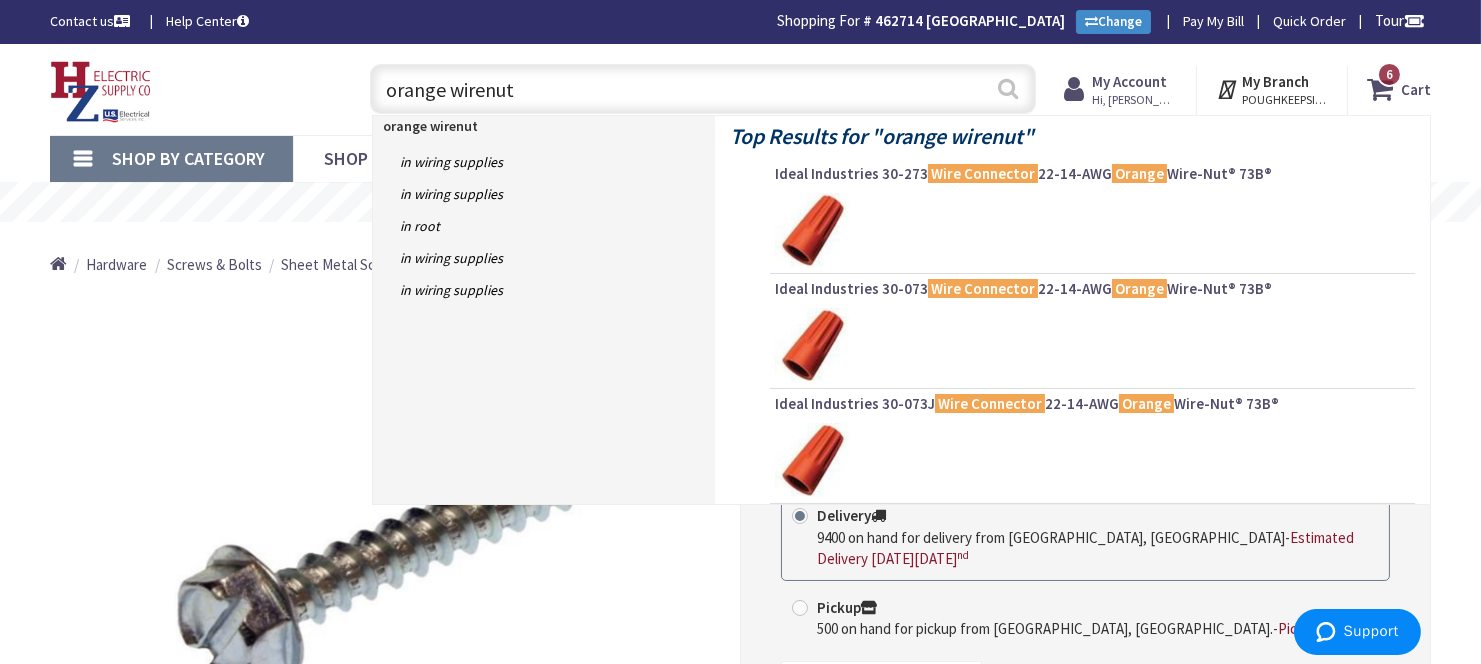type on "orange wirenut" 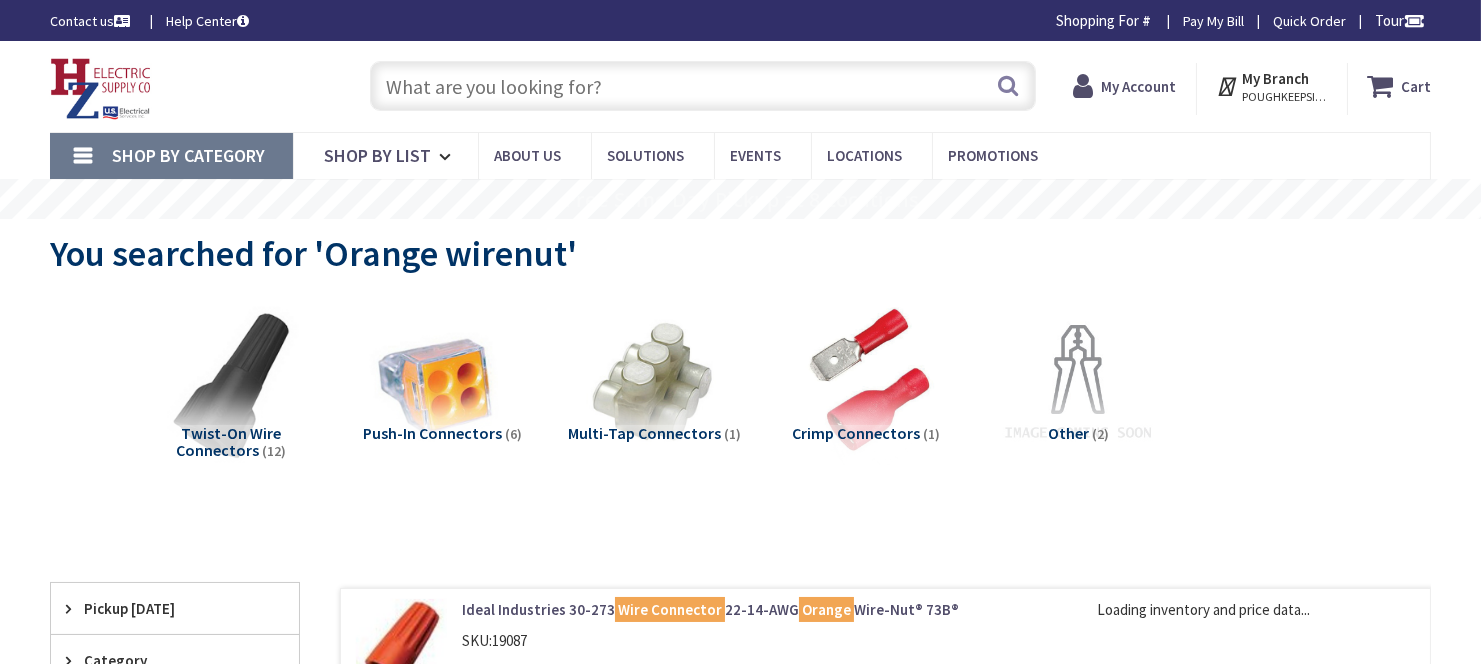 scroll, scrollTop: 111, scrollLeft: 0, axis: vertical 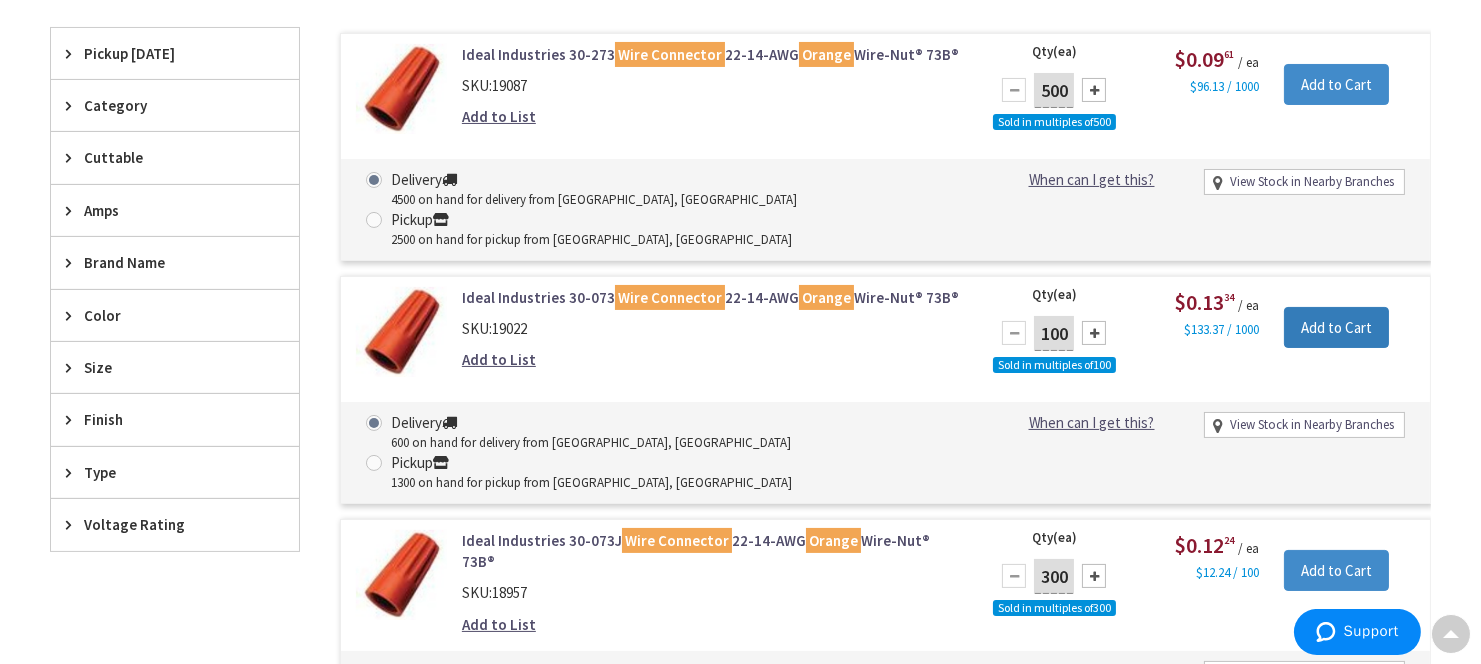 click on "Add to Cart" at bounding box center (1336, 328) 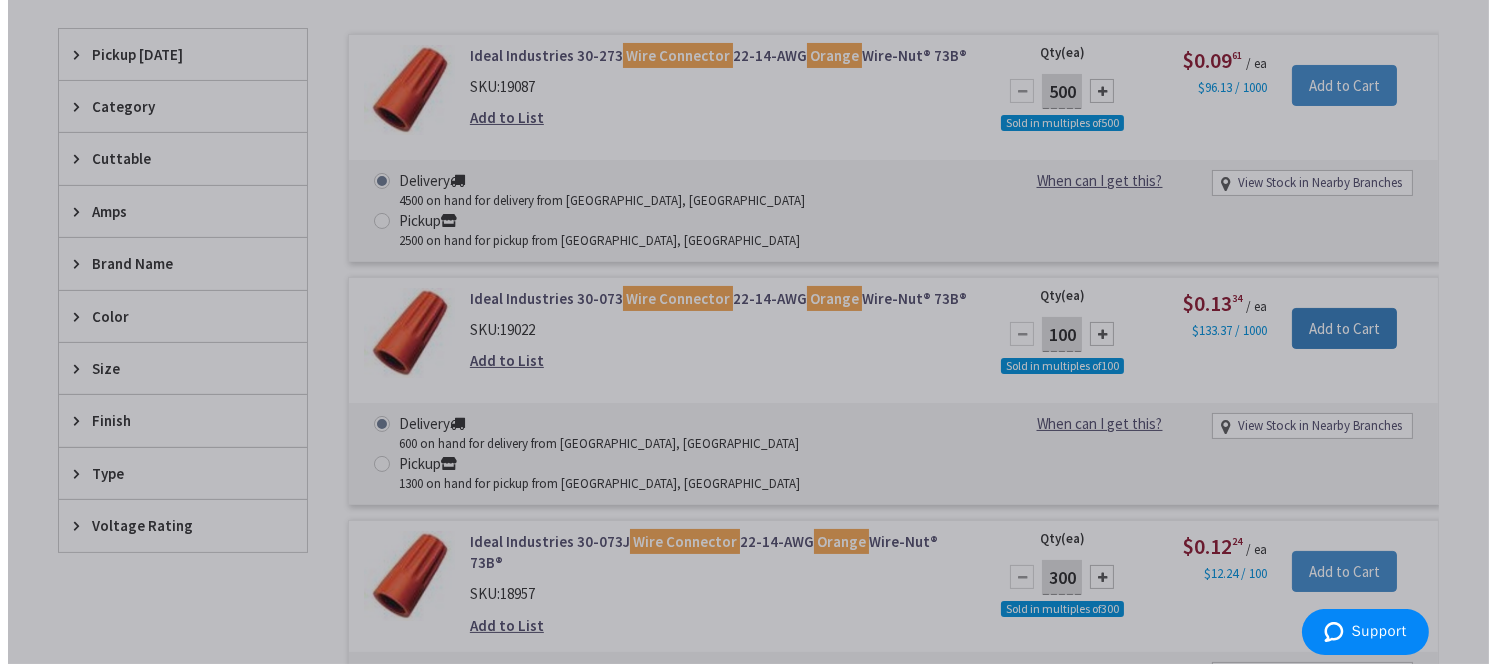 scroll, scrollTop: 561, scrollLeft: 0, axis: vertical 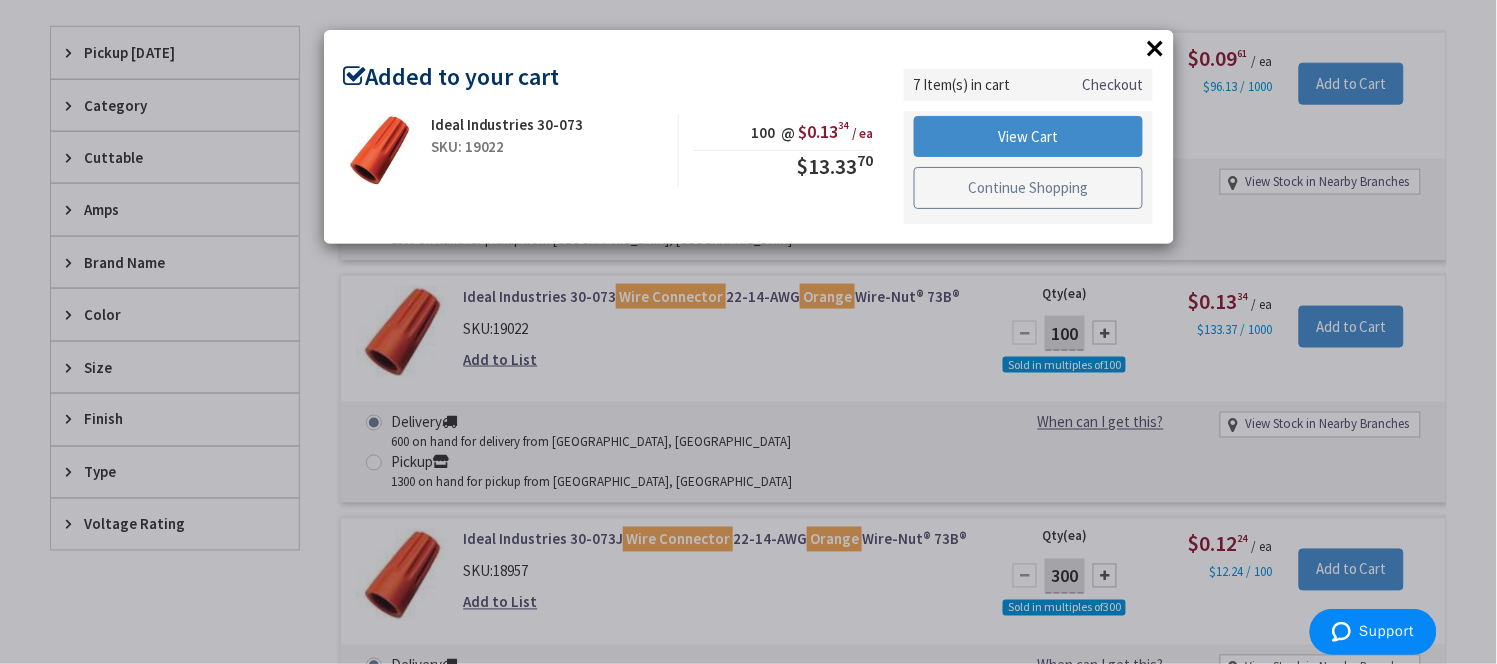 click on "Continue Shopping" at bounding box center [1029, 188] 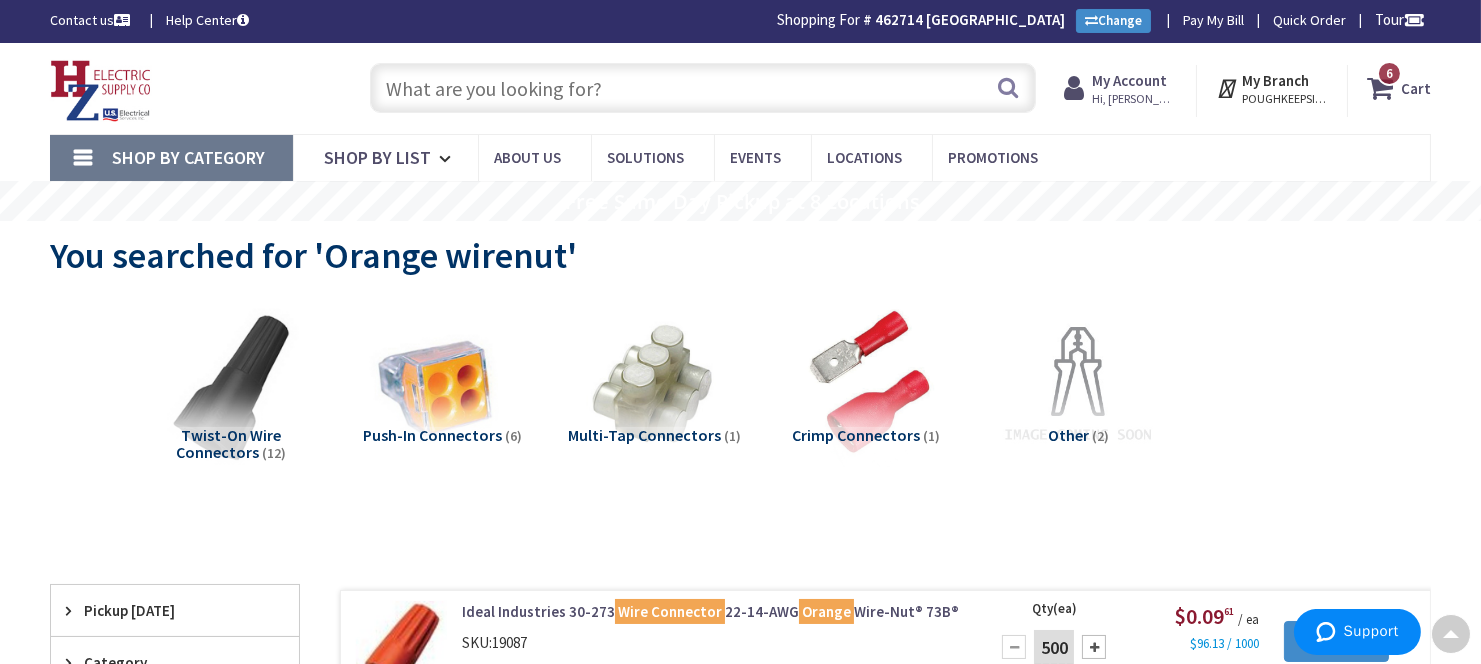 scroll, scrollTop: 0, scrollLeft: 0, axis: both 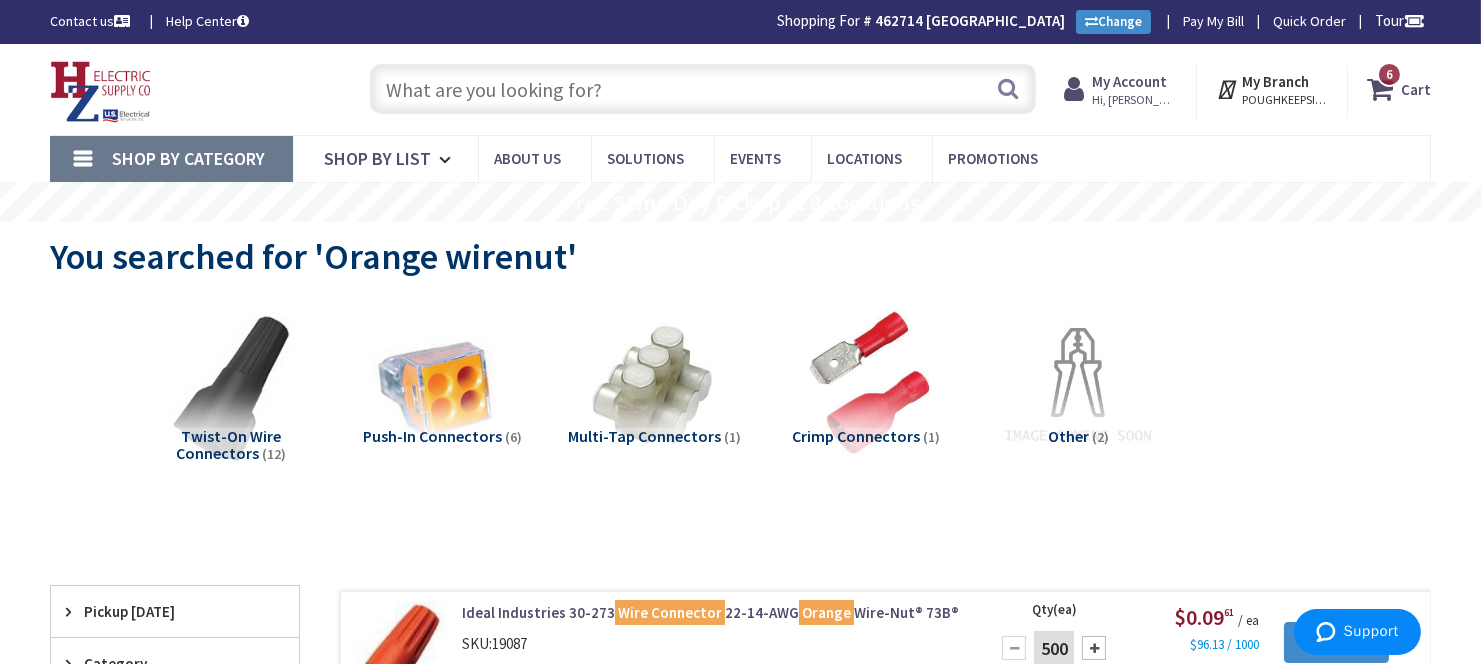 click at bounding box center (703, 89) 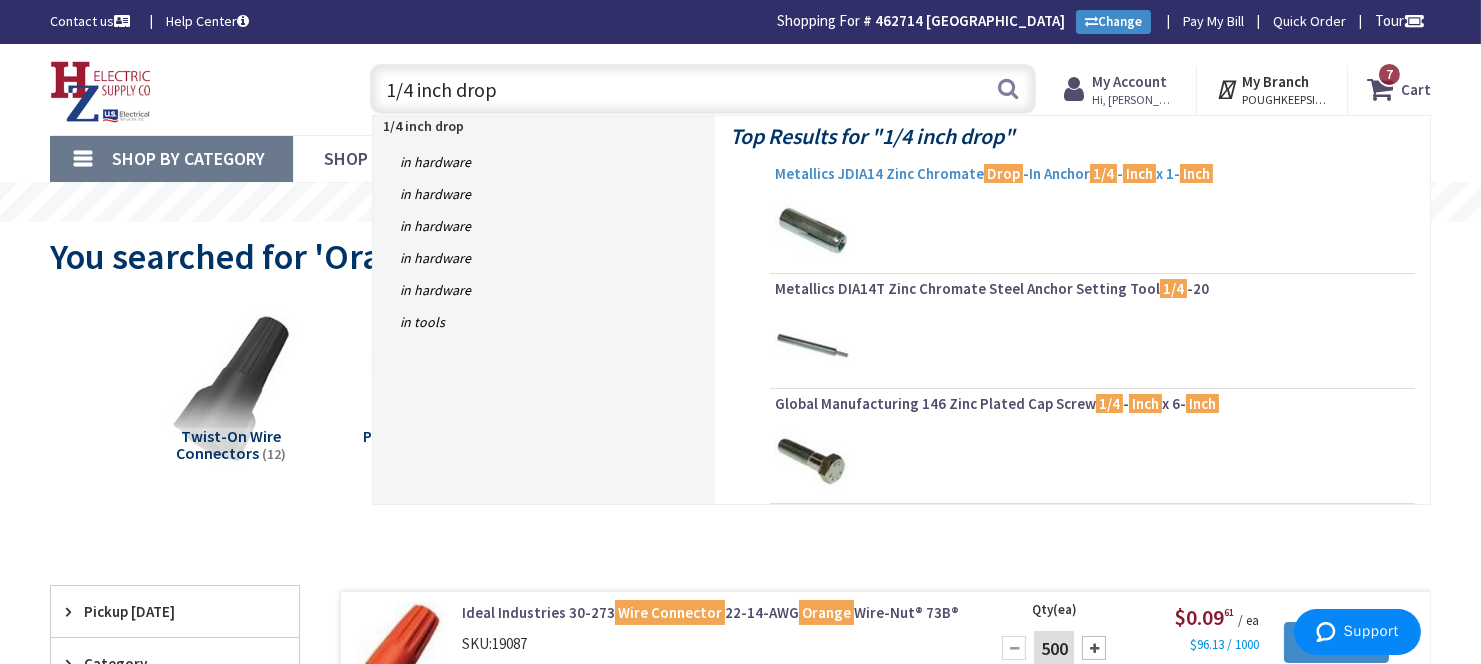 type on "1/4 inch drop" 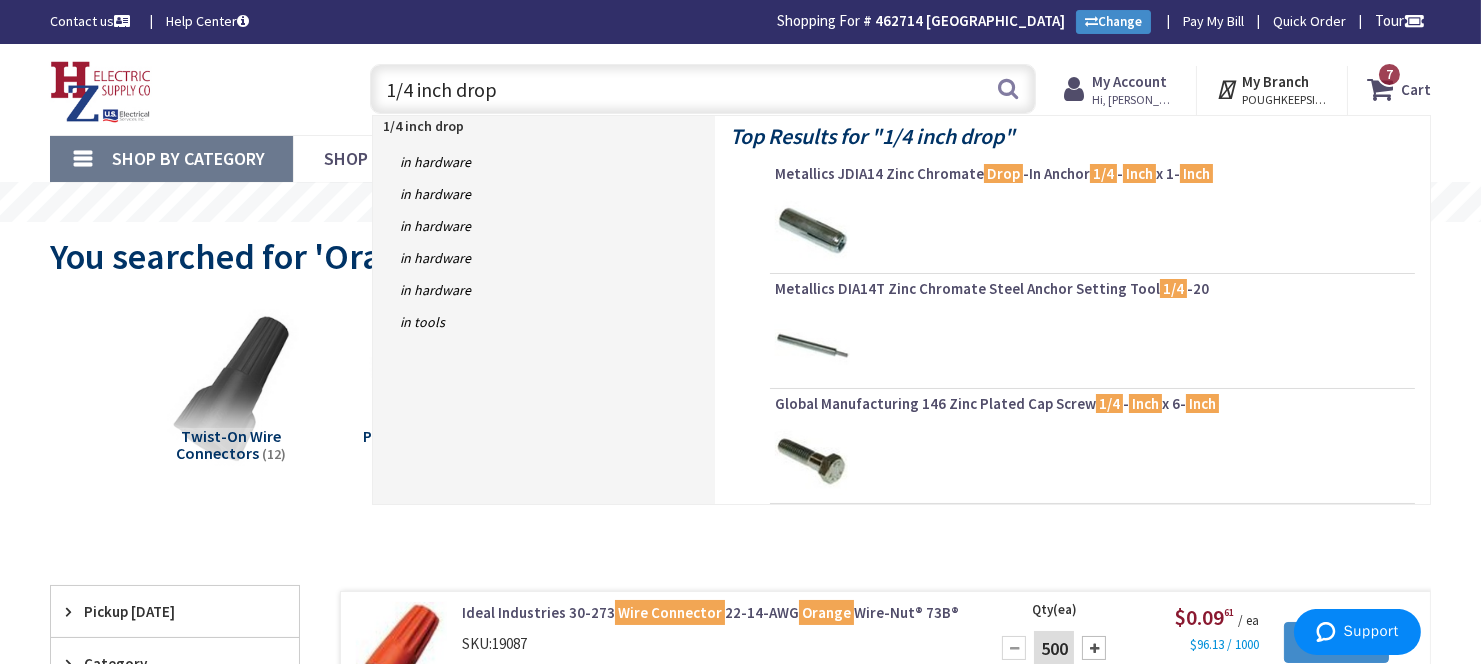 click on "Metallics JDIA14 Zinc Chromate  Drop -In Anchor  1/4 - Inch  x 1- Inch" at bounding box center (1092, 174) 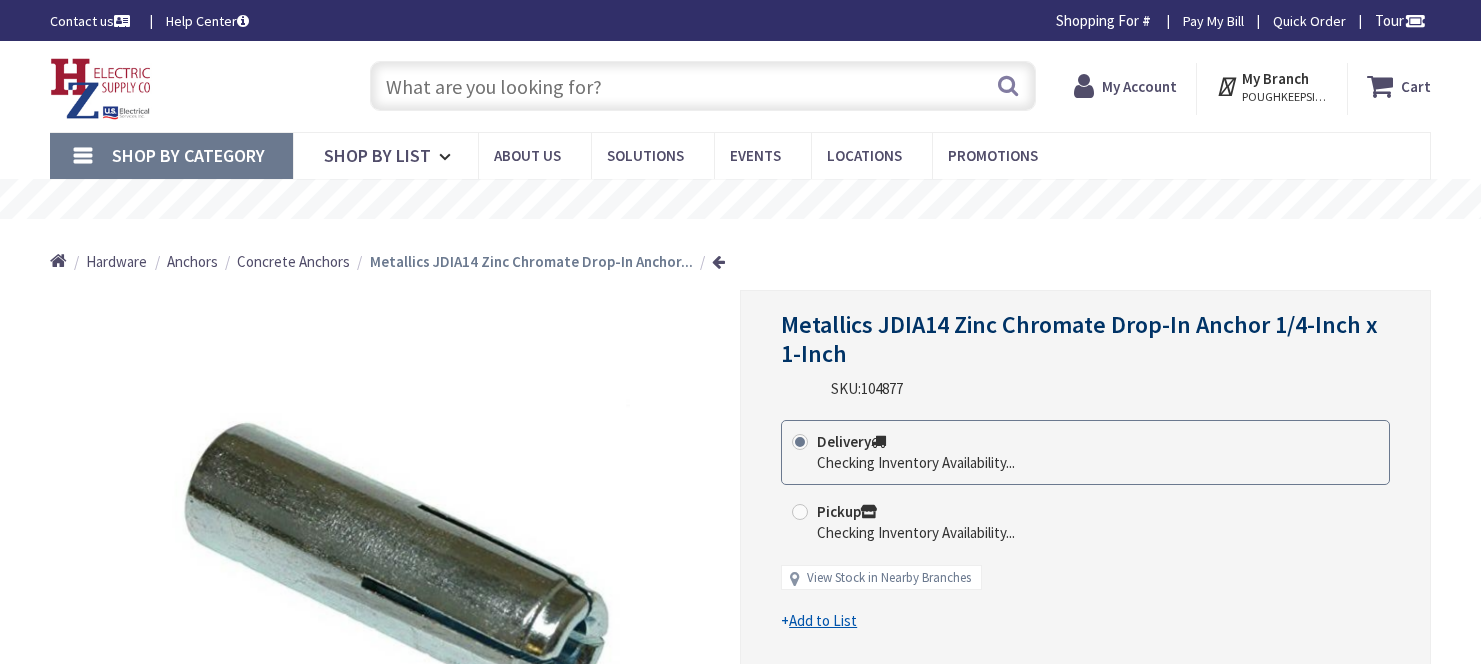scroll, scrollTop: 0, scrollLeft: 0, axis: both 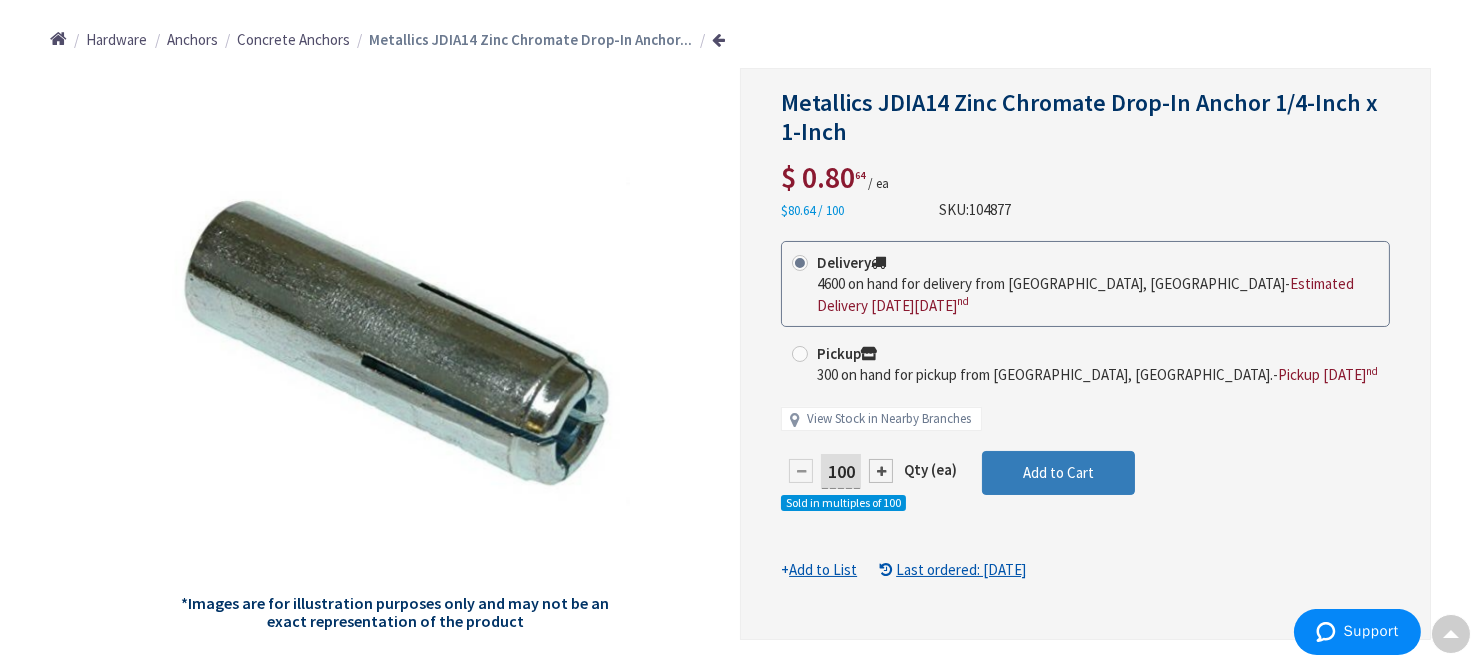 click on "Add to Cart" at bounding box center (1058, 472) 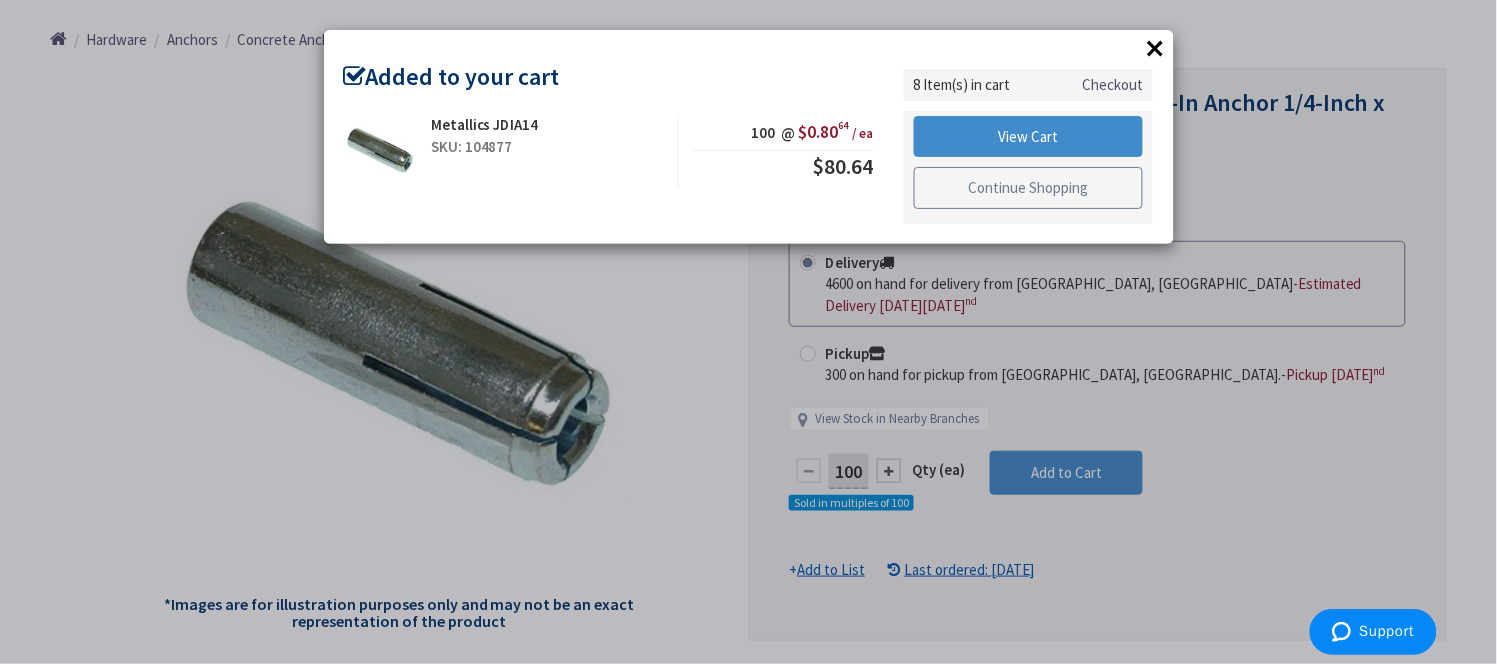 click on "Continue Shopping" at bounding box center [1029, 188] 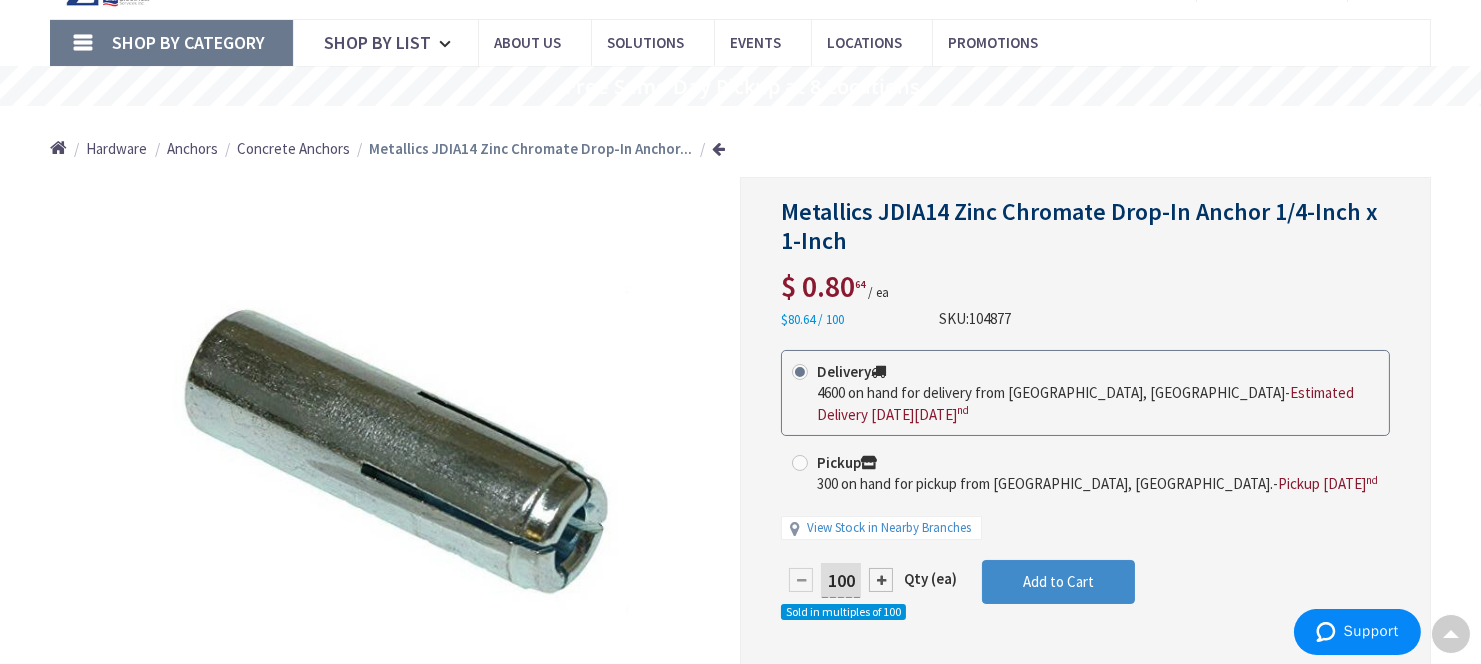 scroll, scrollTop: 0, scrollLeft: 0, axis: both 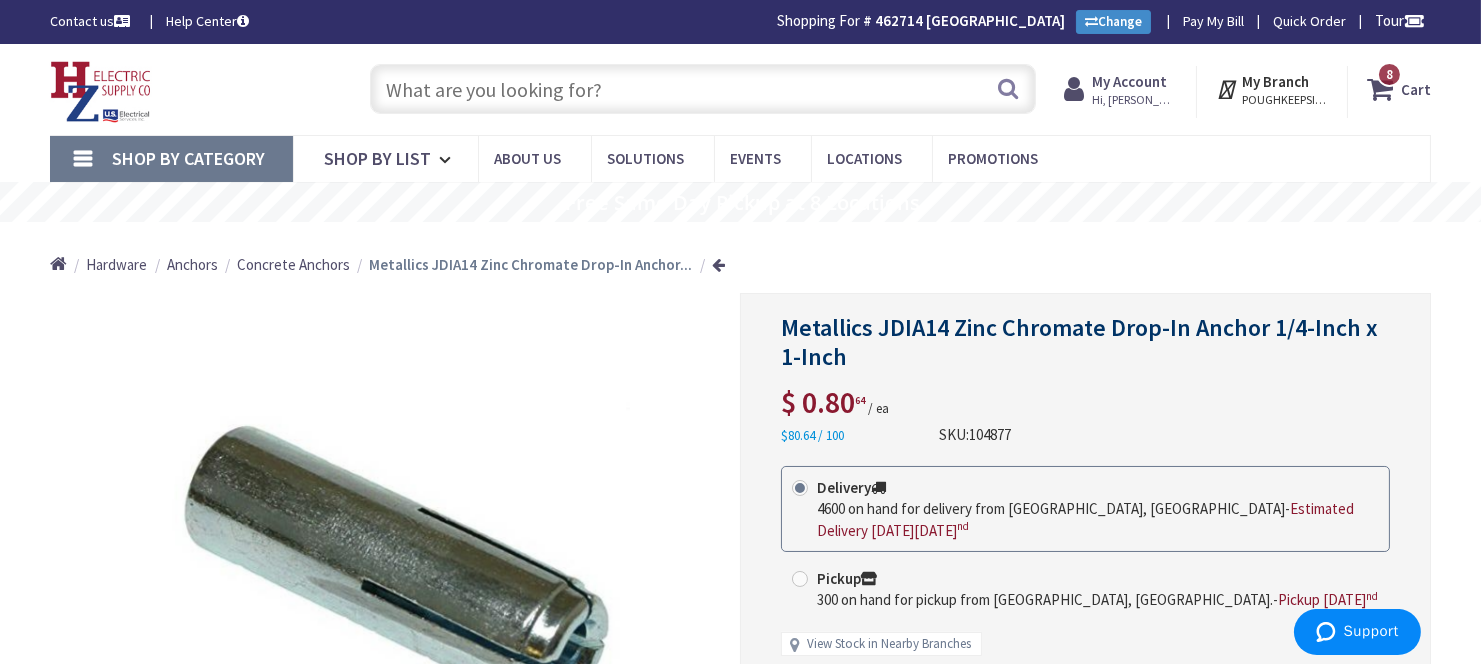 click on "Shop By Category" at bounding box center [188, 158] 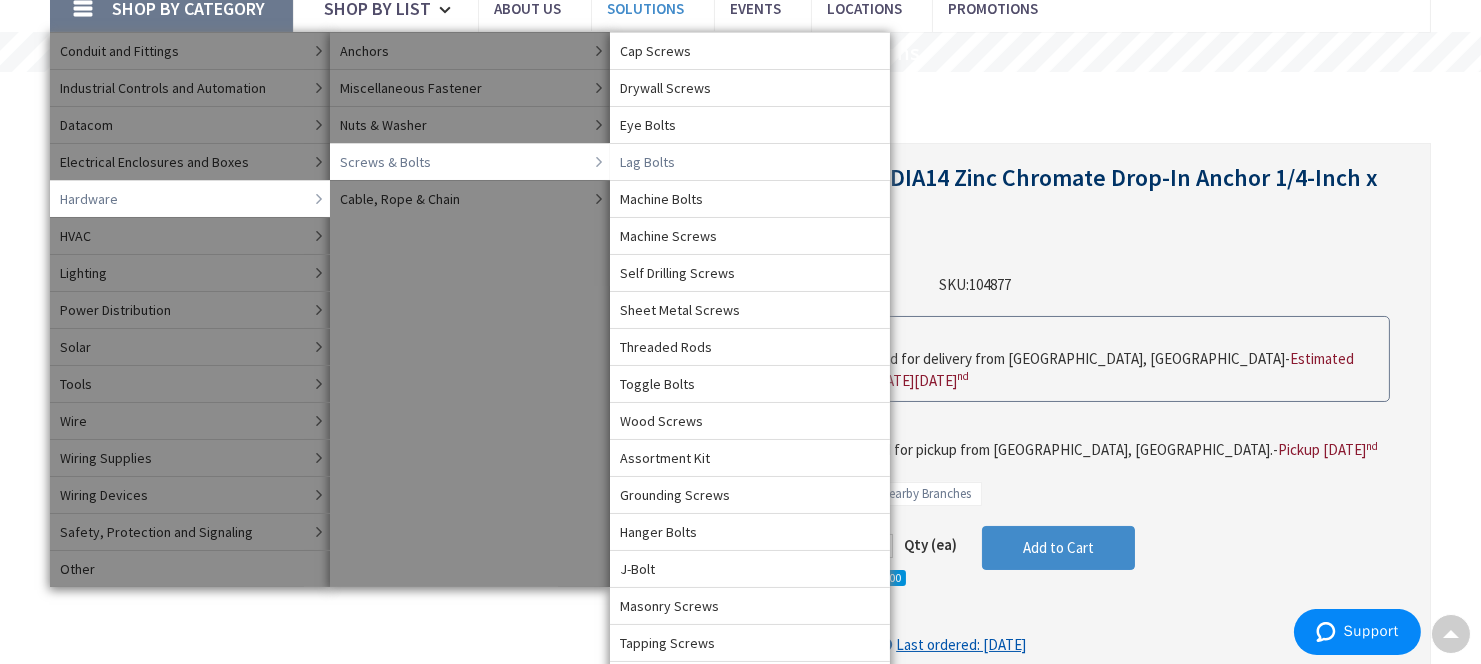 scroll, scrollTop: 111, scrollLeft: 0, axis: vertical 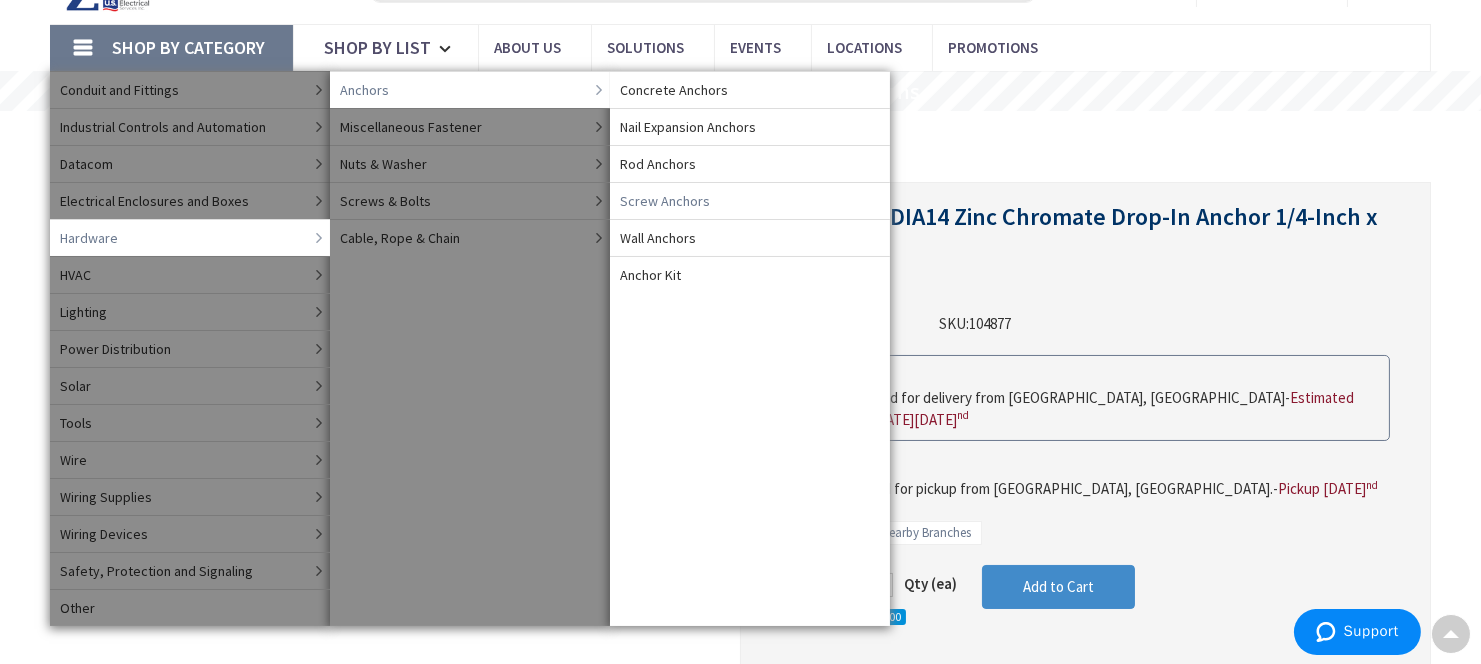 click on "Screw Anchors" at bounding box center [750, 200] 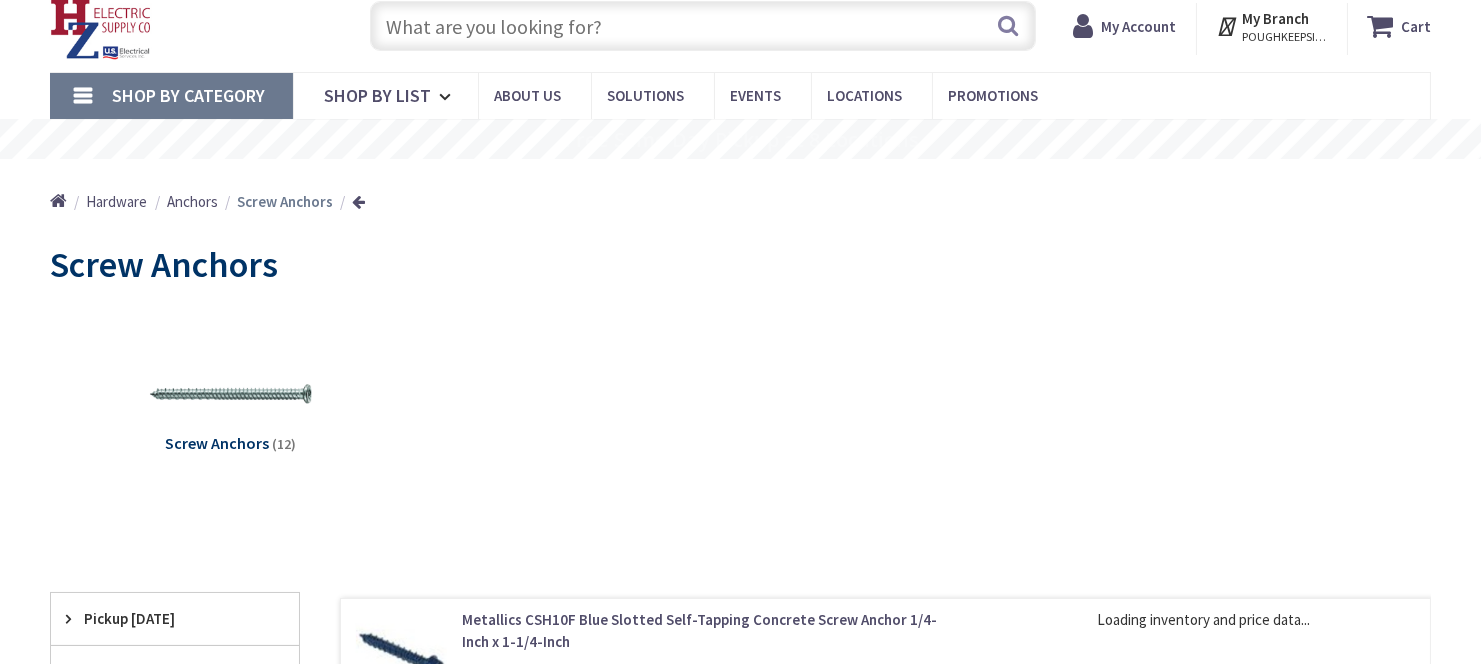 scroll, scrollTop: 275, scrollLeft: 0, axis: vertical 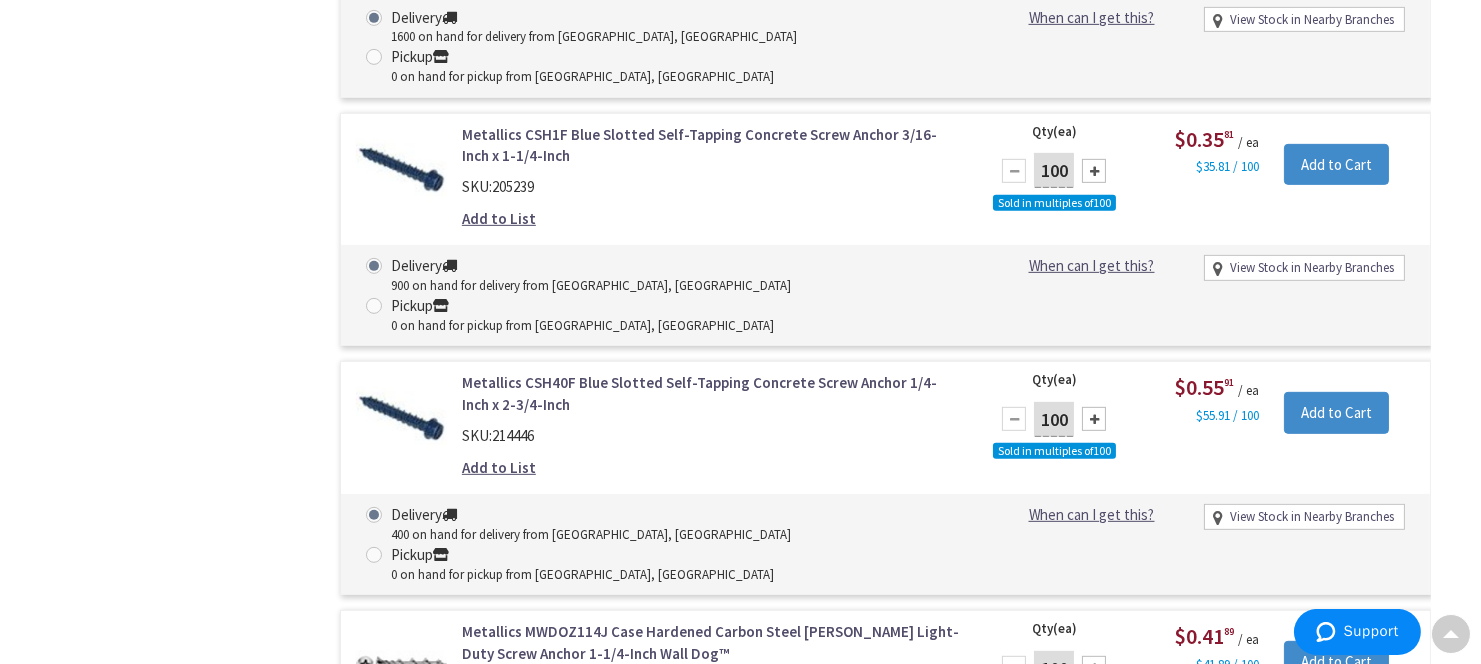 click on "Metallics MWDOZ114J Case Hardened Carbon Steel [PERSON_NAME] Light-Duty Screw Anchor 1-1/4-Inch Wall Dog™" at bounding box center (711, 642) 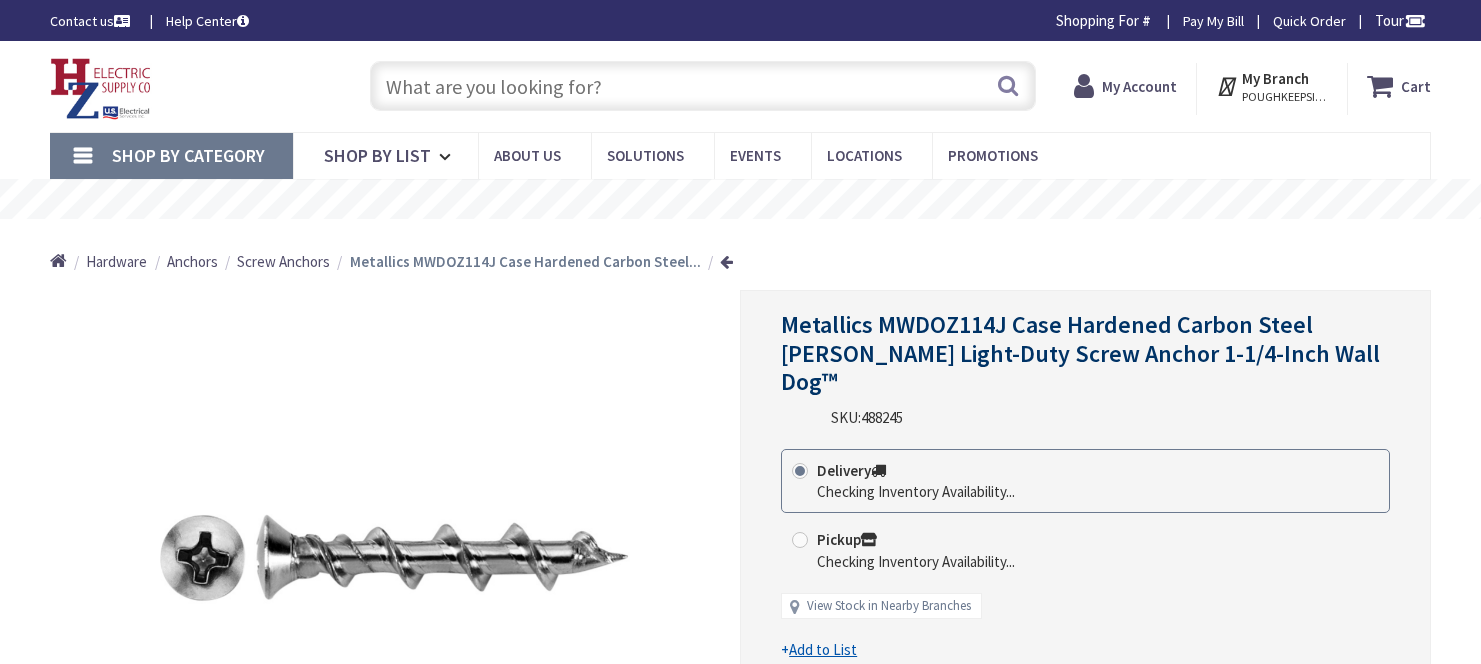 scroll, scrollTop: 0, scrollLeft: 0, axis: both 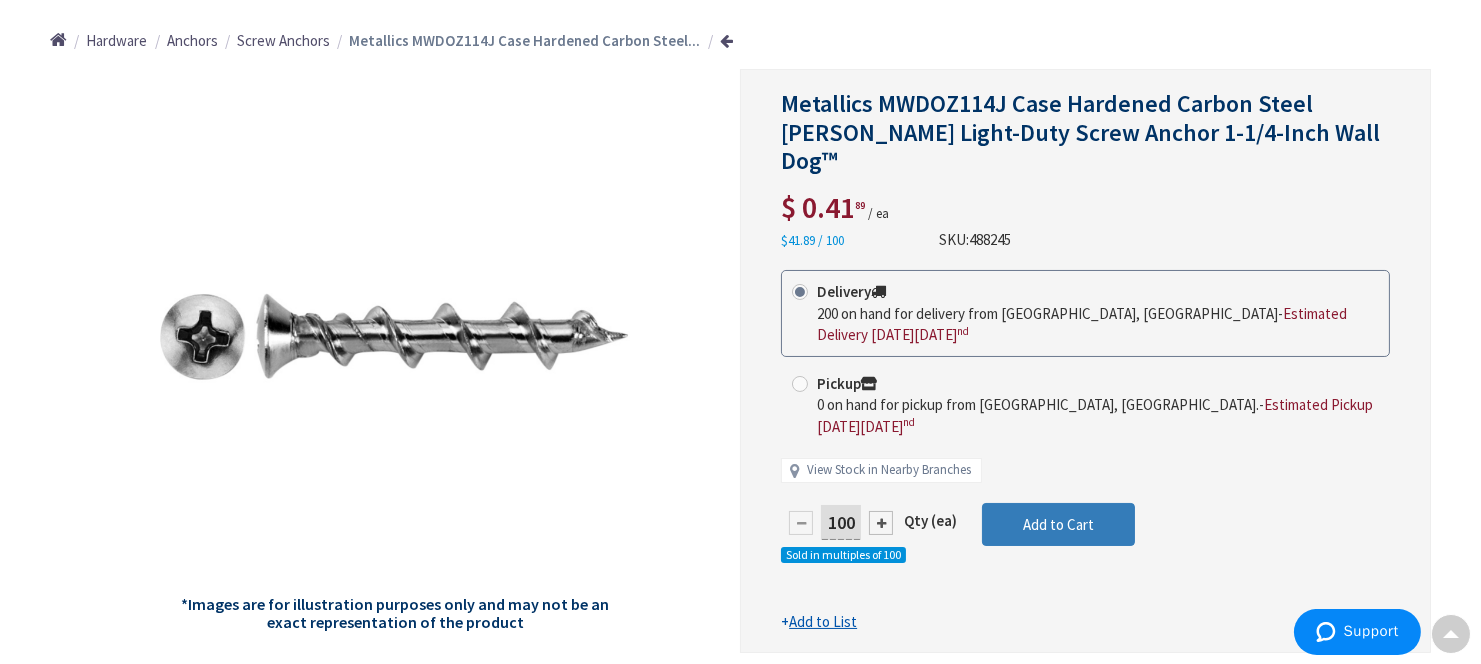 click on "Add to Cart" at bounding box center (1058, 524) 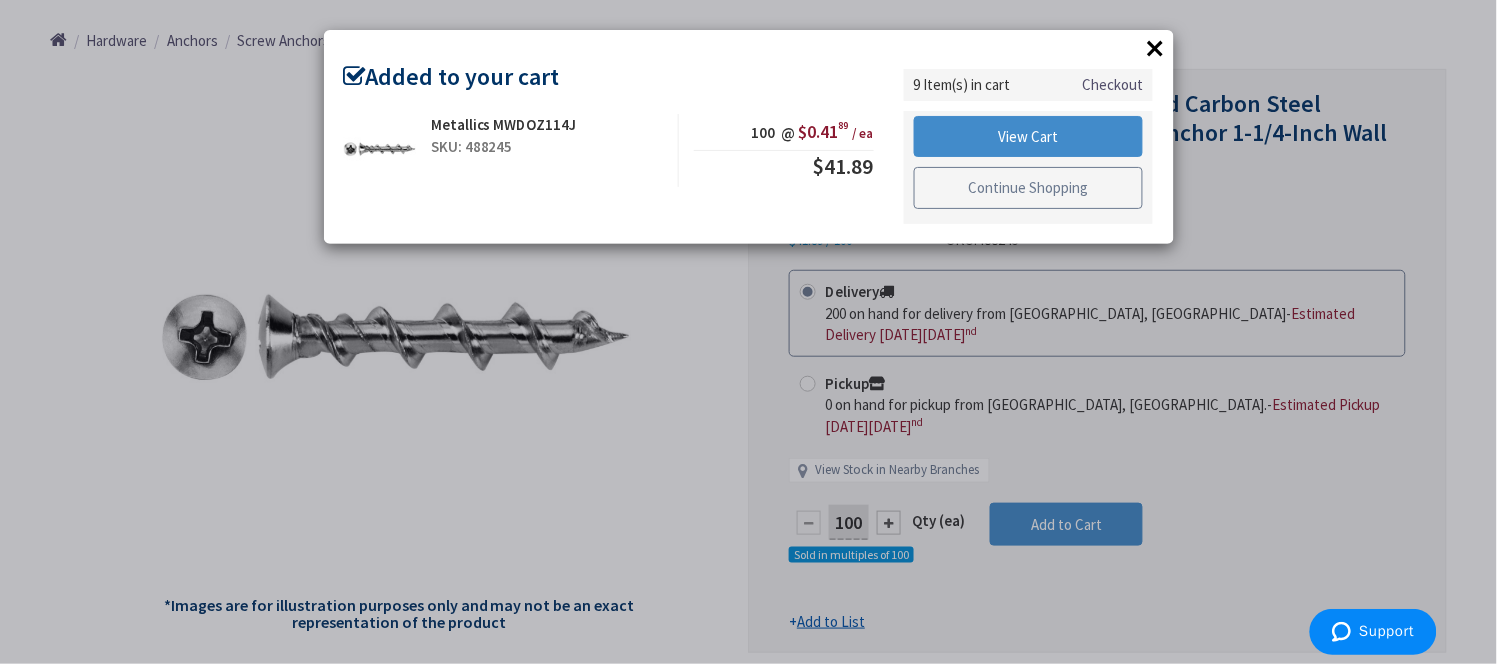 click on "Continue Shopping" at bounding box center [1029, 188] 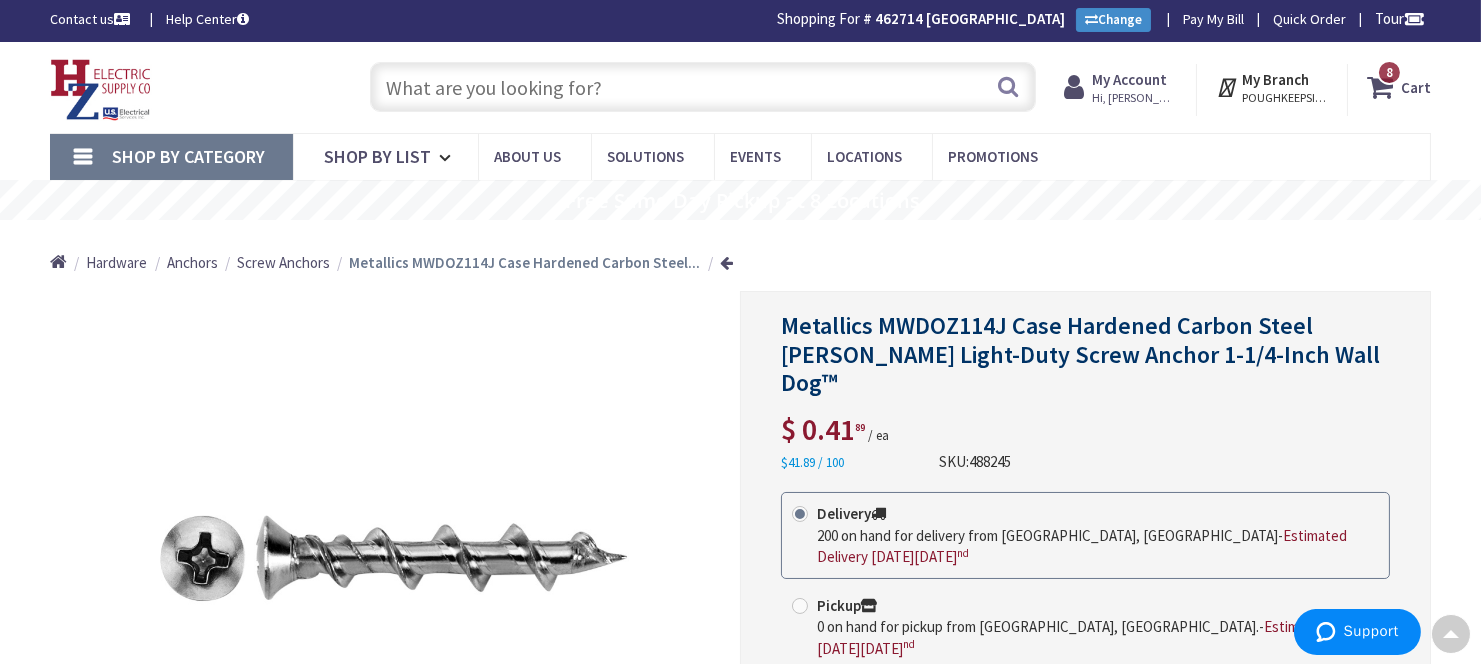 scroll, scrollTop: 0, scrollLeft: 0, axis: both 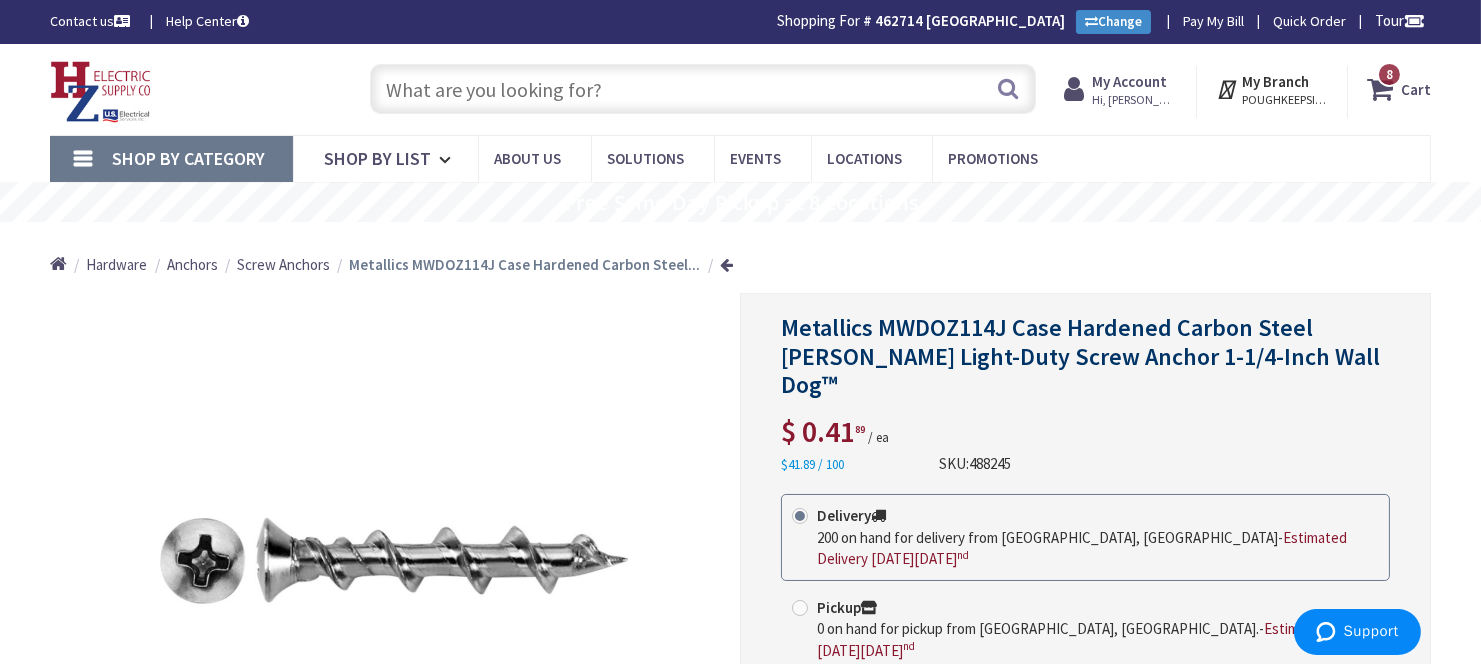 click on "Shop By Category" at bounding box center [188, 158] 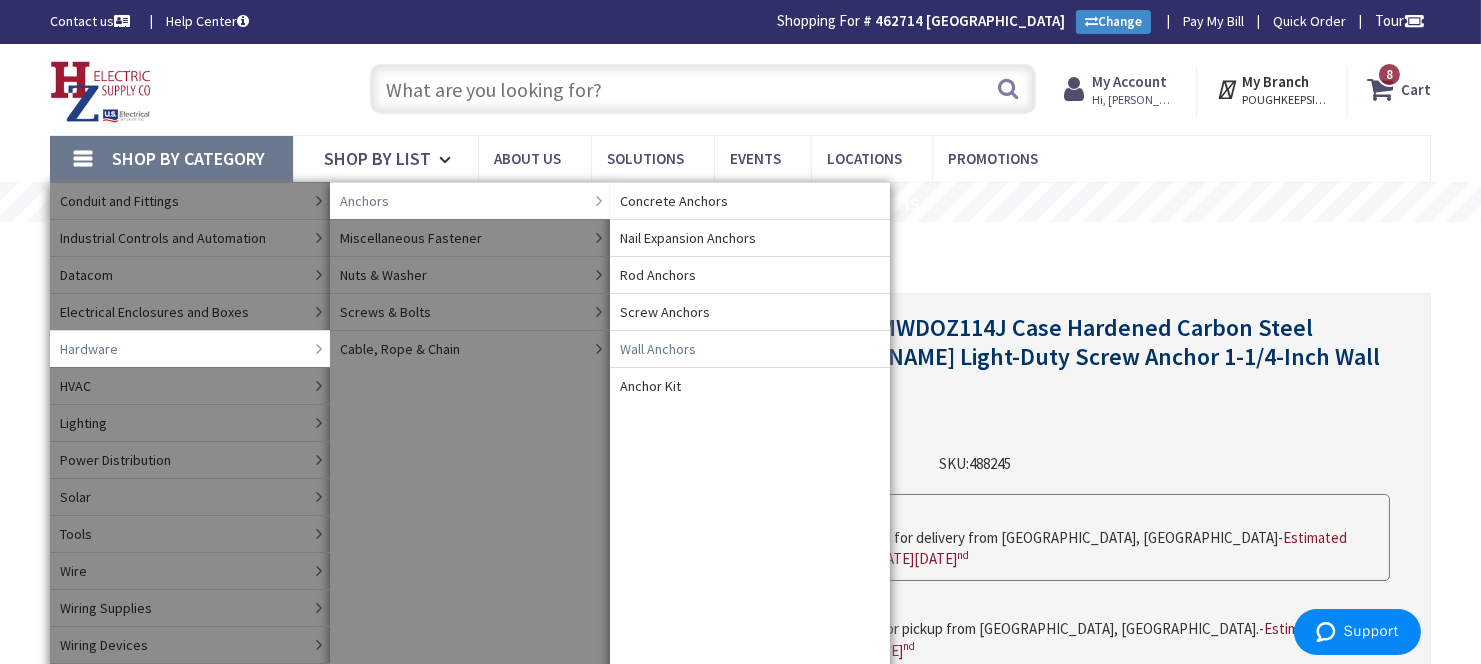 click on "Wall Anchors" at bounding box center (658, 349) 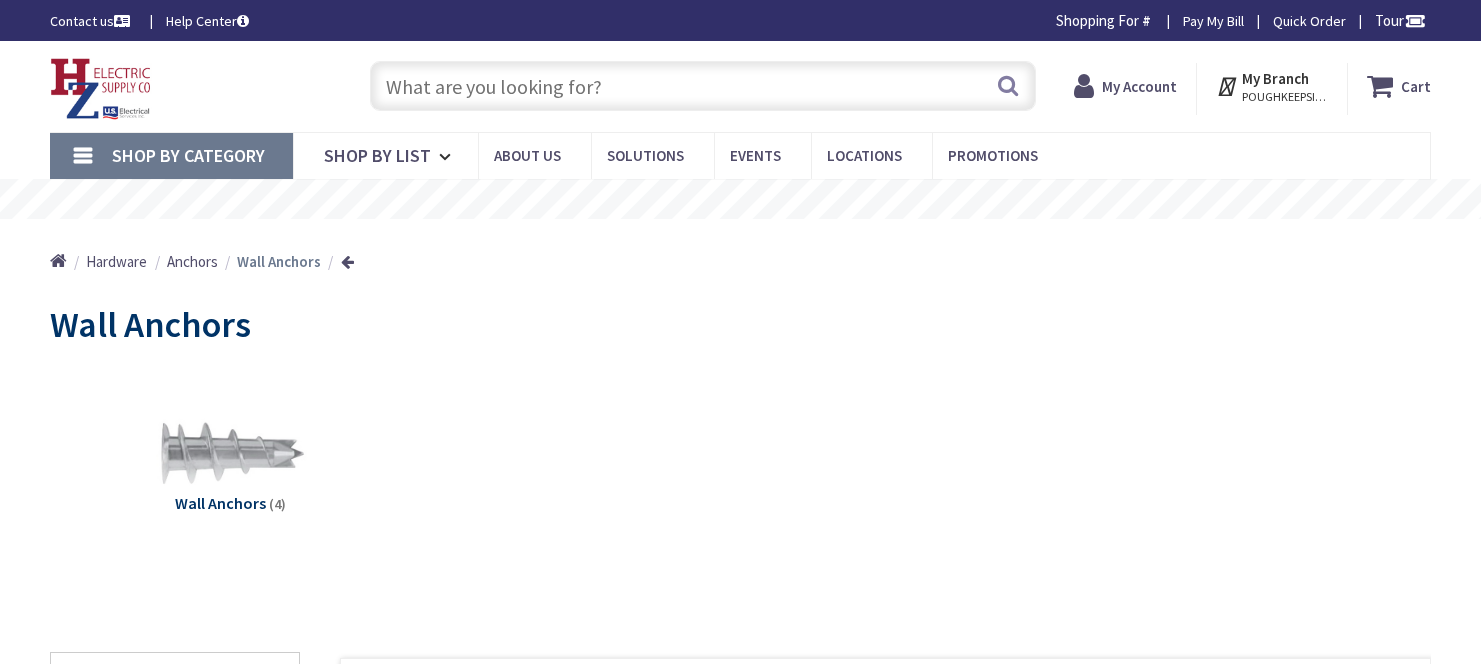 scroll, scrollTop: 0, scrollLeft: 0, axis: both 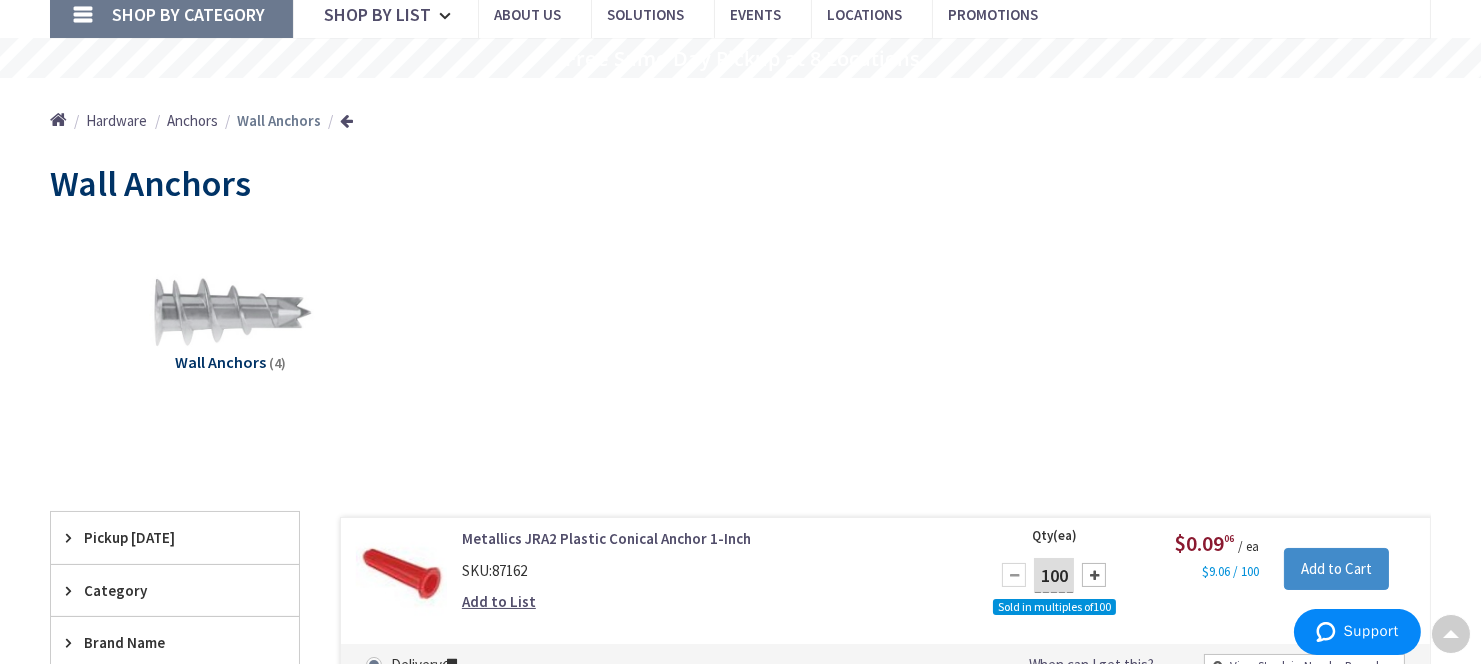 click at bounding box center (231, 313) 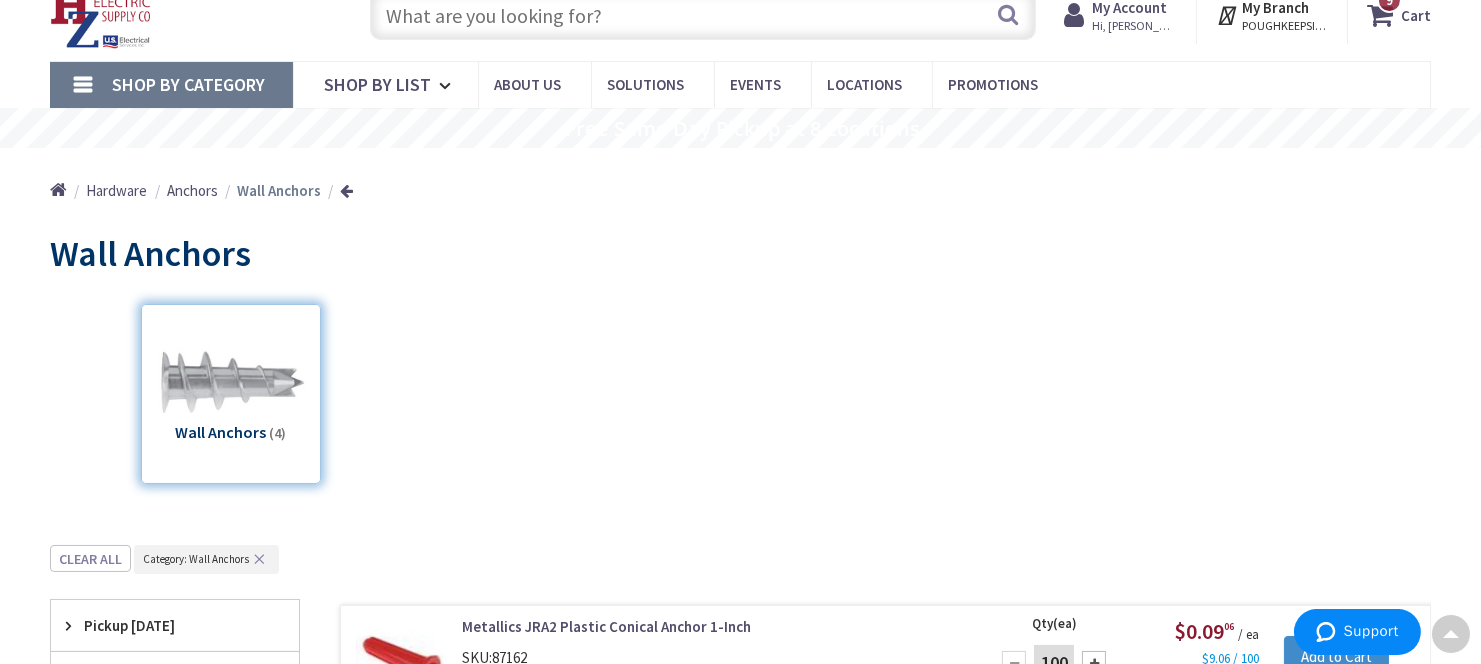 scroll, scrollTop: 0, scrollLeft: 0, axis: both 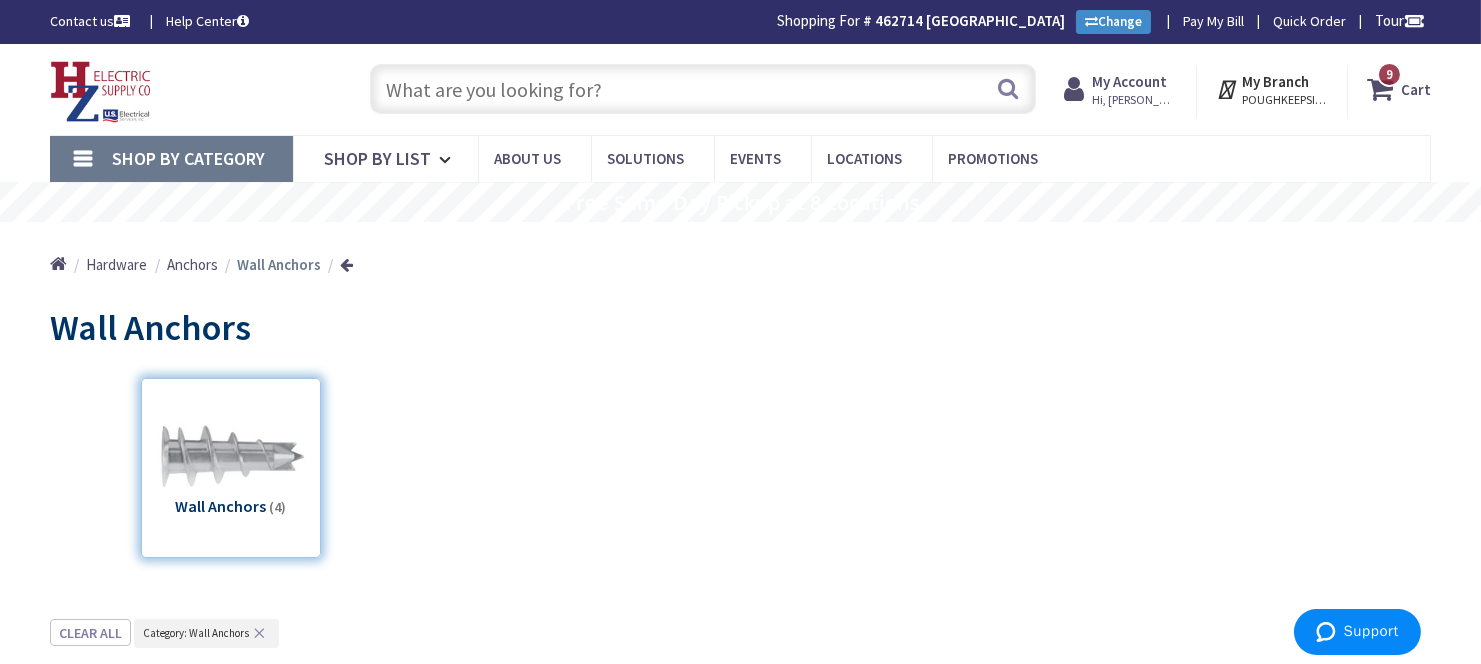 click at bounding box center [1384, 89] 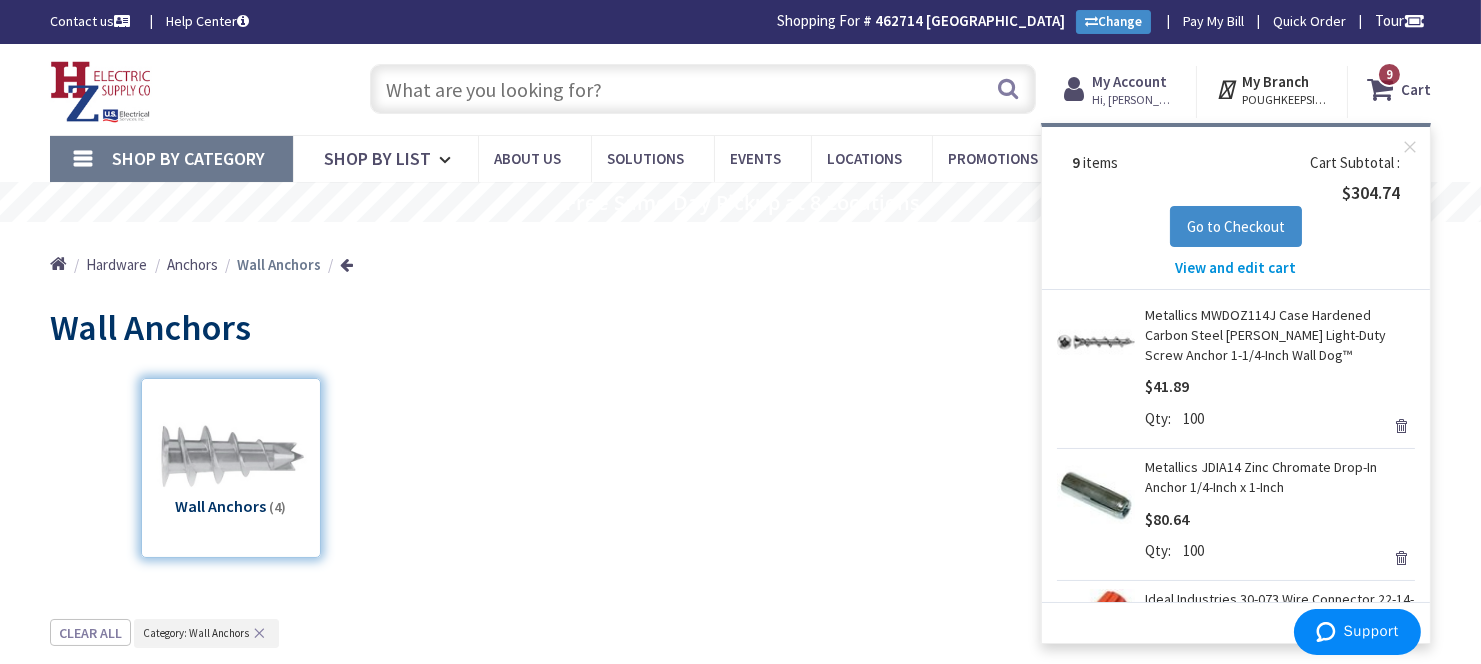 click on "View and edit cart" at bounding box center [1236, 267] 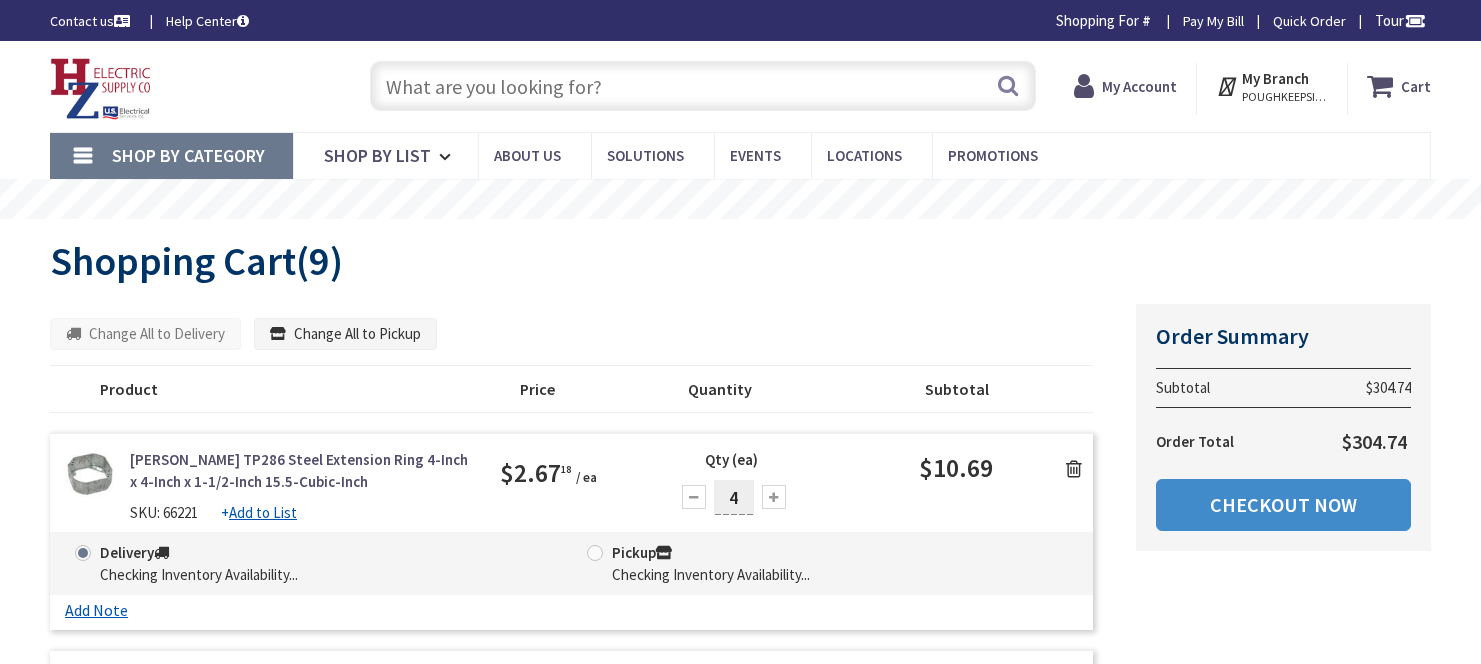 scroll, scrollTop: 0, scrollLeft: 0, axis: both 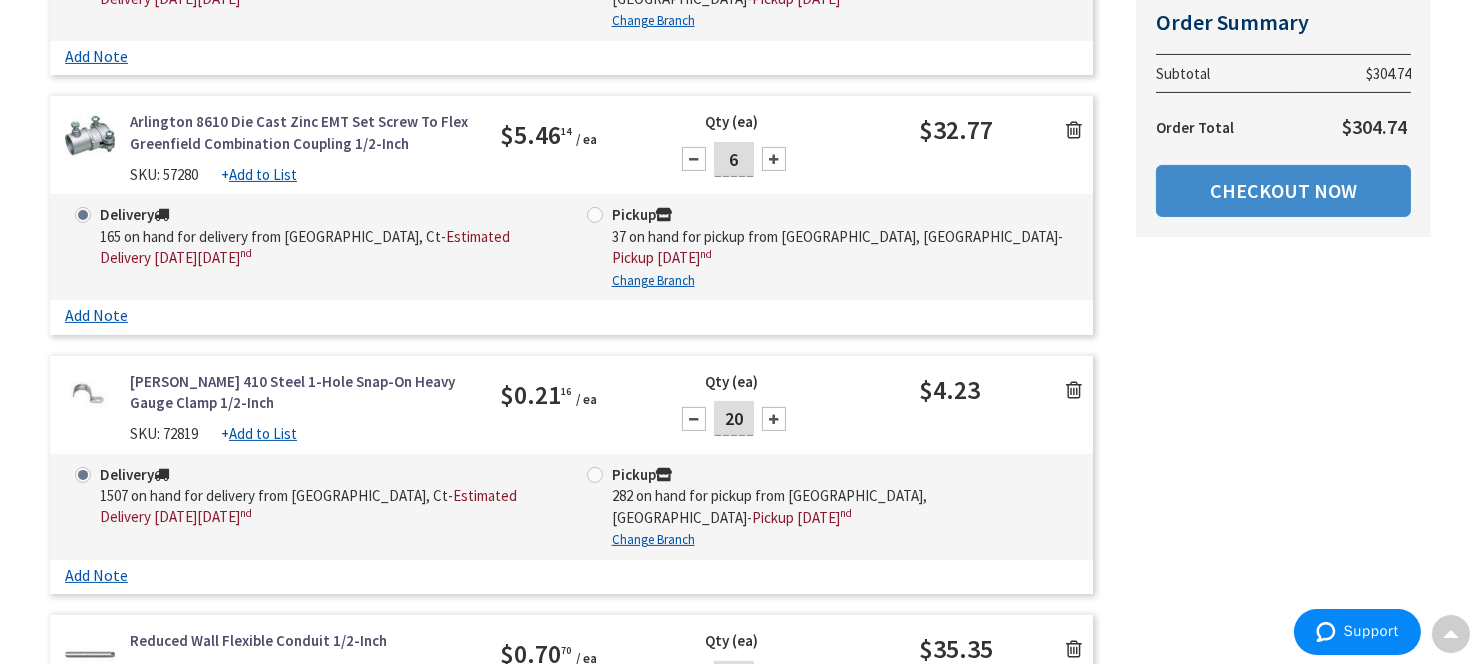 click on "6" at bounding box center [734, 159] 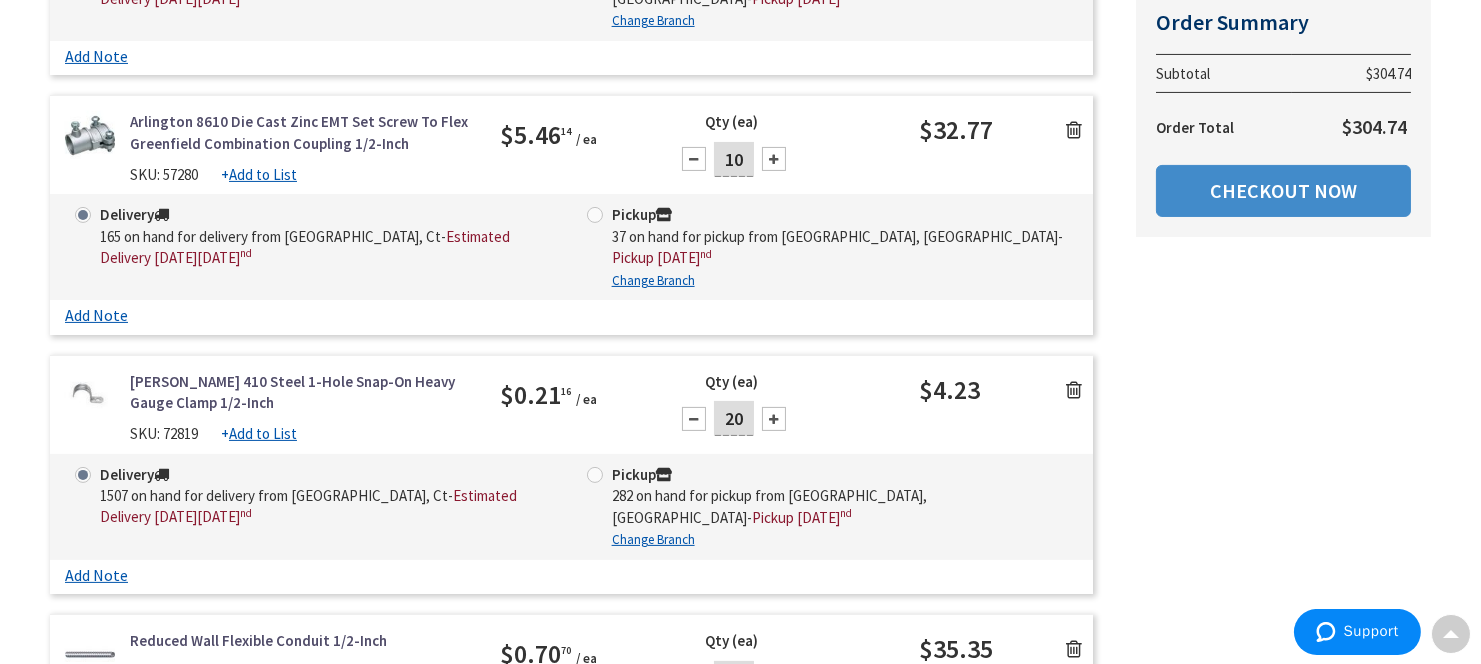 type on "10" 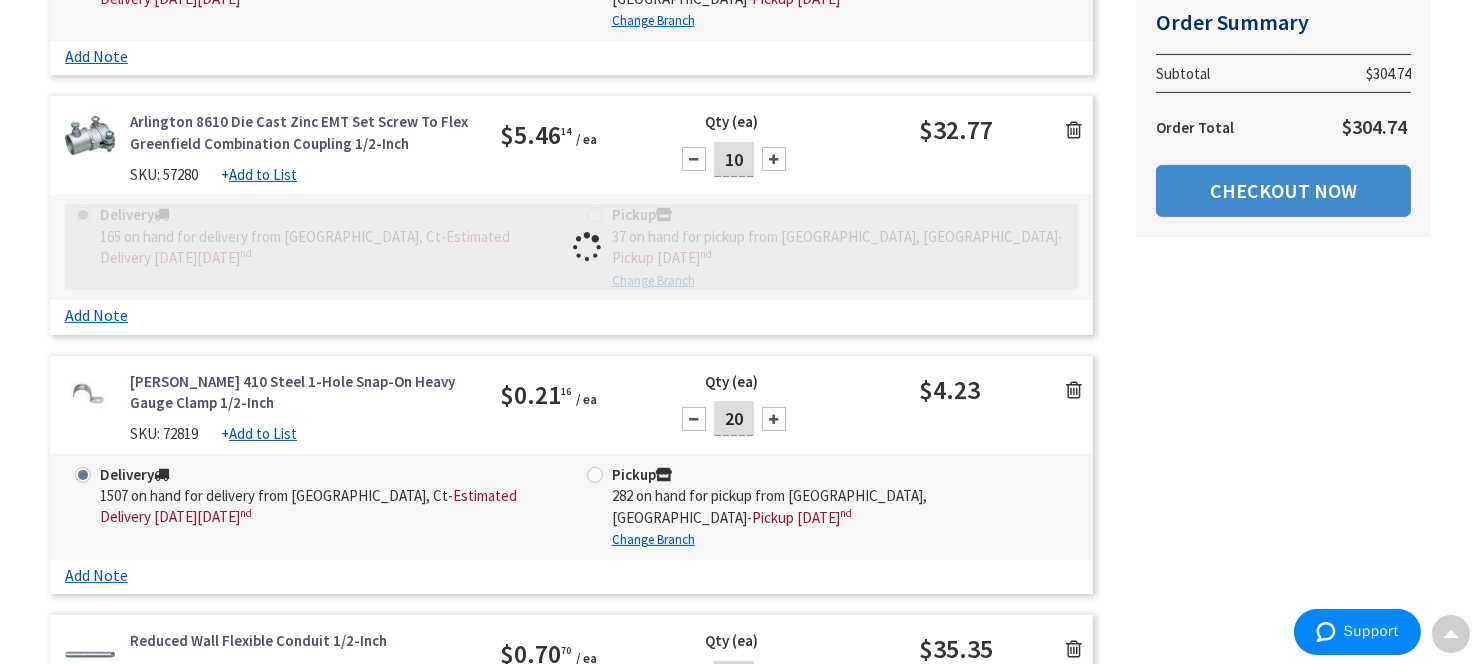 click on "Qty (ea)
10" at bounding box center [789, 152] 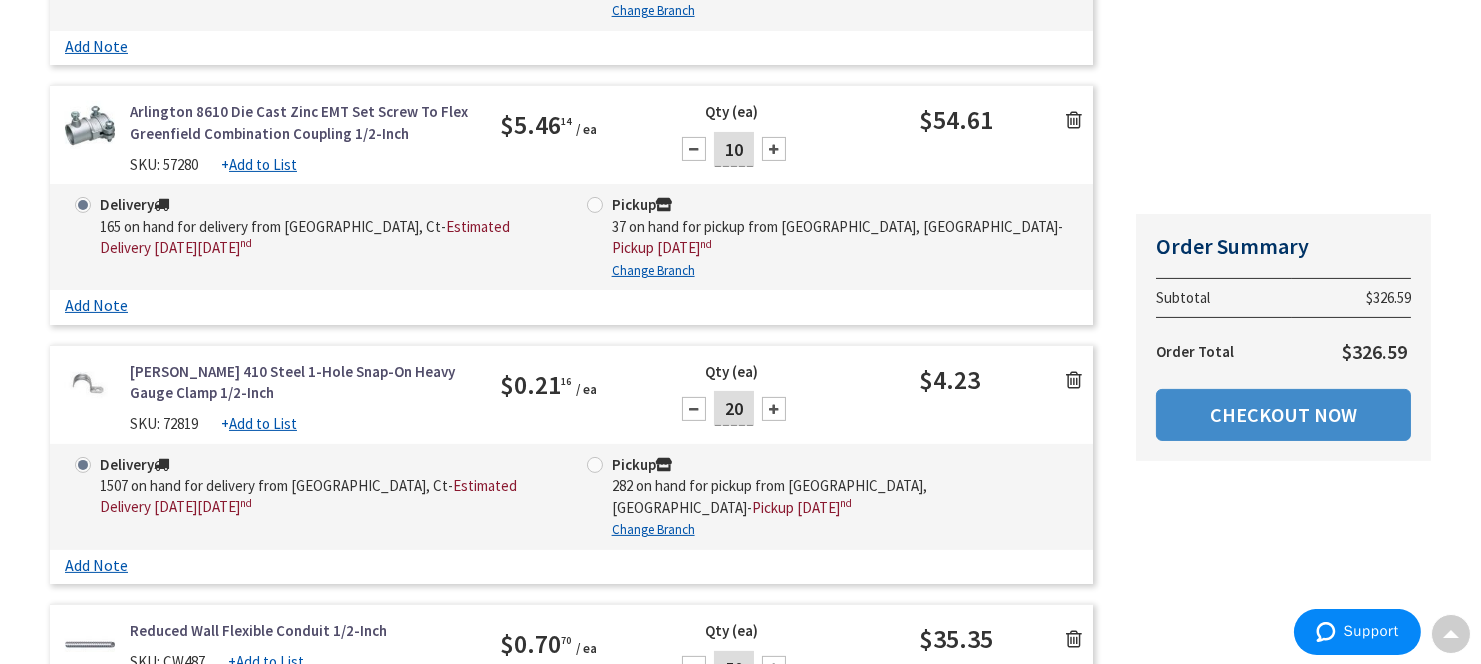 scroll, scrollTop: 666, scrollLeft: 0, axis: vertical 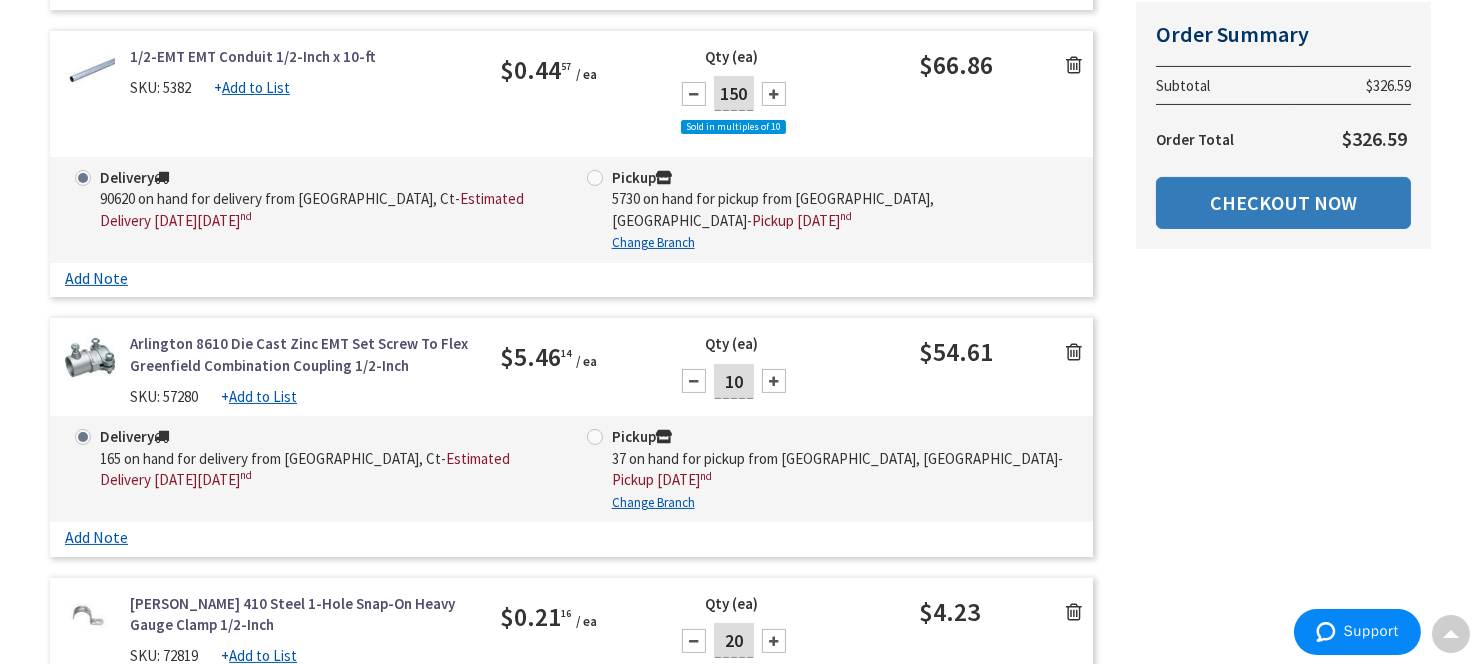 click on "Checkout Now" at bounding box center [1283, 203] 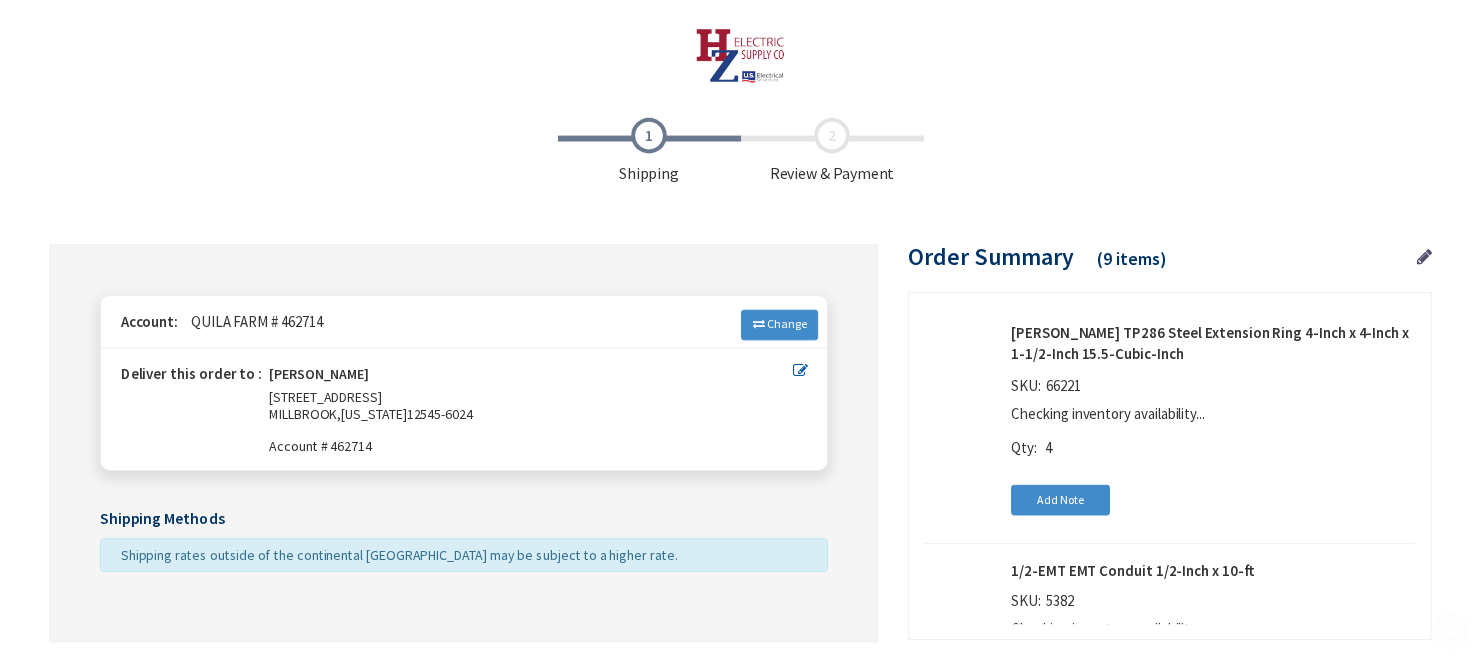 scroll, scrollTop: 187, scrollLeft: 0, axis: vertical 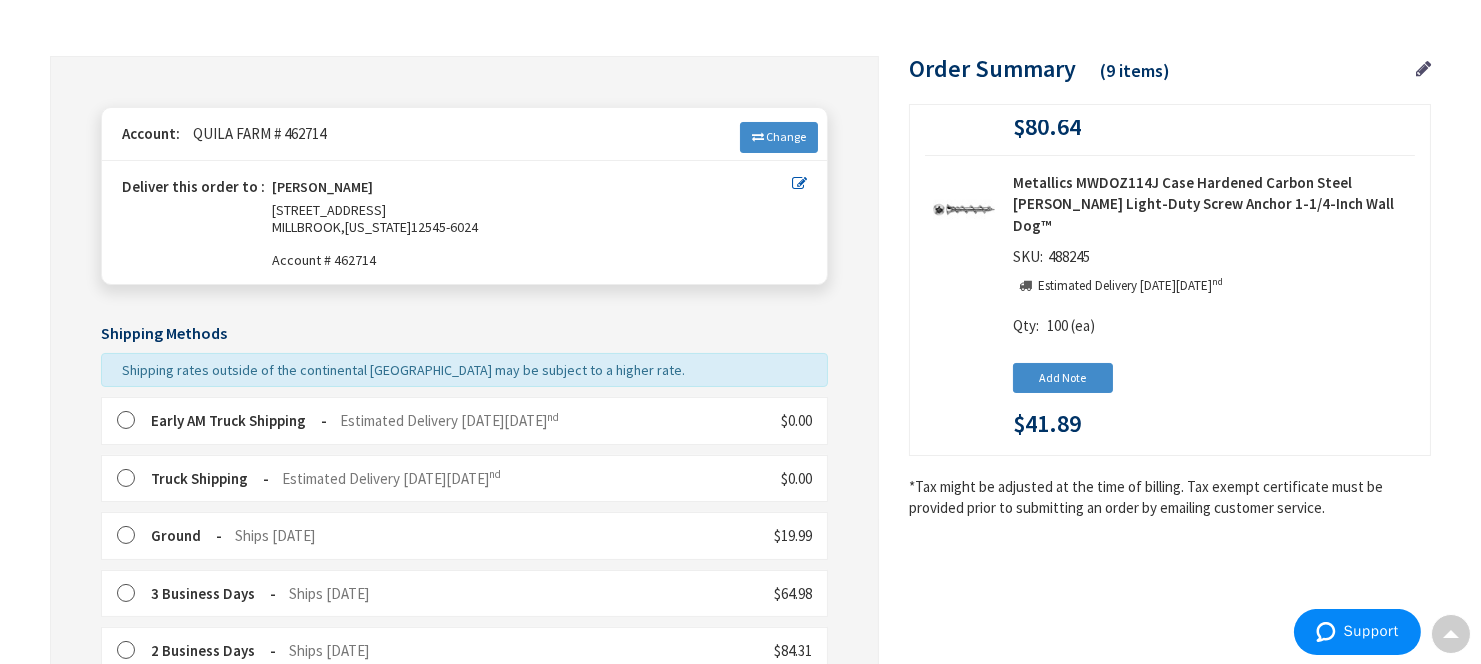 click at bounding box center (132, 421) 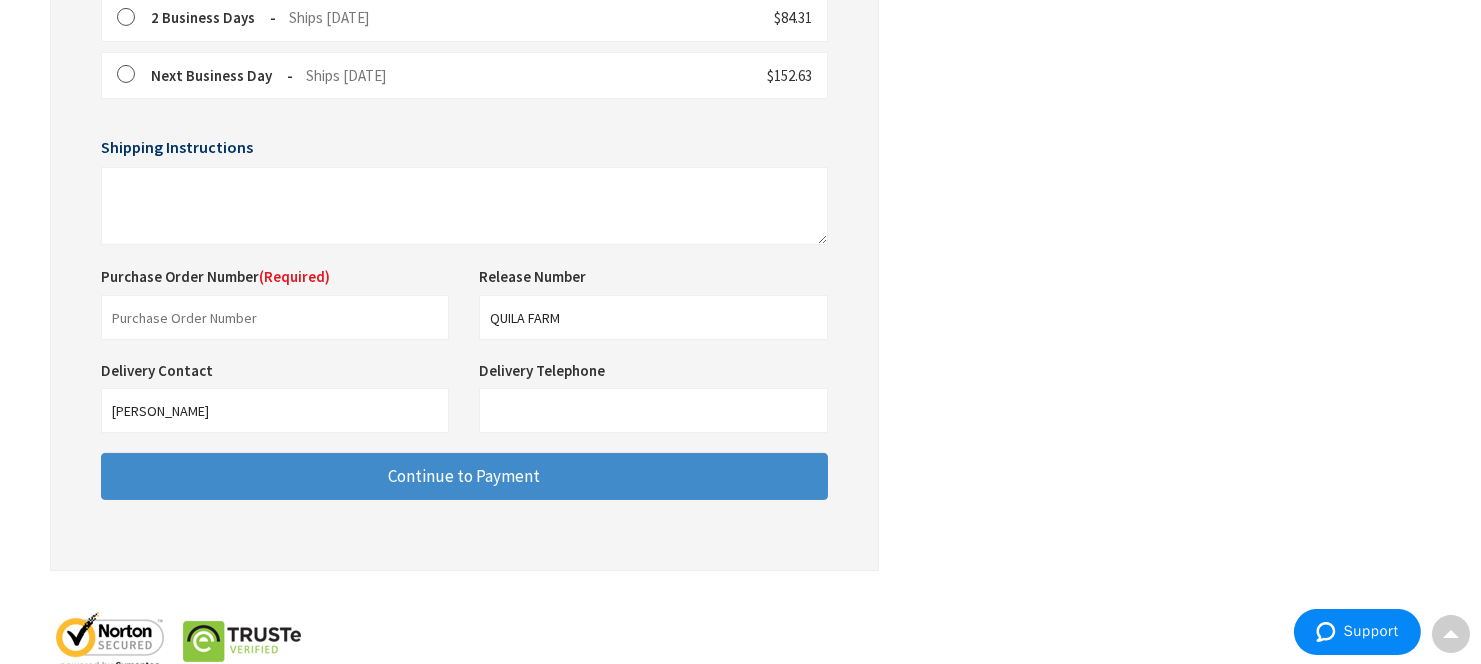 scroll, scrollTop: 854, scrollLeft: 0, axis: vertical 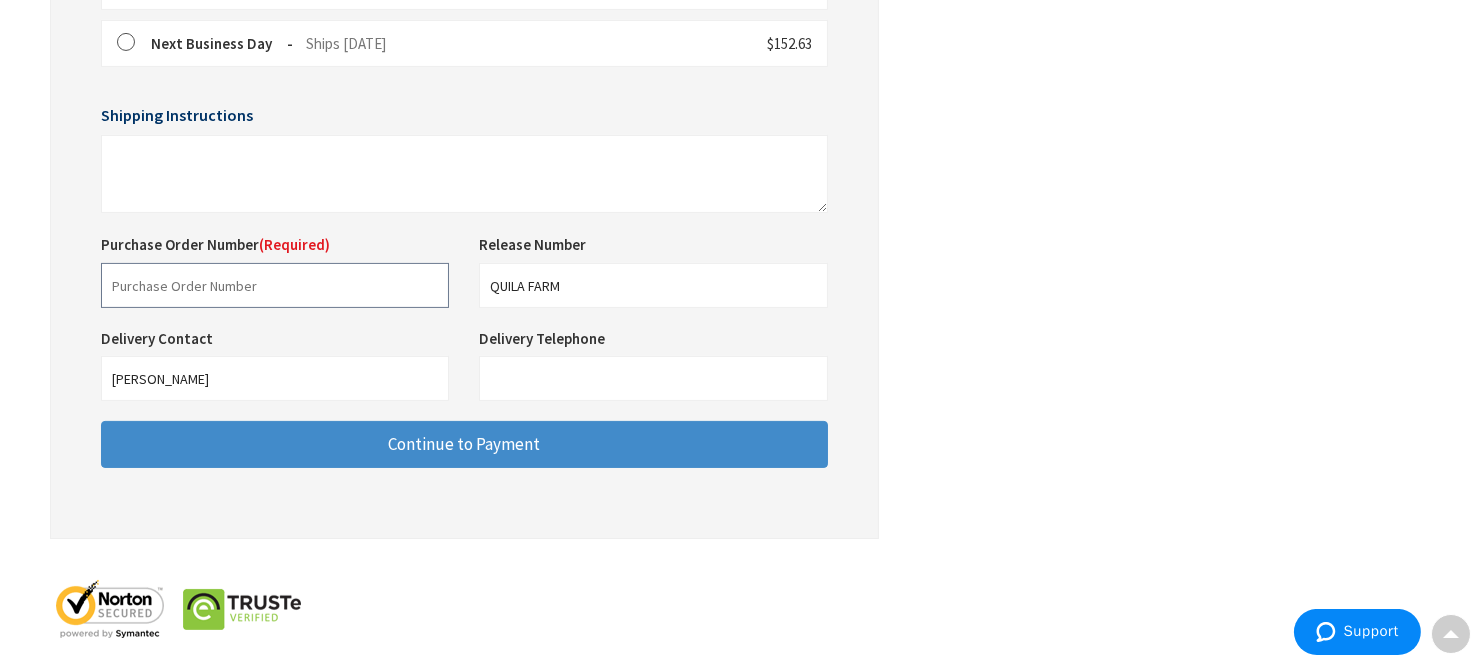 click at bounding box center (275, 285) 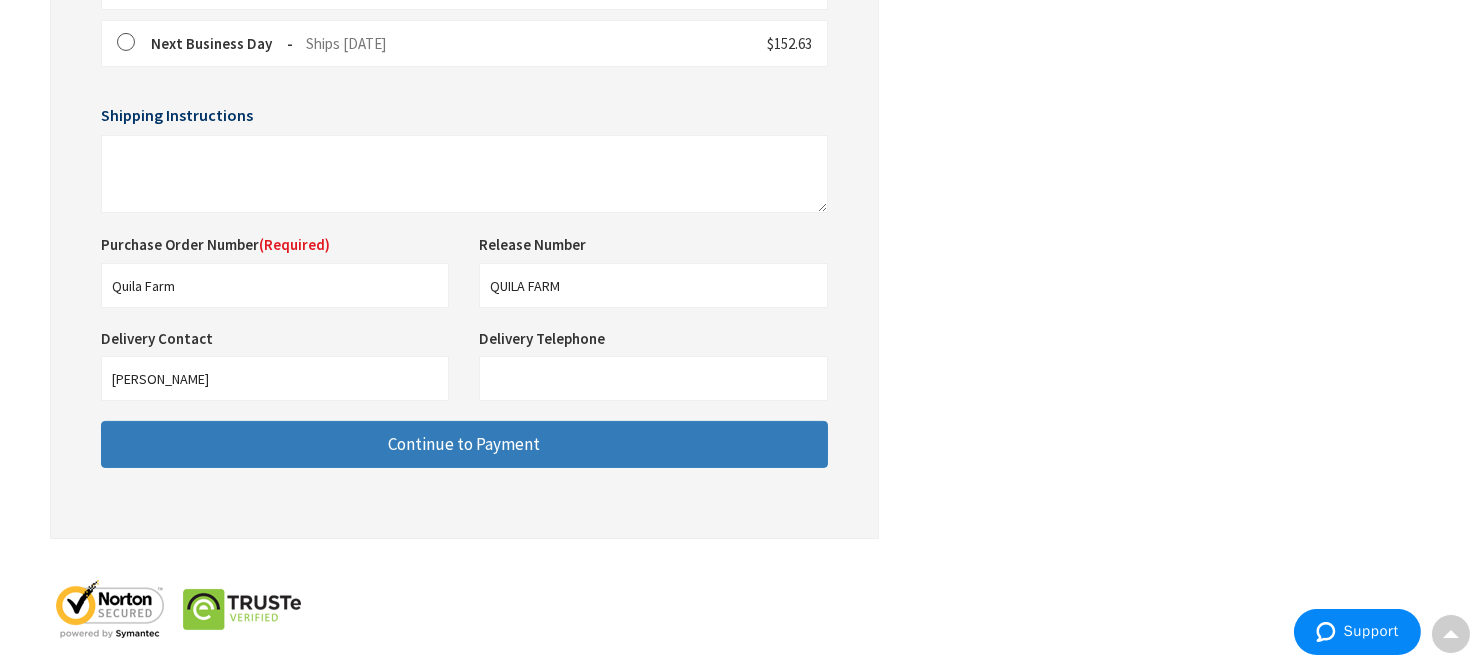 click on "Continue to Payment" at bounding box center (464, 444) 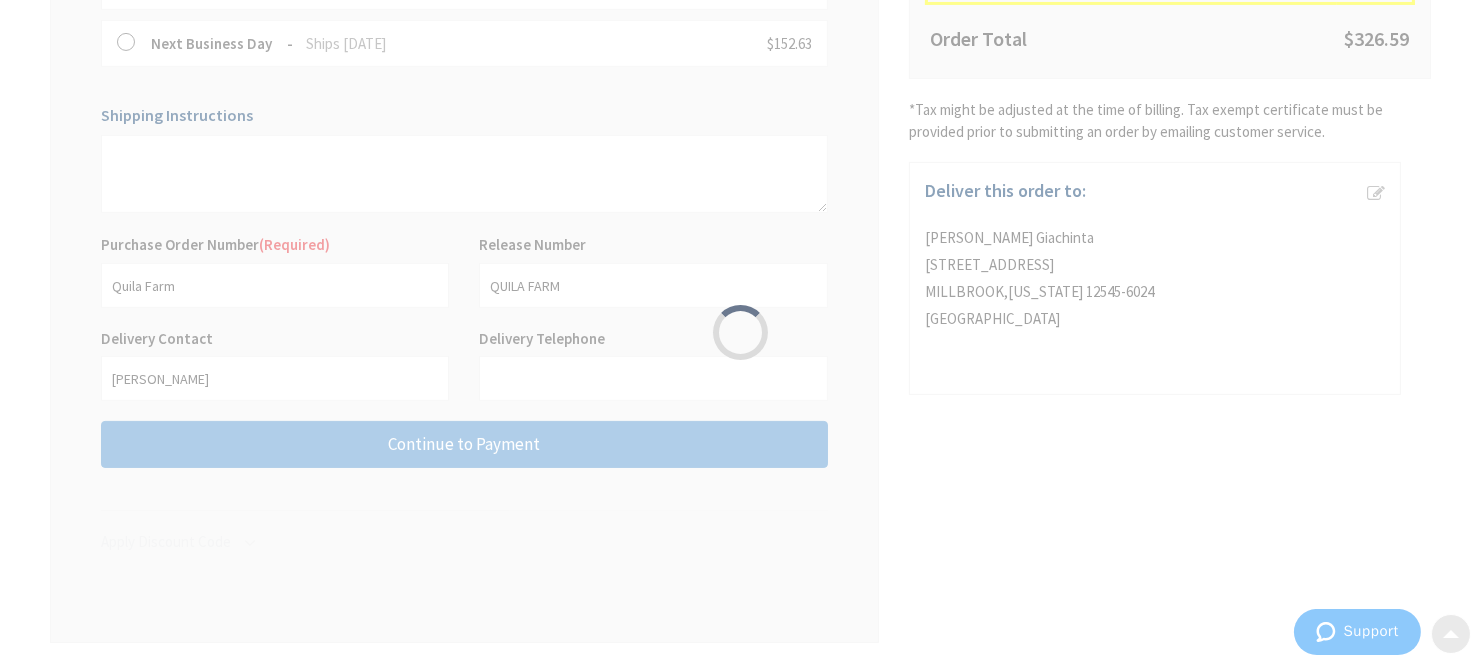 scroll, scrollTop: 0, scrollLeft: 0, axis: both 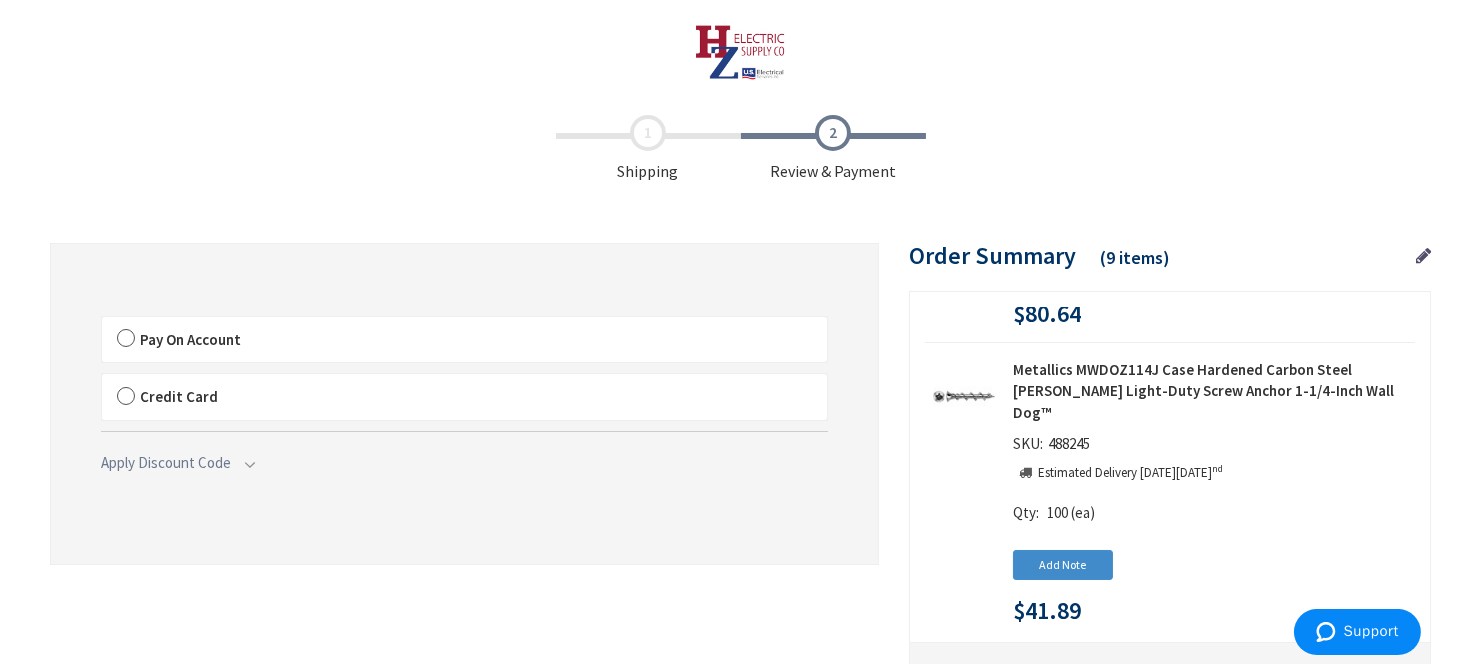 click on "Pay On Account" at bounding box center [464, 340] 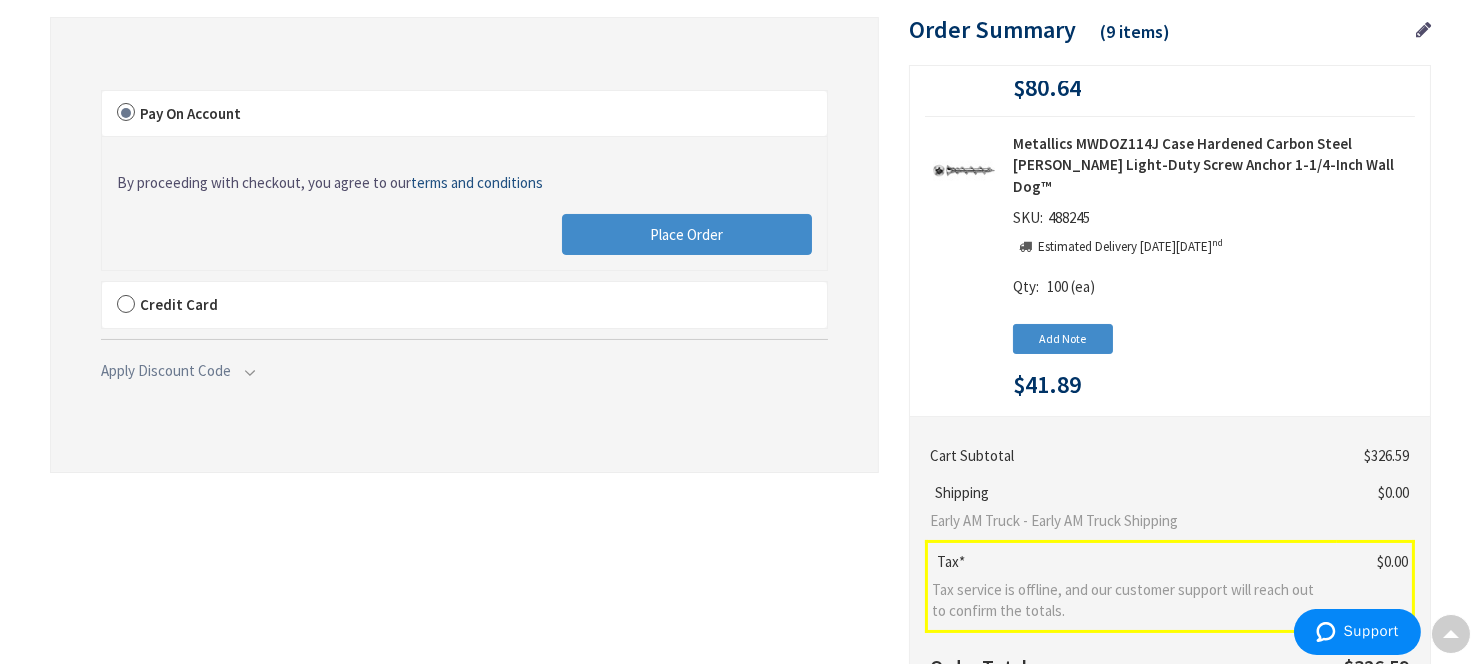 scroll, scrollTop: 222, scrollLeft: 0, axis: vertical 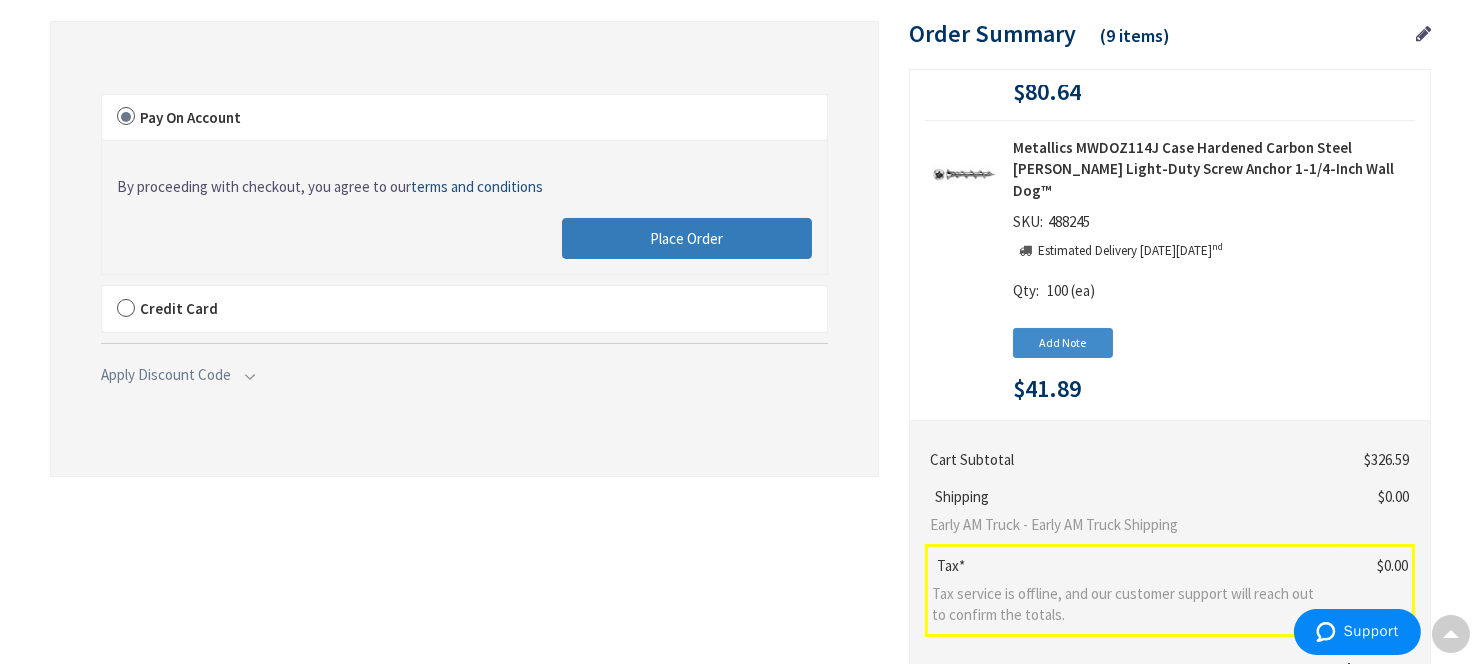 click on "Place Order" at bounding box center (687, 239) 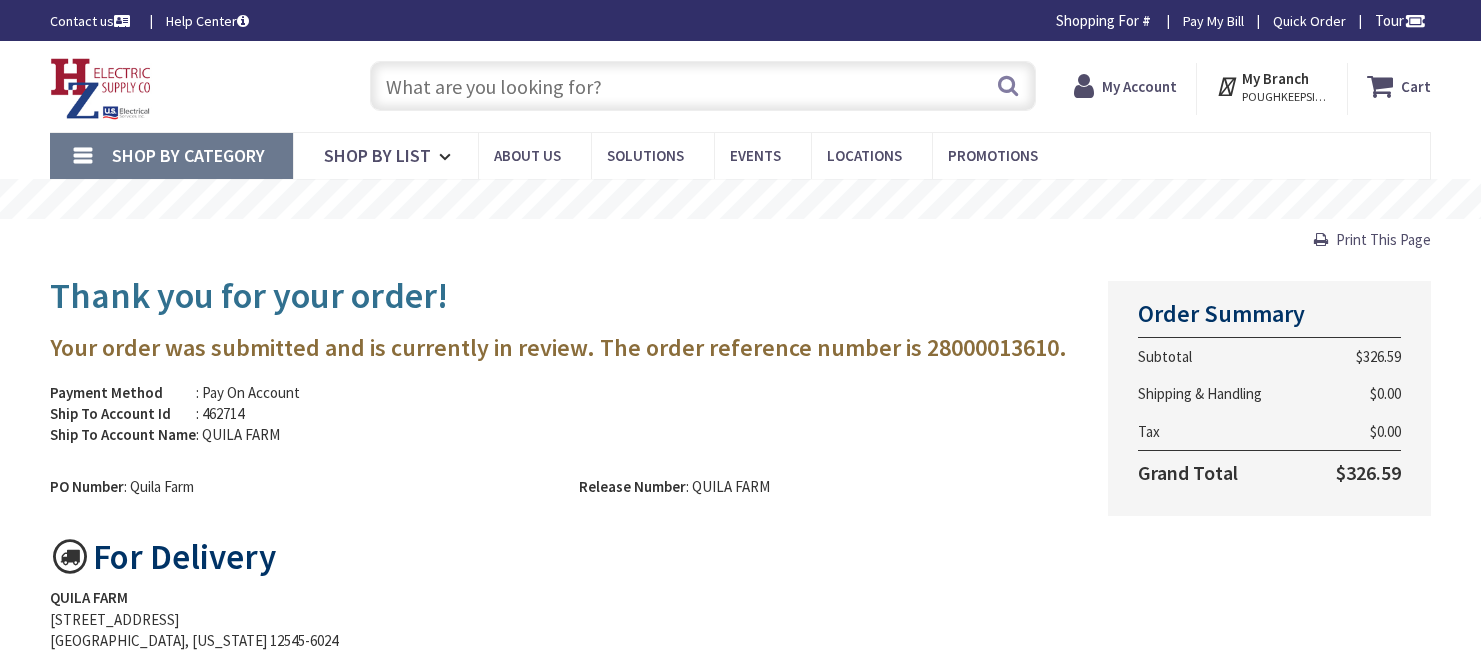 scroll, scrollTop: 0, scrollLeft: 0, axis: both 